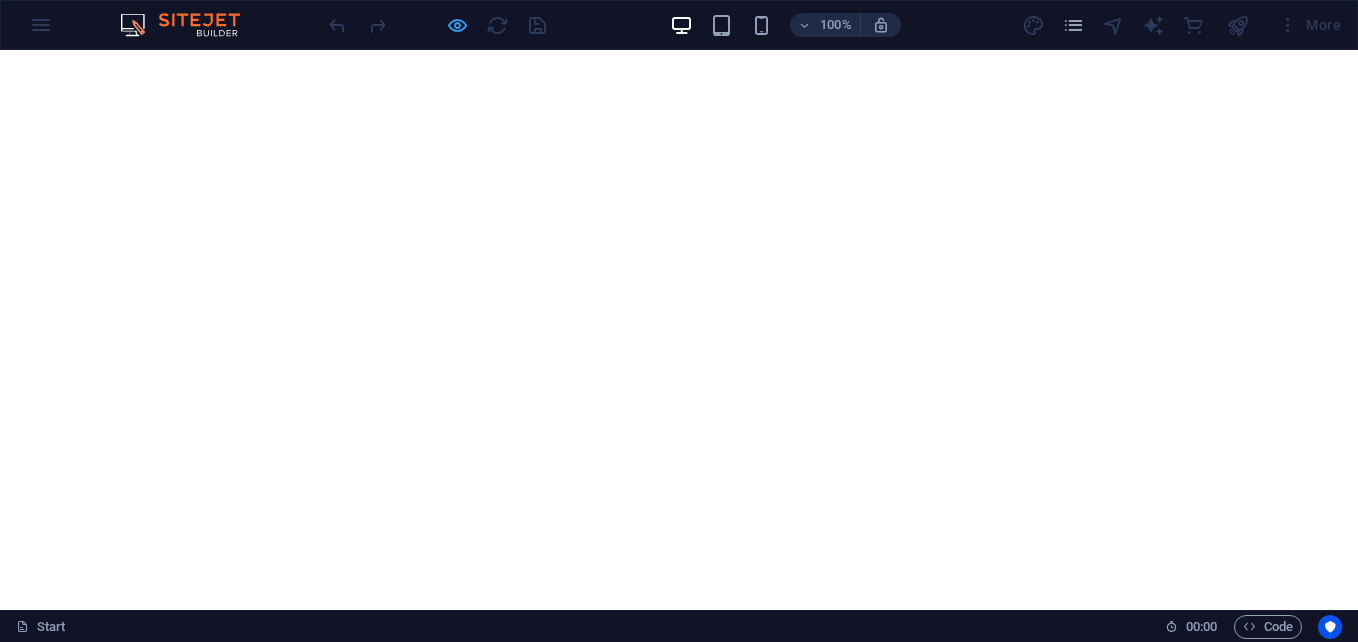 click at bounding box center (457, 25) 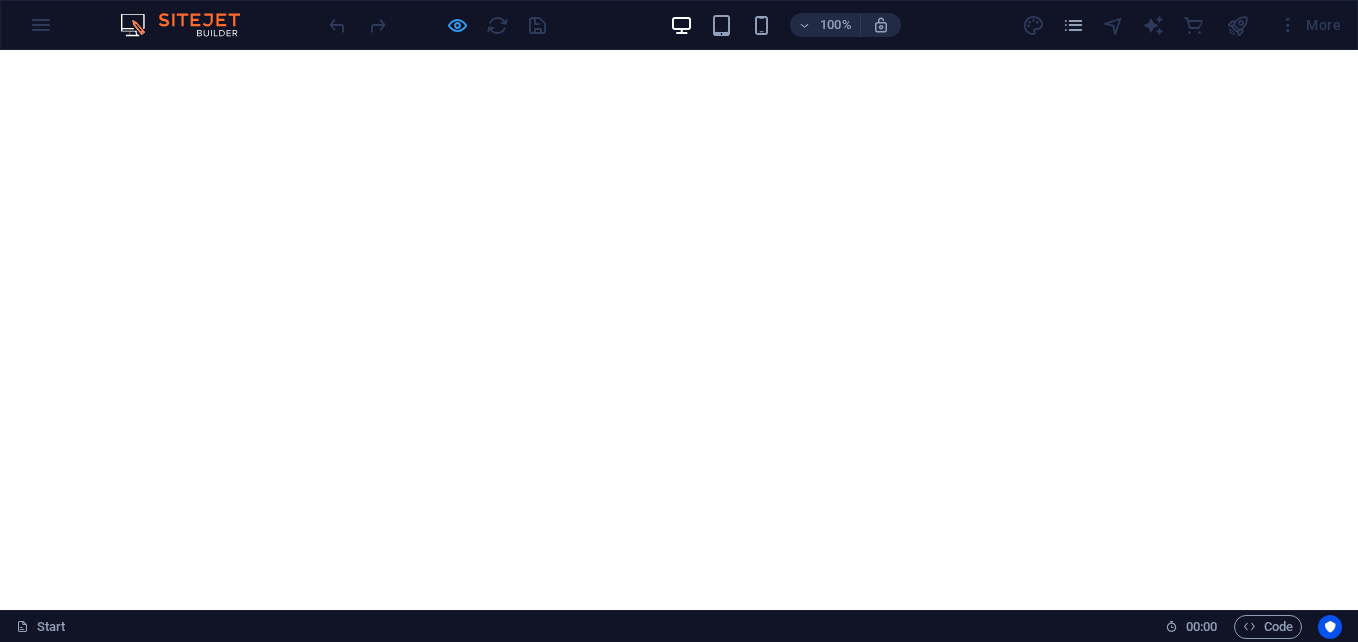 scroll, scrollTop: 0, scrollLeft: 0, axis: both 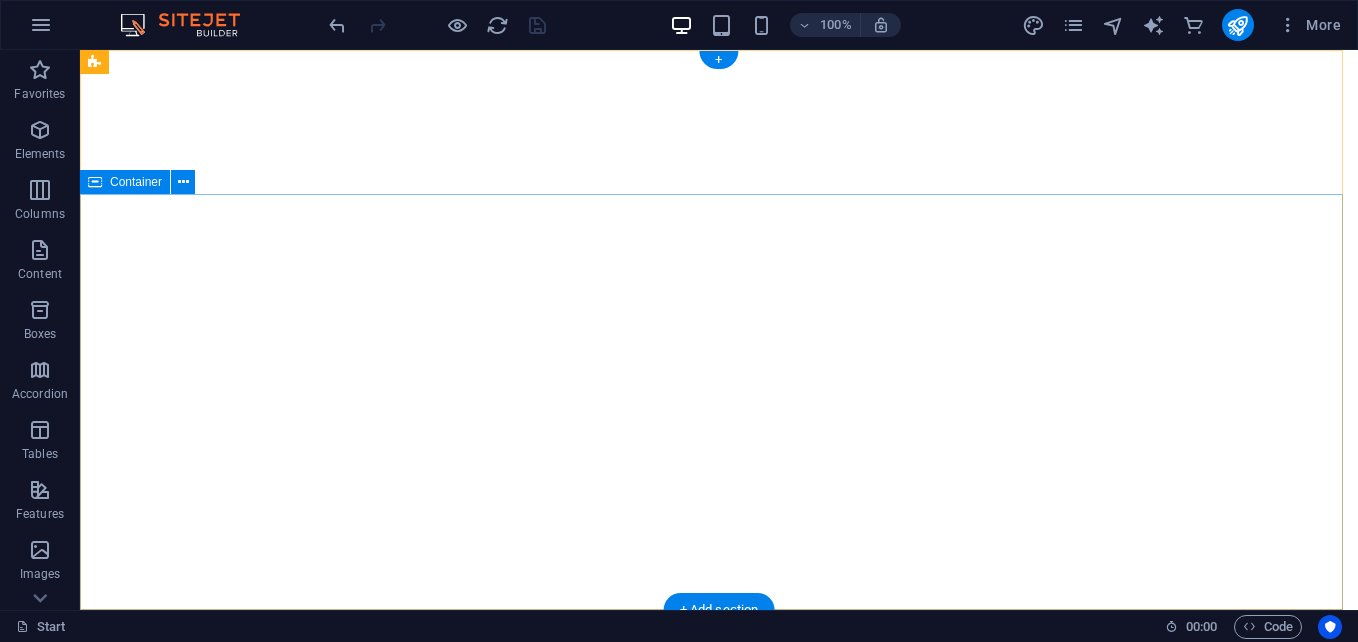 click on "Your world wide transport service" at bounding box center (719, 1162) 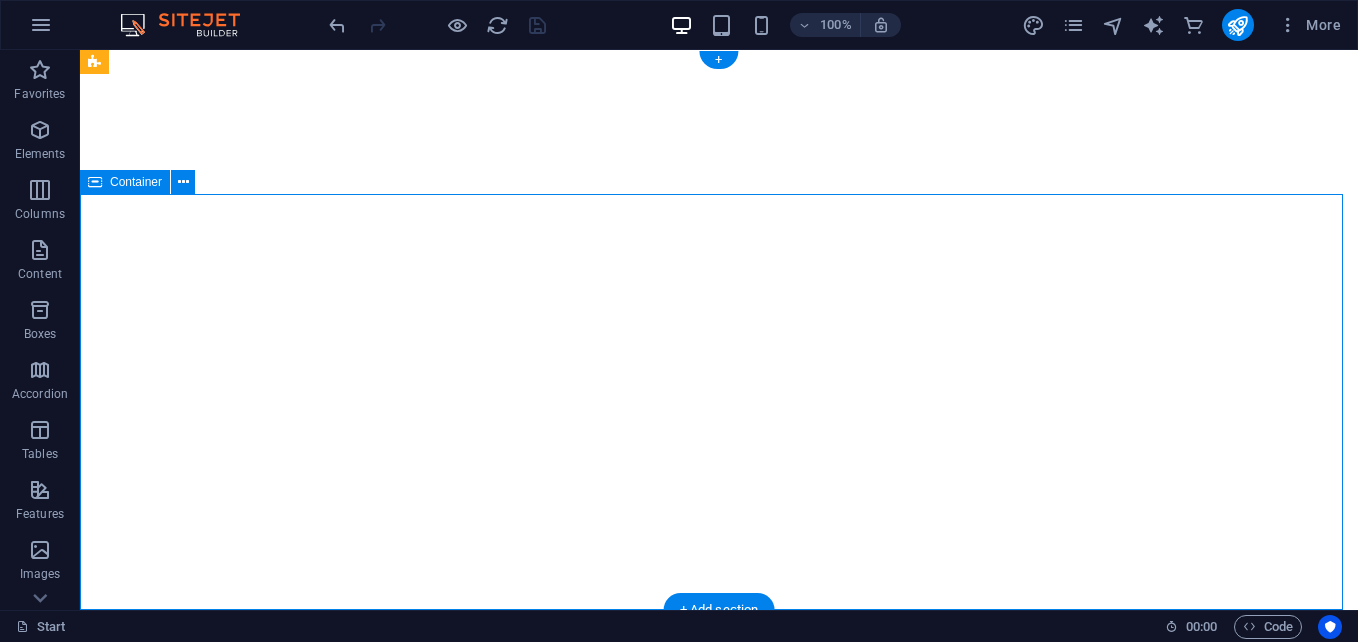 click on "Your world wide transport service" at bounding box center (719, 1162) 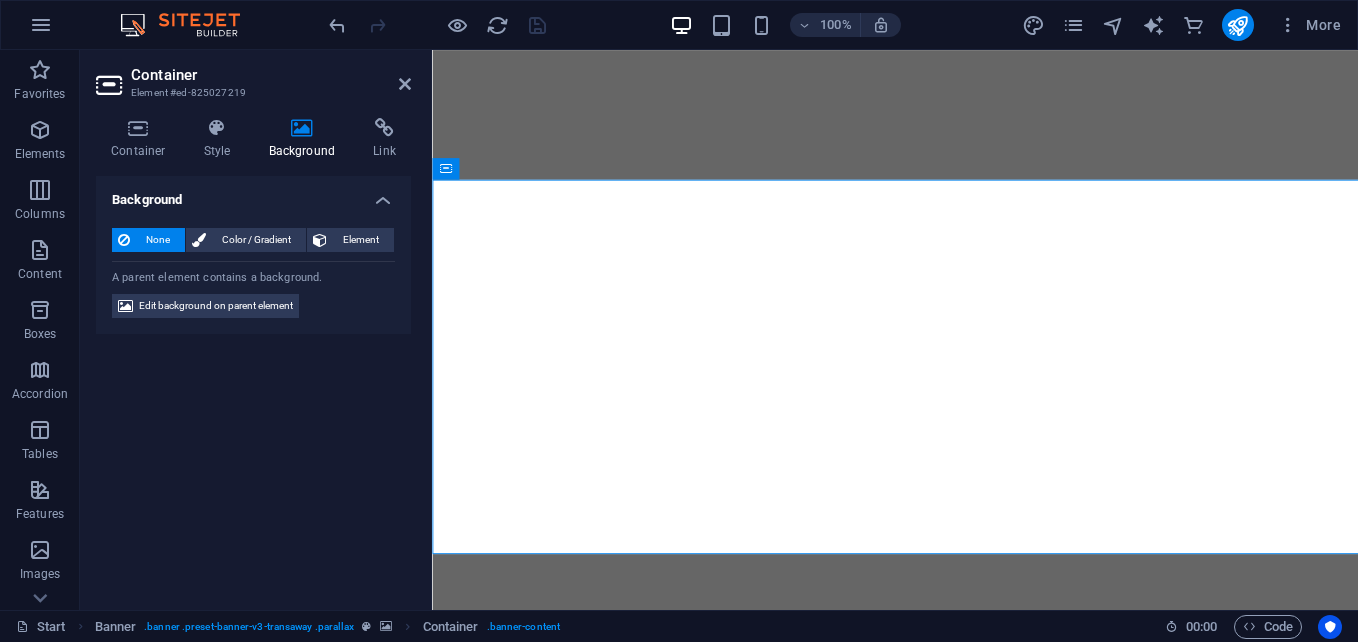 click on "Background None Color / Gradient Element Stretch background to full-width Color overlay Places an overlay over the background to colorize it Parallax 40 % Image Image slider Map Video YouTube Vimeo HTML Color Gradient Color A parent element contains a background. Edit background on parent element" at bounding box center (253, 385) 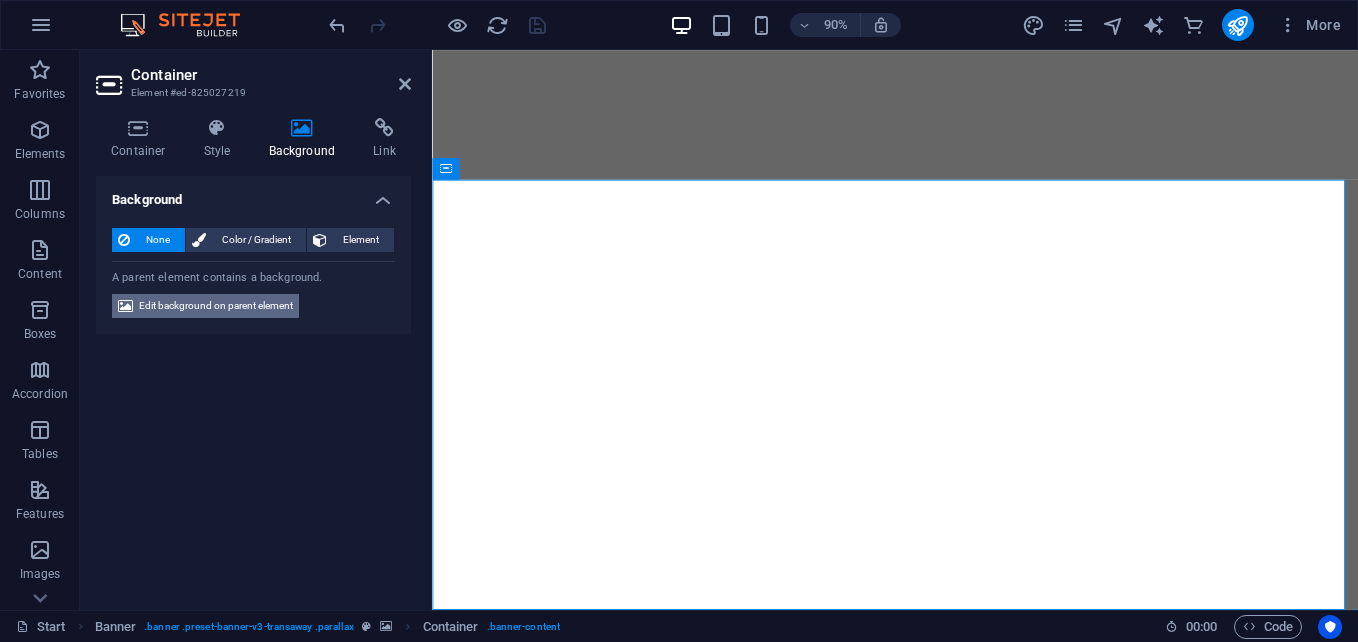 click on "Edit background on parent element" at bounding box center [216, 306] 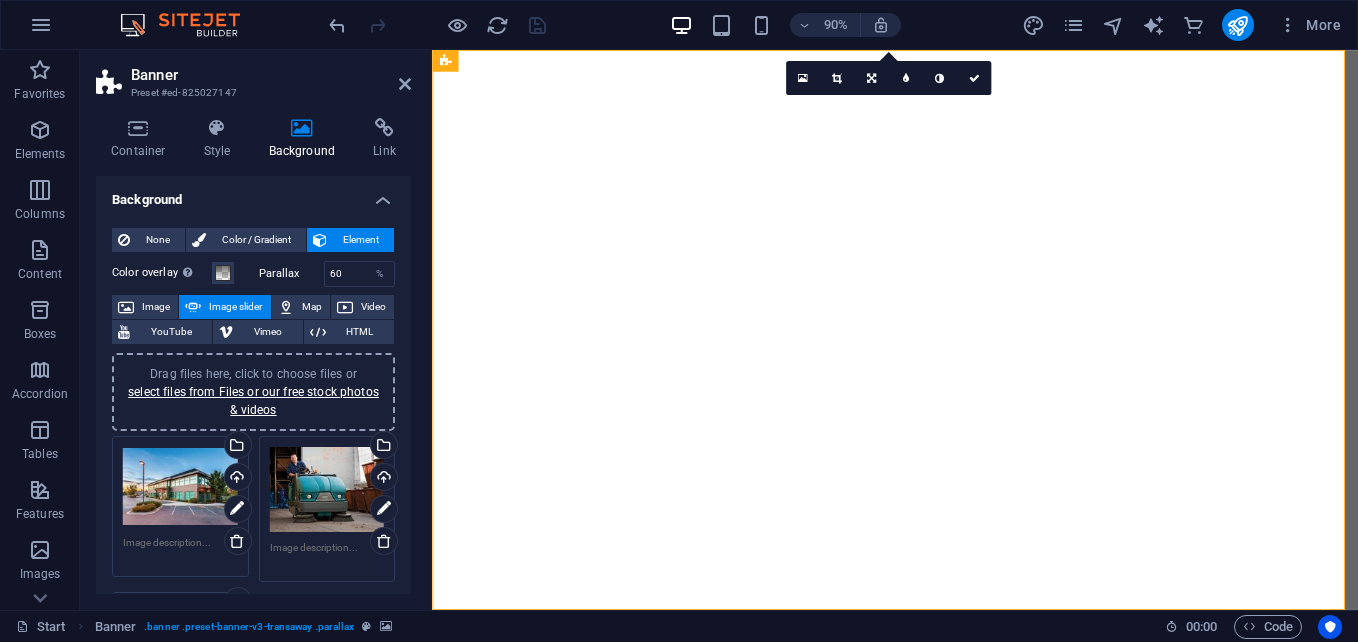 drag, startPoint x: 406, startPoint y: 237, endPoint x: 406, endPoint y: 281, distance: 44 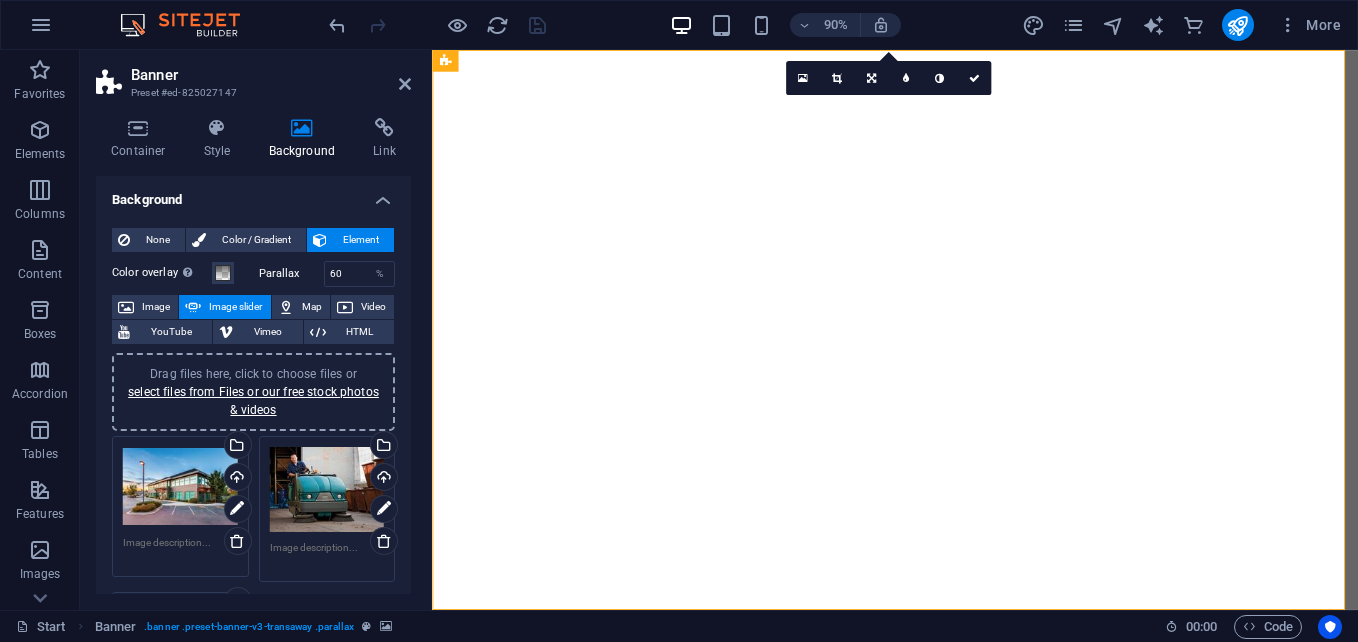 click on "None Color / Gradient Element Stretch background to full-width Color overlay Places an overlay over the background to colorize it Parallax 60 % Image Image slider Map Video YouTube Vimeo HTML Drag files here, click to choose files or select files from Files or our free stock photos & videos Drag files here, click to choose files or select files from Files or our free stock photos & videos Select files from the file manager, stock photos, or upload file(s) Upload Drag files here, click to choose files or select files from Files or our free stock photos & videos Select files from the file manager, stock photos, or upload file(s) Upload Drag files here, click to choose files or select files from Files or our free stock photos & videos Select files from the file manager, stock photos, or upload file(s) Upload Remove all images Slides to show 1 Slides to scroll 1 Center mode Enables centered view with partial previous/next slide. Use with odd numbered "Slides to show" counts. Center padding 0 px % Animation Slide" at bounding box center (253, 731) 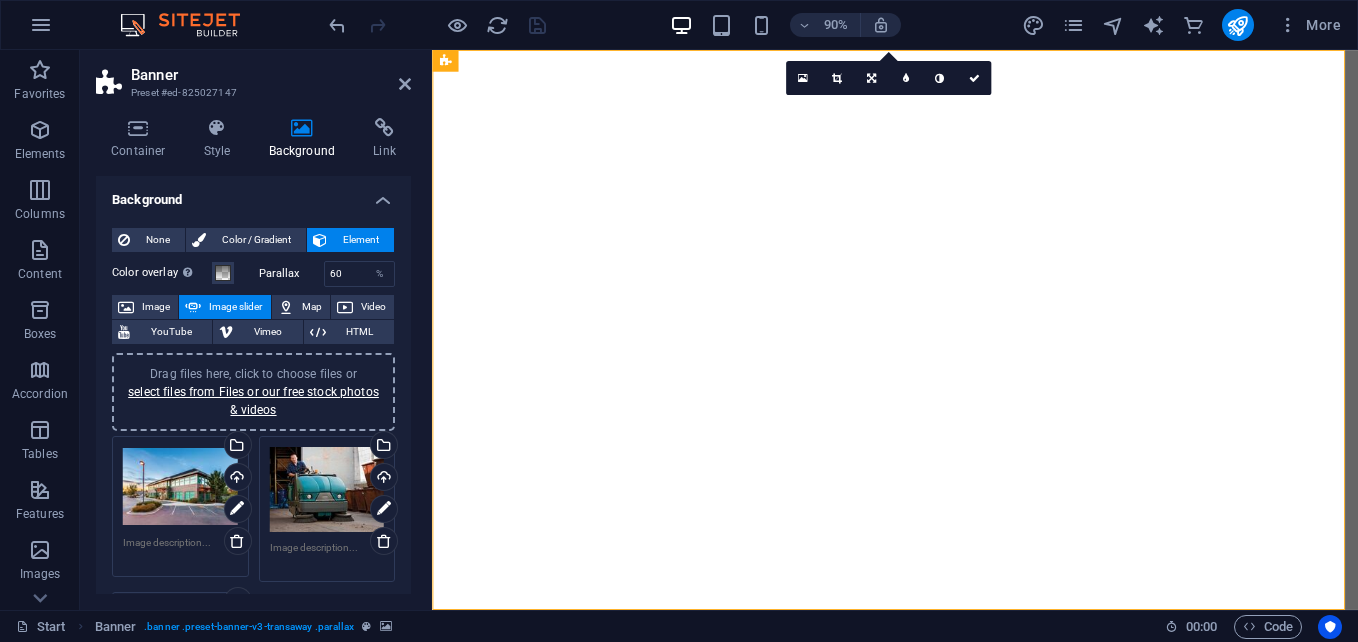 drag, startPoint x: 406, startPoint y: 281, endPoint x: 409, endPoint y: 296, distance: 15.297058 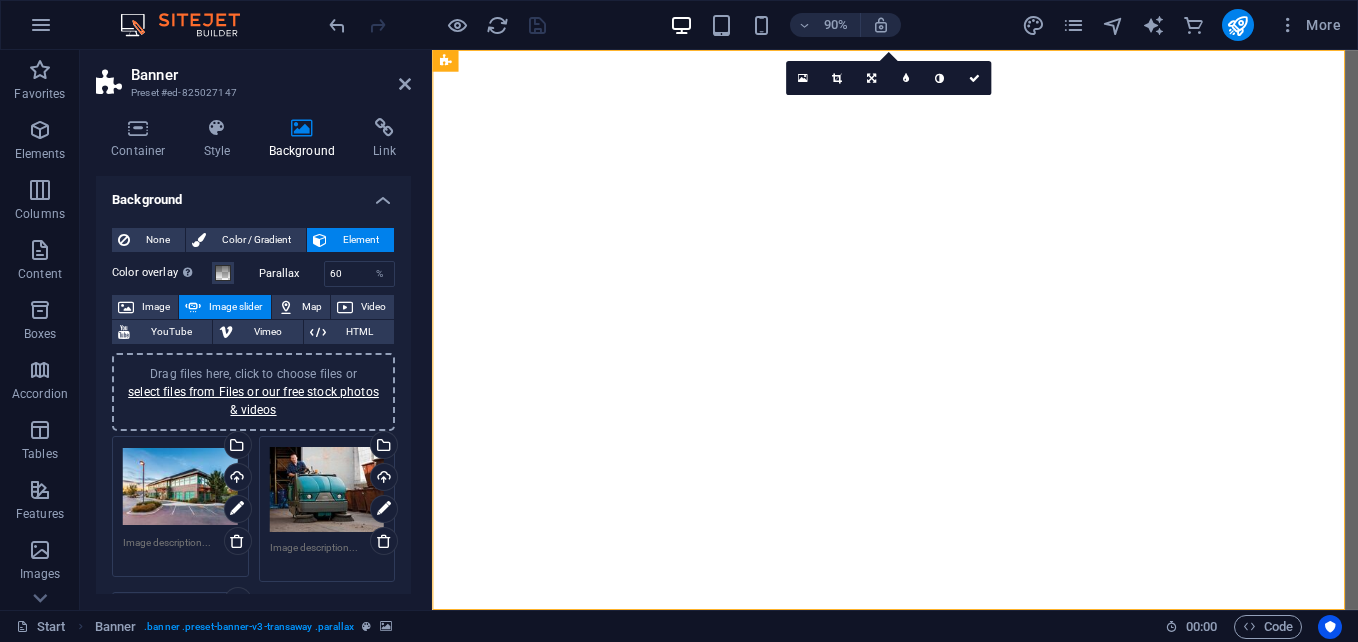 click on "Background None Color / Gradient Element Stretch background to full-width Color overlay Places an overlay over the background to colorize it Parallax 60 % Image Image slider Map Video YouTube Vimeo HTML Drag files here, click to choose files or select files from Files or our free stock photos & videos Drag files here, click to choose files or select files from Files or our free stock photos & videos Select files from the file manager, stock photos, or upload file(s) Upload Drag files here, click to choose files or select files from Files or our free stock photos & videos Select files from the file manager, stock photos, or upload file(s) Upload Drag files here, click to choose files or select files from Files or our free stock photos & videos Select files from the file manager, stock photos, or upload file(s) Upload Remove all images Slides to show 1 Slides to scroll 1 Center mode Enables centered view with partial previous/next slide. Use with odd numbered "Slides to show" counts. Center padding 0 px % Slide" at bounding box center (253, 385) 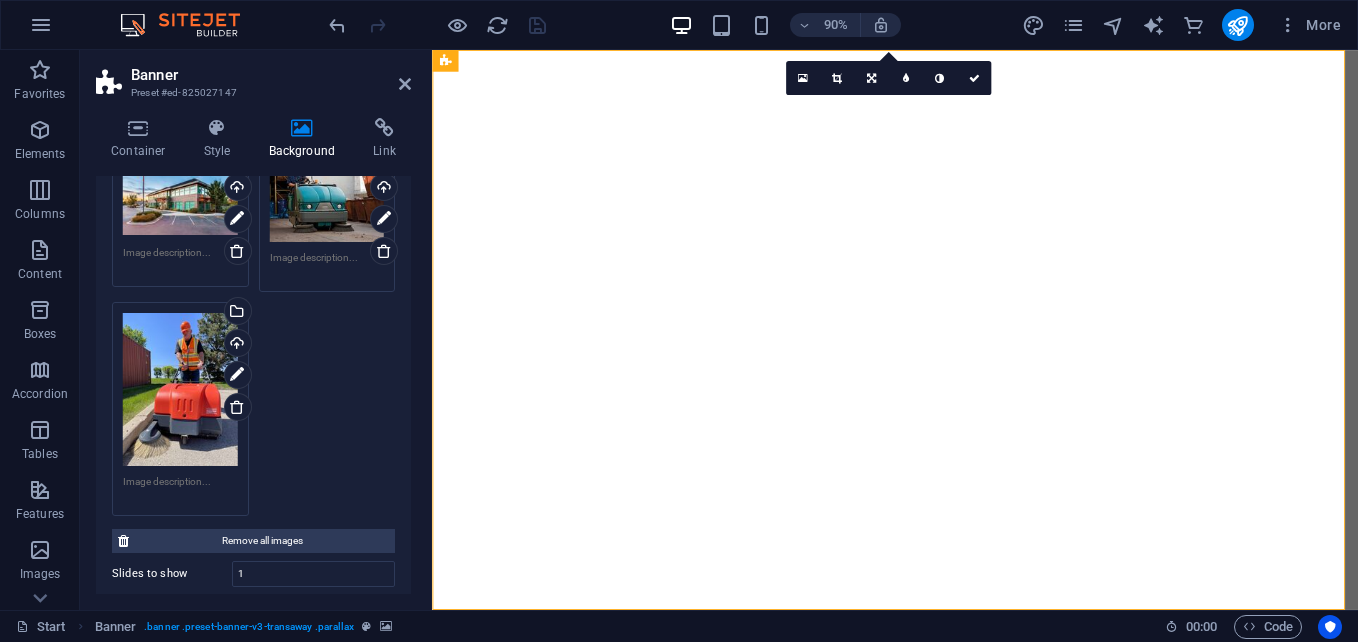 scroll, scrollTop: 318, scrollLeft: 0, axis: vertical 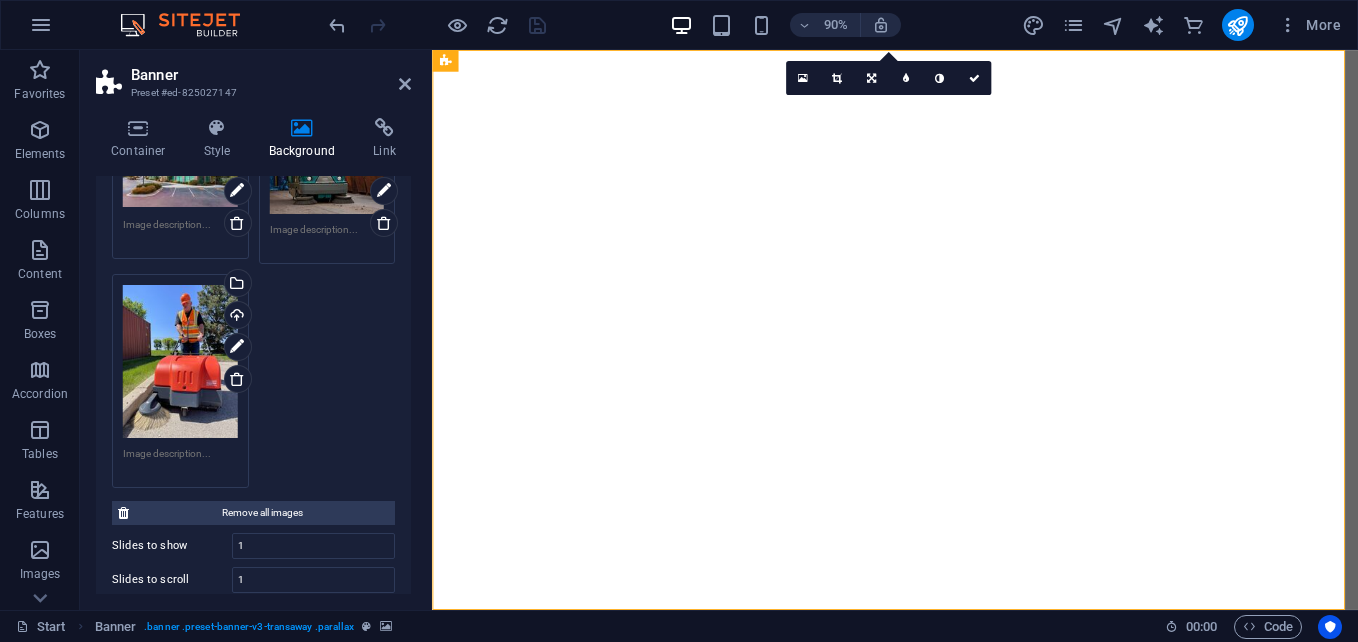 click on "Drag files here, click to choose files or select files from Files or our free stock photos & videos" at bounding box center [180, 361] 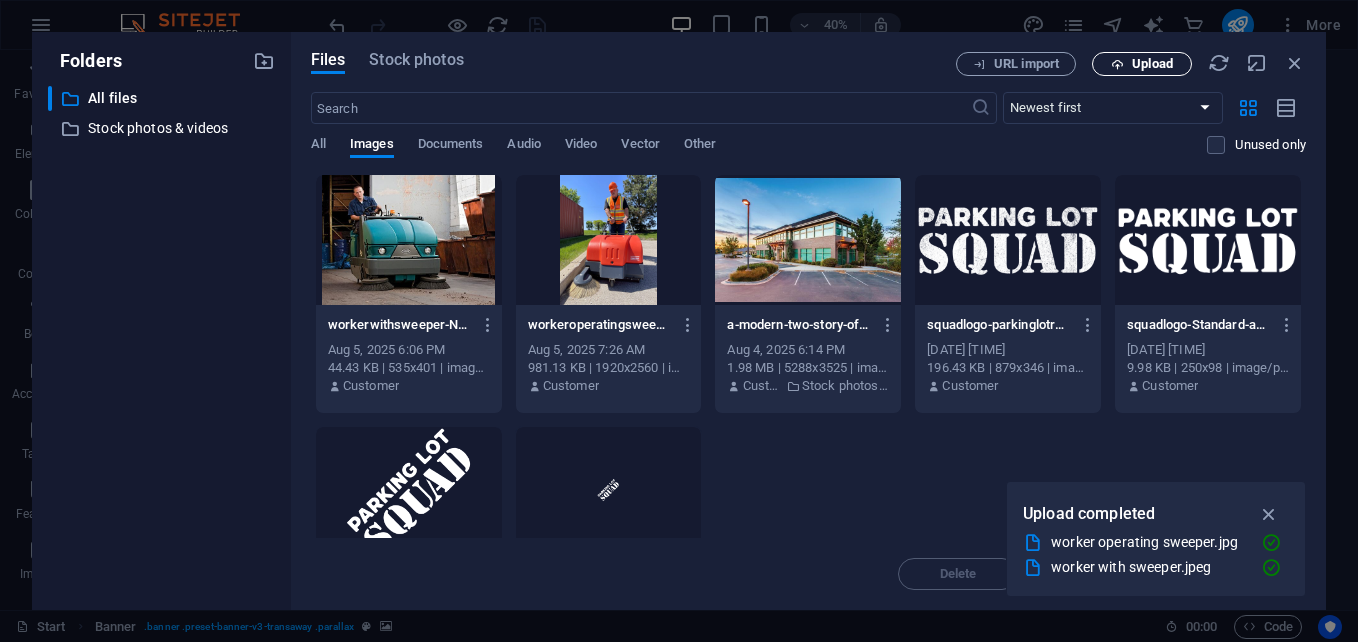 click on "Upload" at bounding box center (1142, 64) 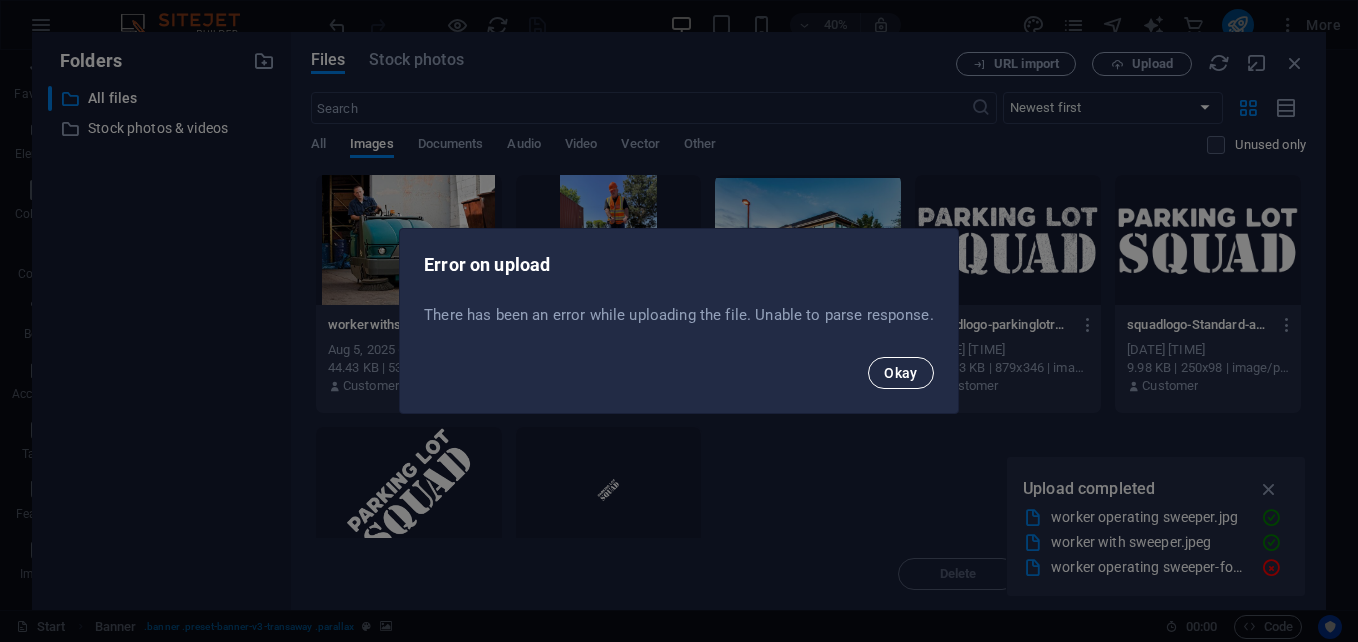 click on "Okay" at bounding box center [901, 373] 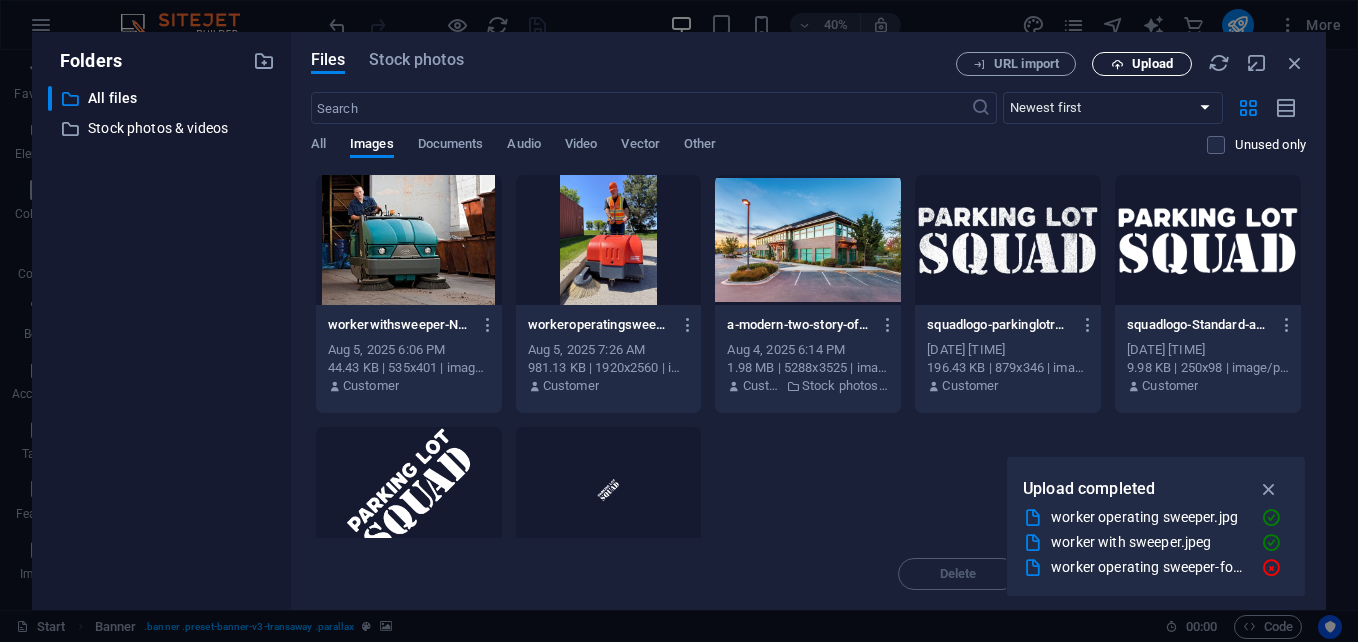 click on "Upload" at bounding box center [1152, 64] 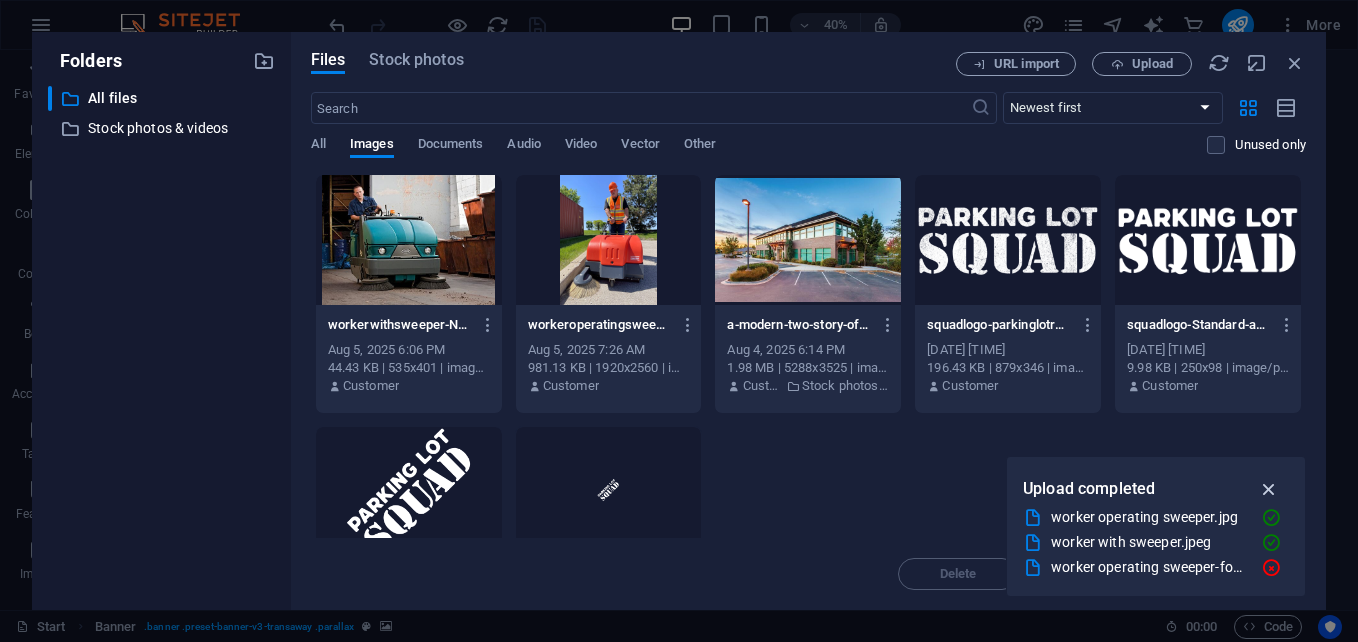 click at bounding box center [1269, 489] 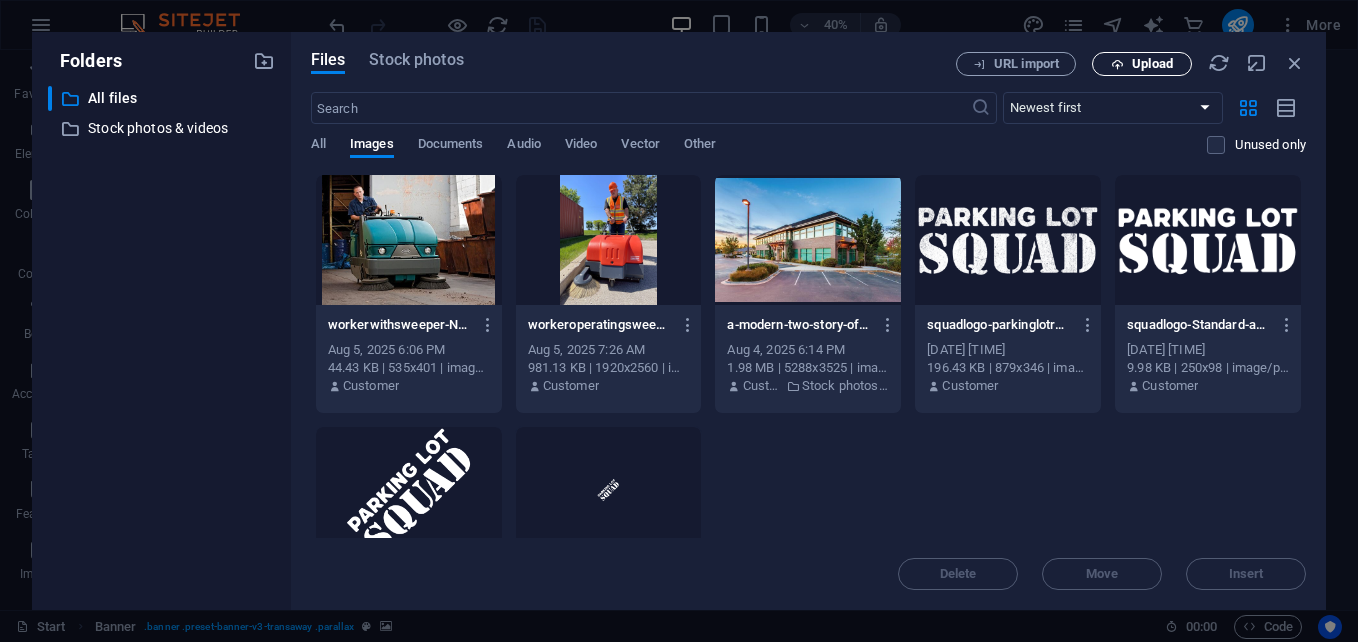 click on "Upload" at bounding box center (1152, 64) 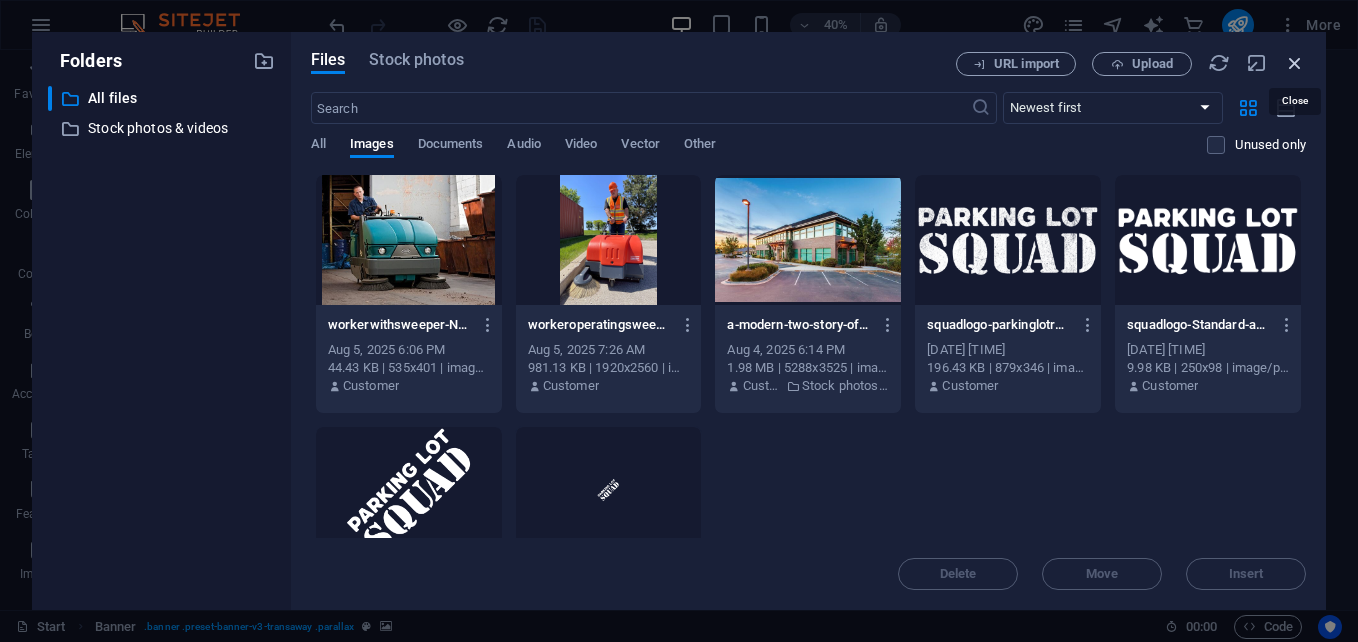 click at bounding box center [1295, 63] 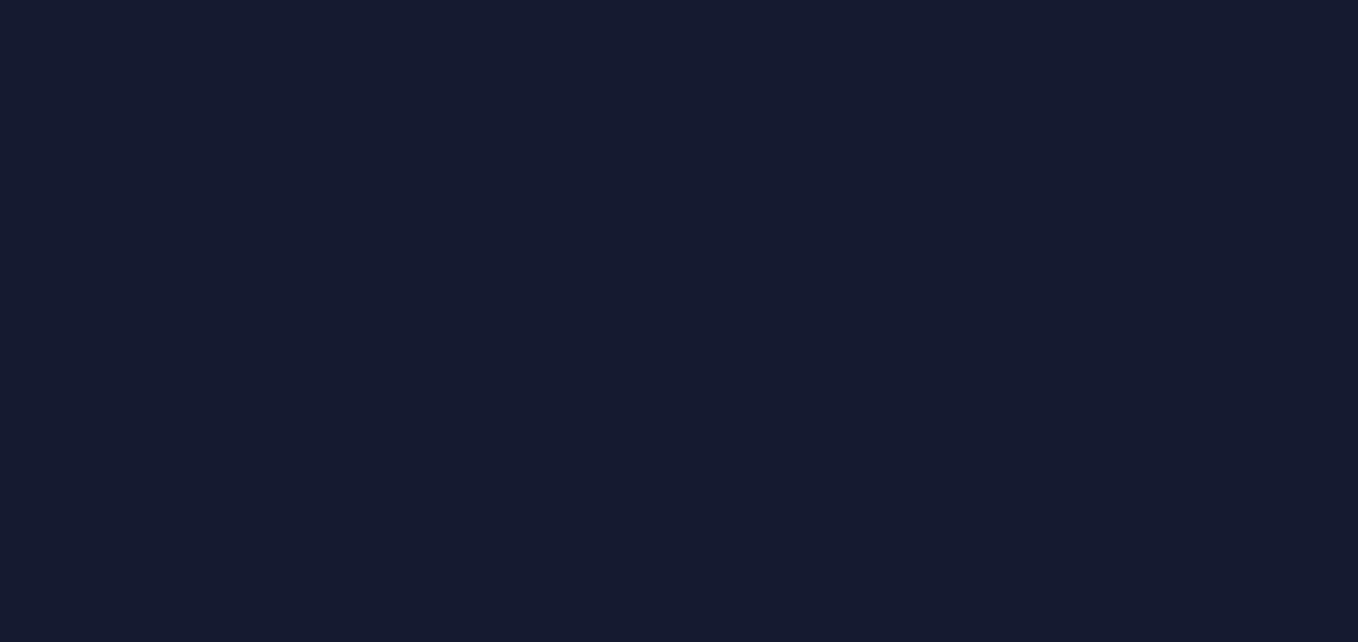 scroll, scrollTop: 0, scrollLeft: 0, axis: both 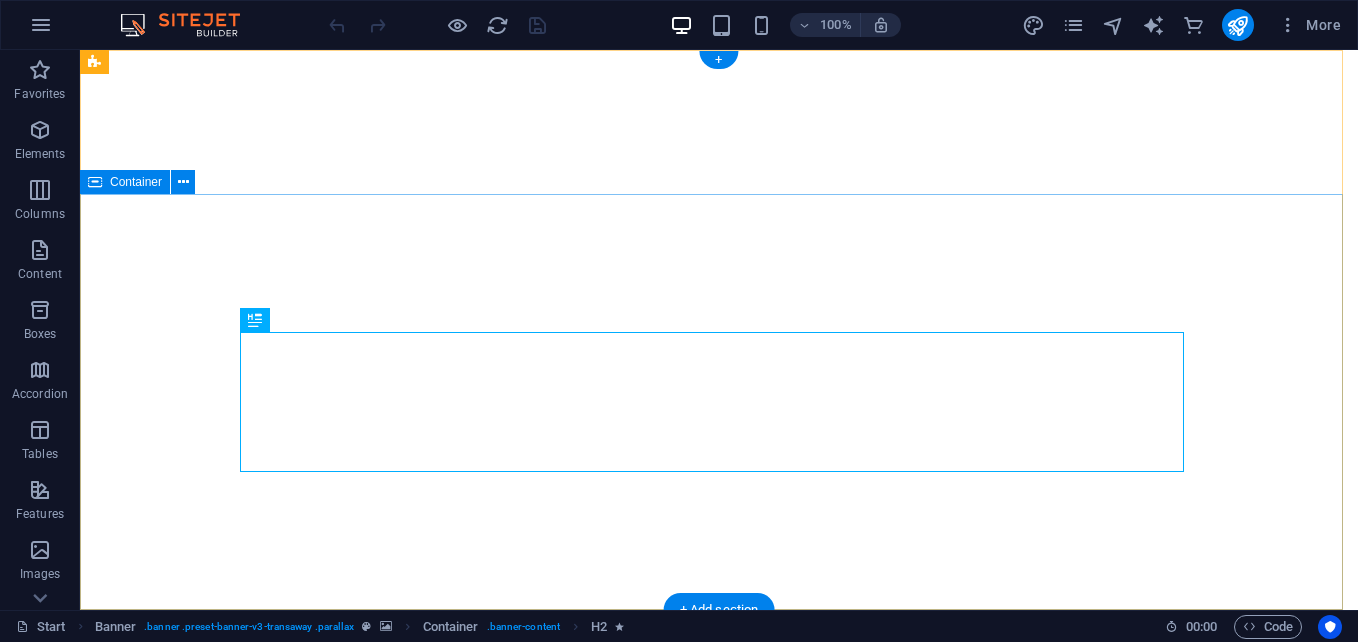 click on "Your world wide transport service" at bounding box center (719, 1162) 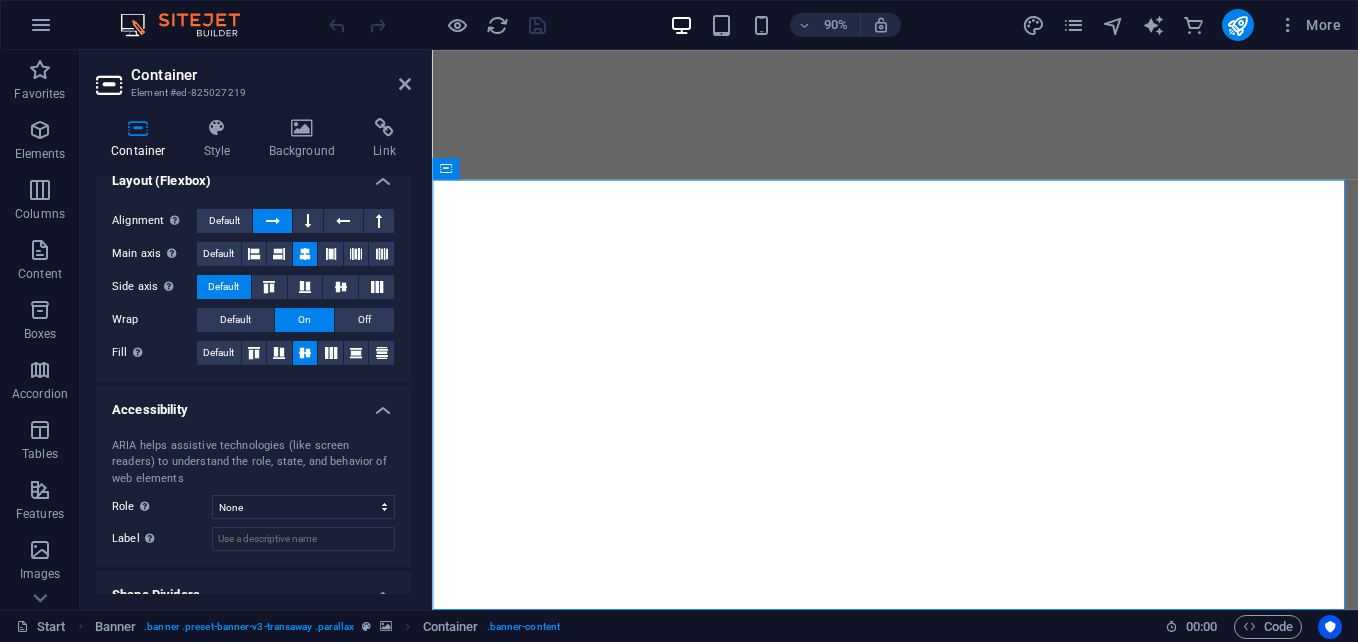 scroll, scrollTop: 357, scrollLeft: 0, axis: vertical 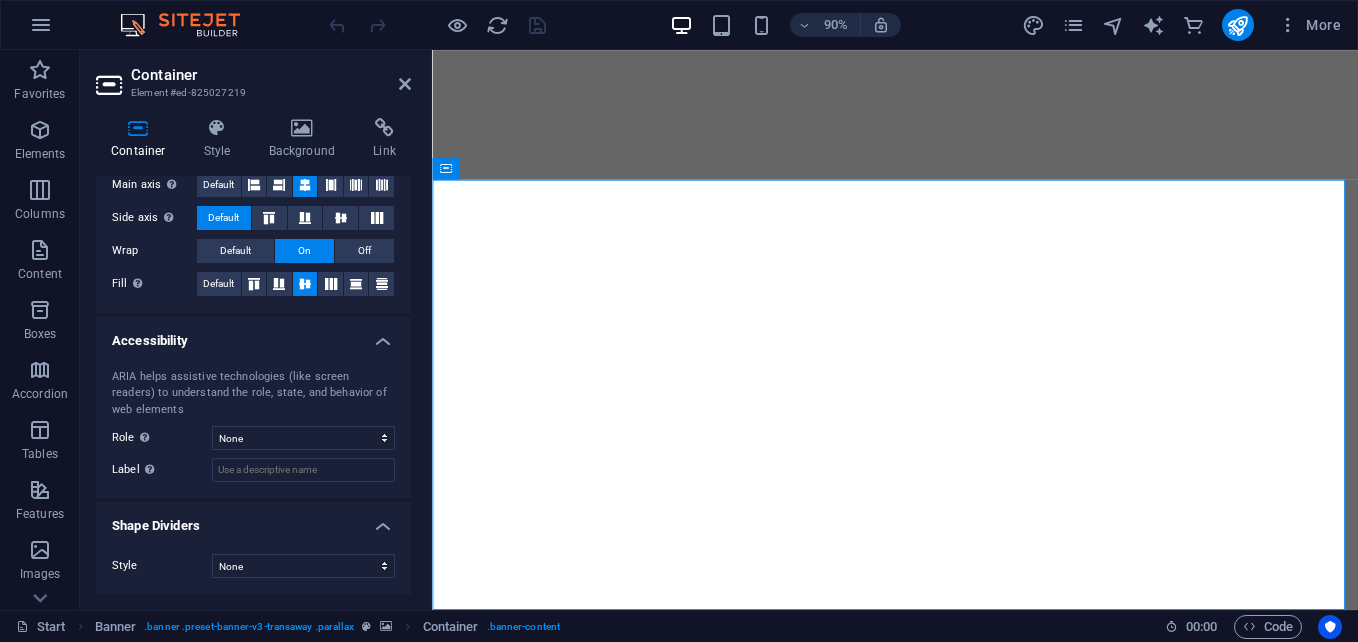 drag, startPoint x: 403, startPoint y: 412, endPoint x: 419, endPoint y: 216, distance: 196.65198 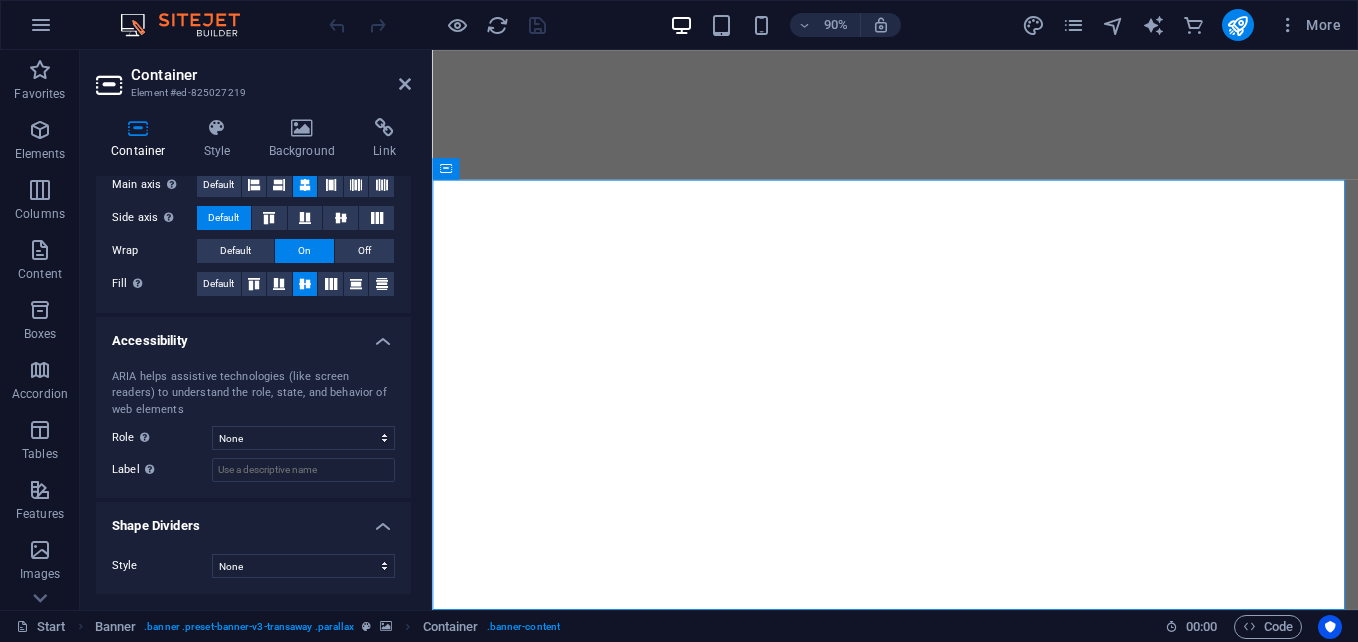 scroll, scrollTop: 0, scrollLeft: 0, axis: both 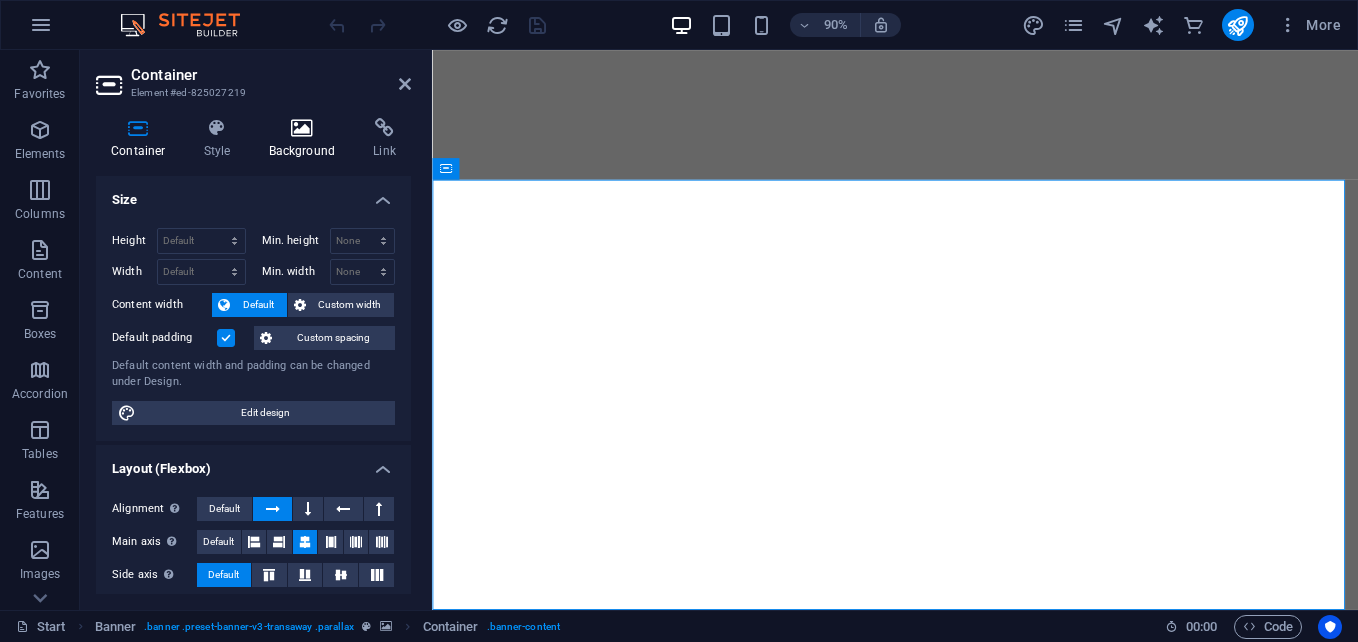 click on "Background" at bounding box center (306, 139) 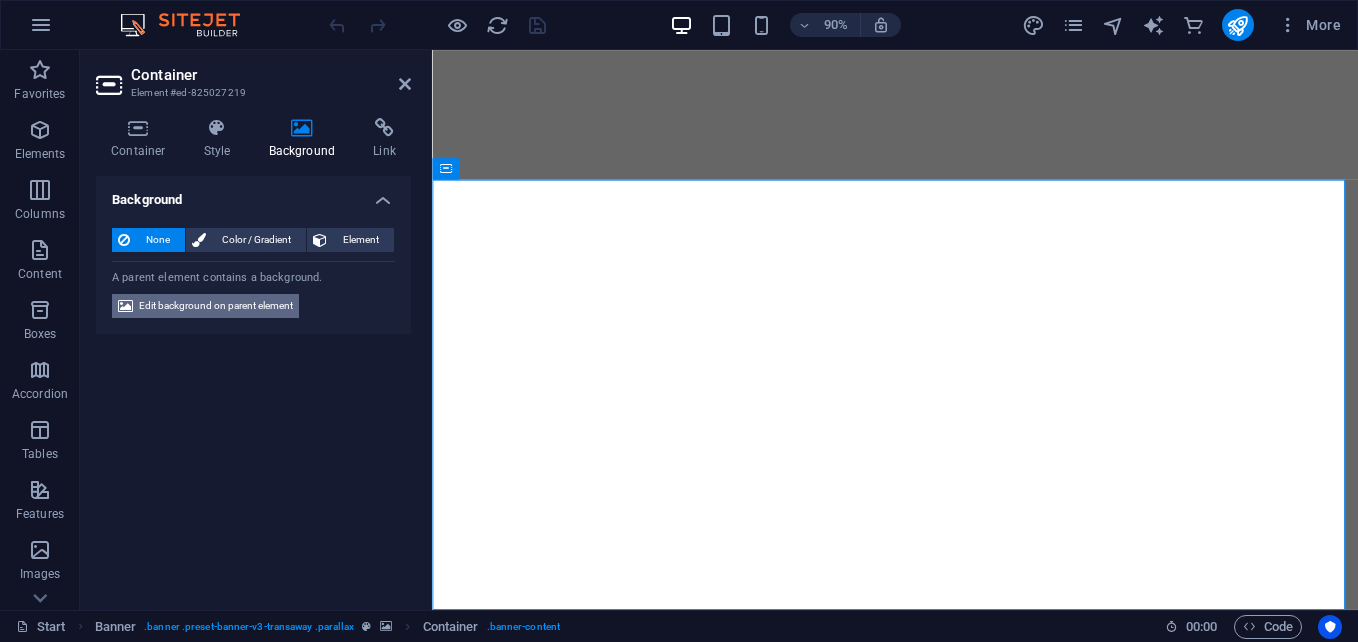 click on "Edit background on parent element" at bounding box center [216, 306] 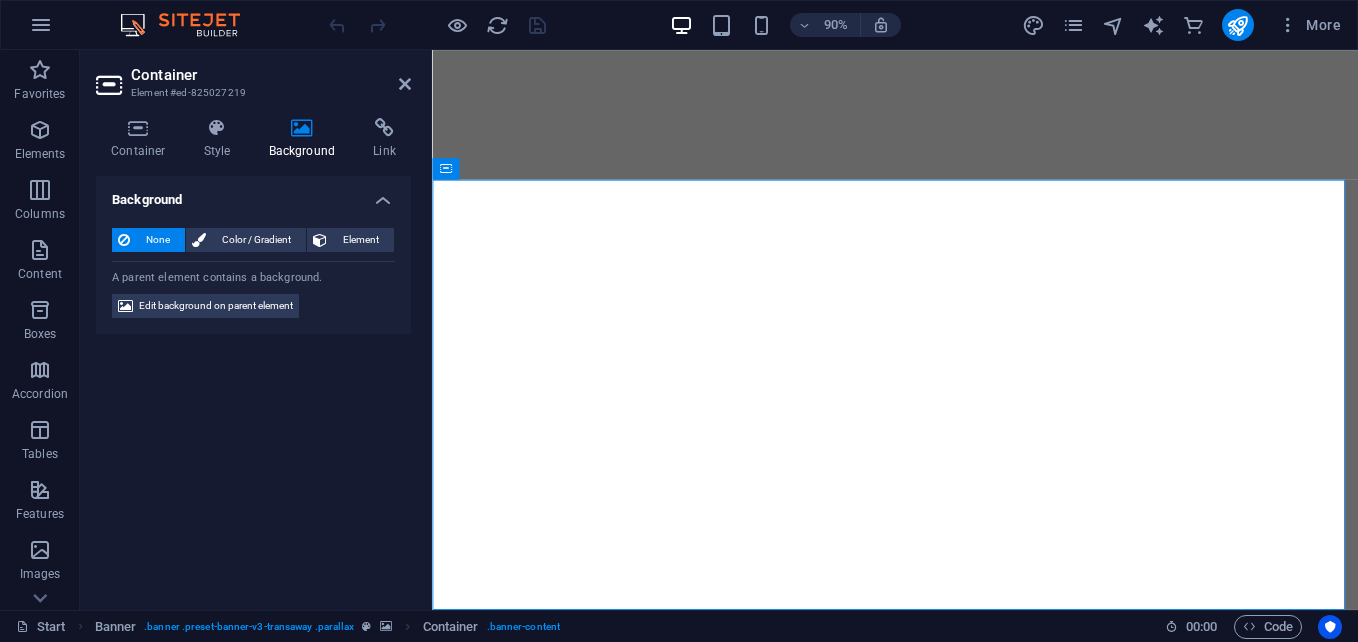 click on "Container Element #ed-825027219
Container Style Background Link Size Height Default px rem % vh vw Min. height None px rem % vh vw Width Default px rem % em vh vw Min. width None px rem % vh vw Content width Default Custom width Width Default px rem % em vh vw Min. width None px rem % vh vw Default padding Custom spacing Default content width and padding can be changed under Design. Edit design Layout (Flexbox) Alignment Determines the flex direction. Default Main axis Determine how elements should behave along the main axis inside this container (justify content). Default Side axis Control the vertical direction of the element inside of the container (align items). Default Wrap Default On Off Fill Controls the distances and direction of elements on the y-axis across several lines (align content). Default Accessibility ARIA helps assistive technologies (like screen readers) to understand the role, state, and behavior of web elements Role The ARIA role defines the purpose of an element.  None" at bounding box center (719, 330) 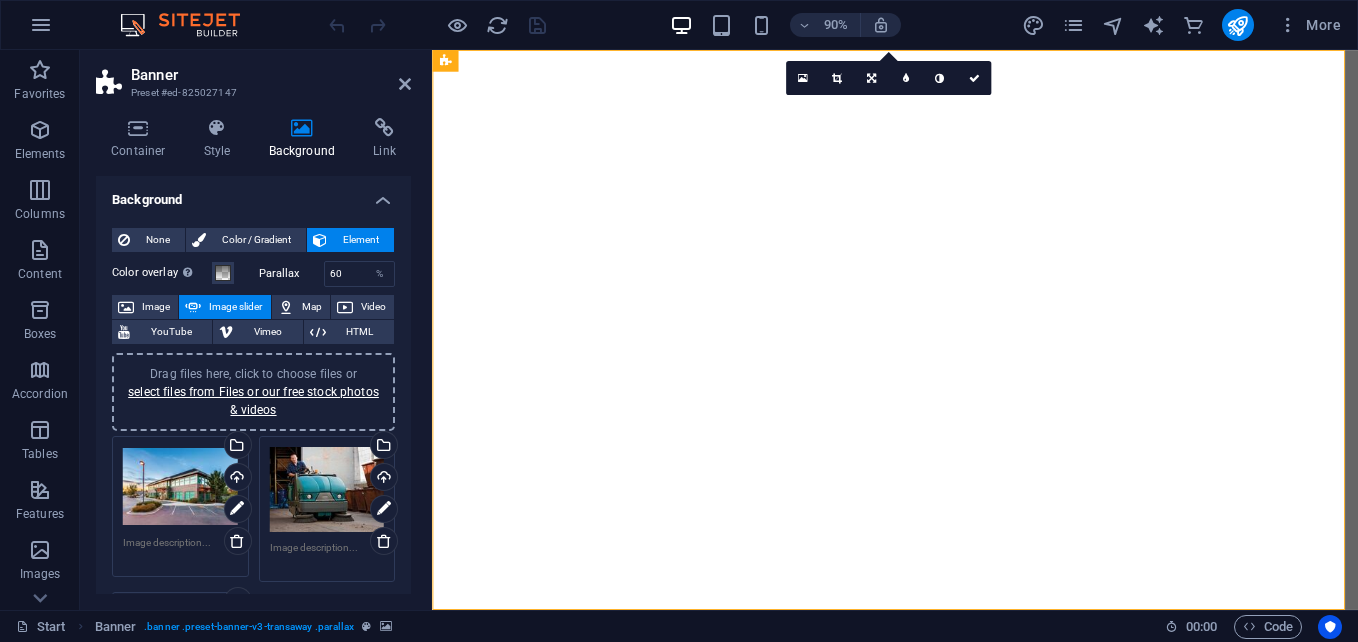 drag, startPoint x: 223, startPoint y: 312, endPoint x: 410, endPoint y: 310, distance: 187.0107 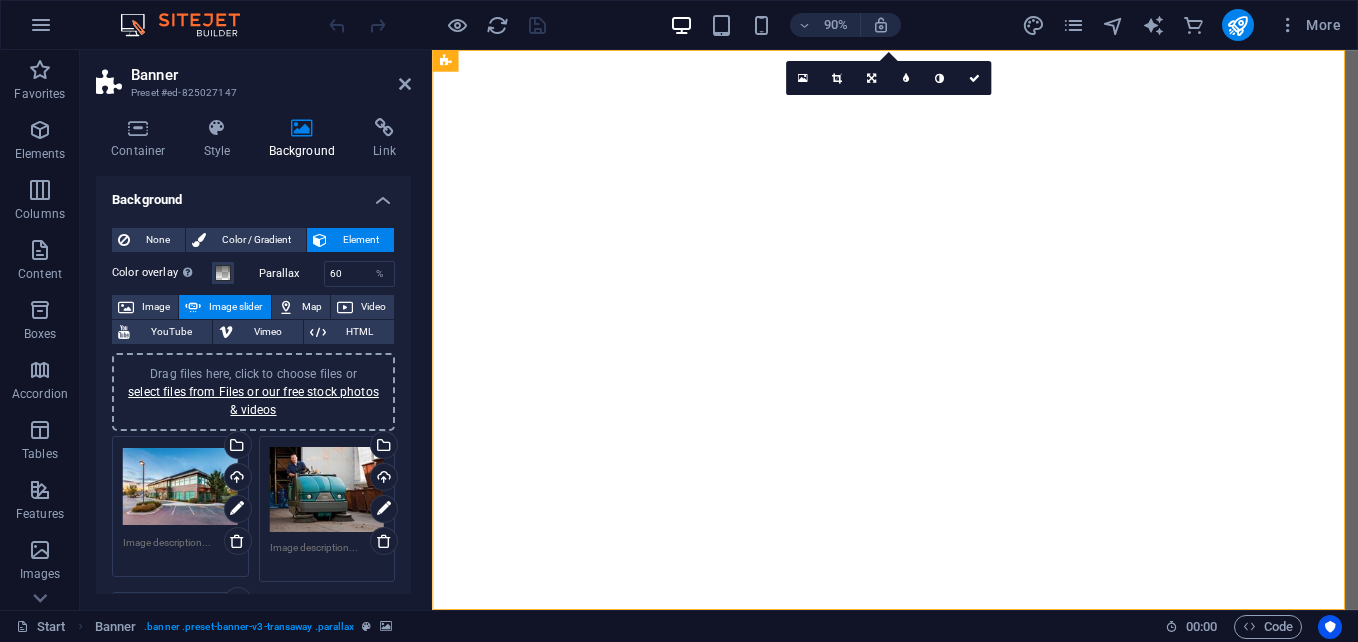 click on "Background None Color / Gradient Element Stretch background to full-width Color overlay Places an overlay over the background to colorize it Parallax 60 % Image Image slider Map Video YouTube Vimeo HTML Drag files here, click to choose files or select files from Files or our free stock photos & videos Drag files here, click to choose files or select files from Files or our free stock photos & videos Select files from the file manager, stock photos, or upload file(s) Upload Drag files here, click to choose files or select files from Files or our free stock photos & videos Select files from the file manager, stock photos, or upload file(s) Upload Drag files here, click to choose files or select files from Files or our free stock photos & videos Select files from the file manager, stock photos, or upload file(s) Upload Remove all images Slides to show 1 Slides to scroll 1 Center mode Enables centered view with partial previous/next slide. Use with odd numbered "Slides to show" counts. Center padding 0 px % Slide" at bounding box center (253, 385) 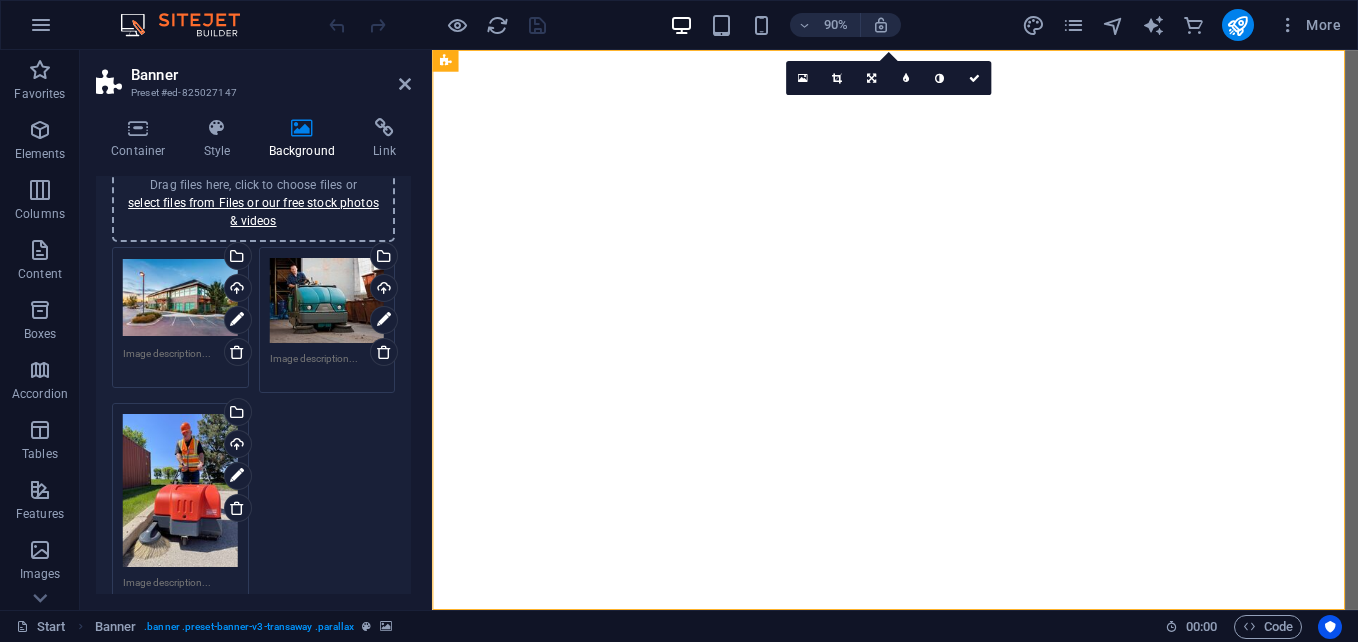 scroll, scrollTop: 310, scrollLeft: 0, axis: vertical 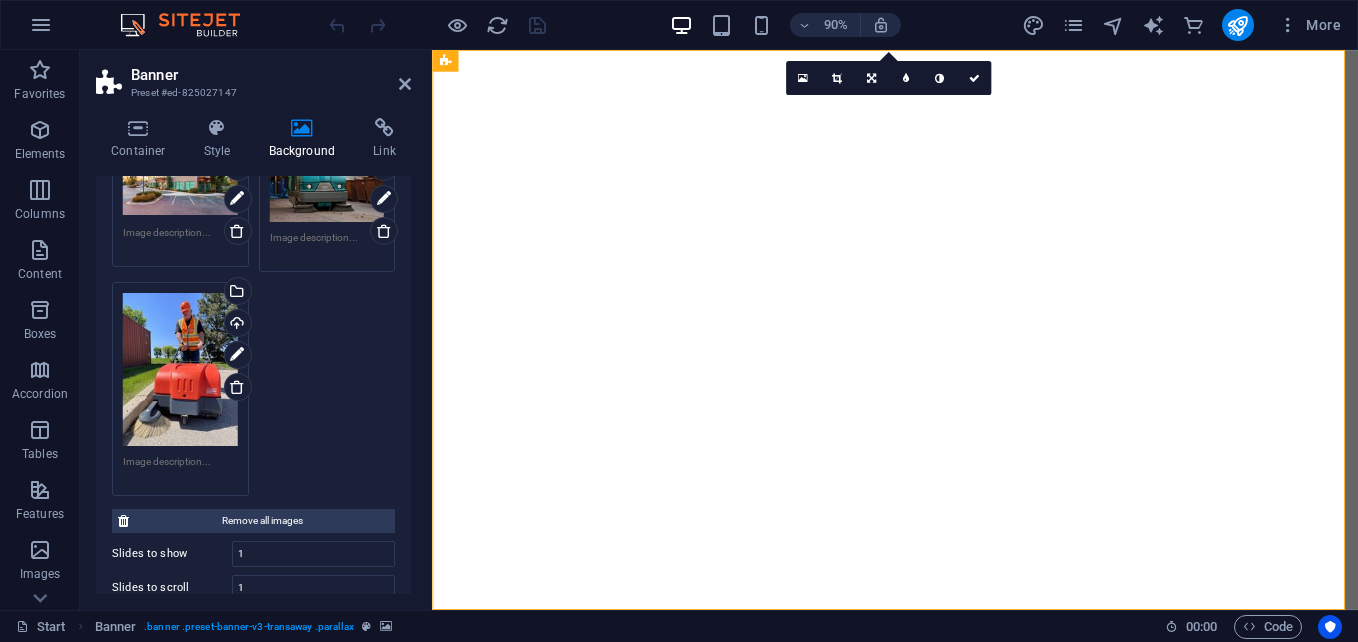 click on "Drag files here, click to choose files or select files from Files or our free stock photos & videos" at bounding box center (180, 369) 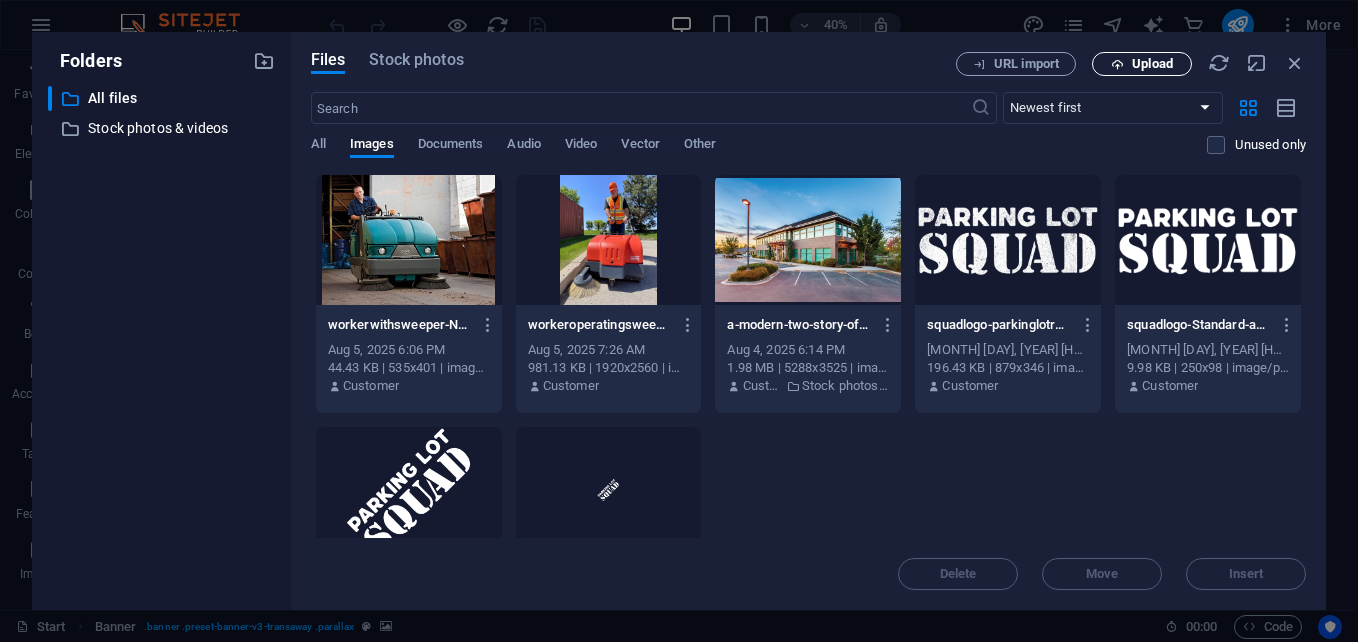 click at bounding box center [1117, 64] 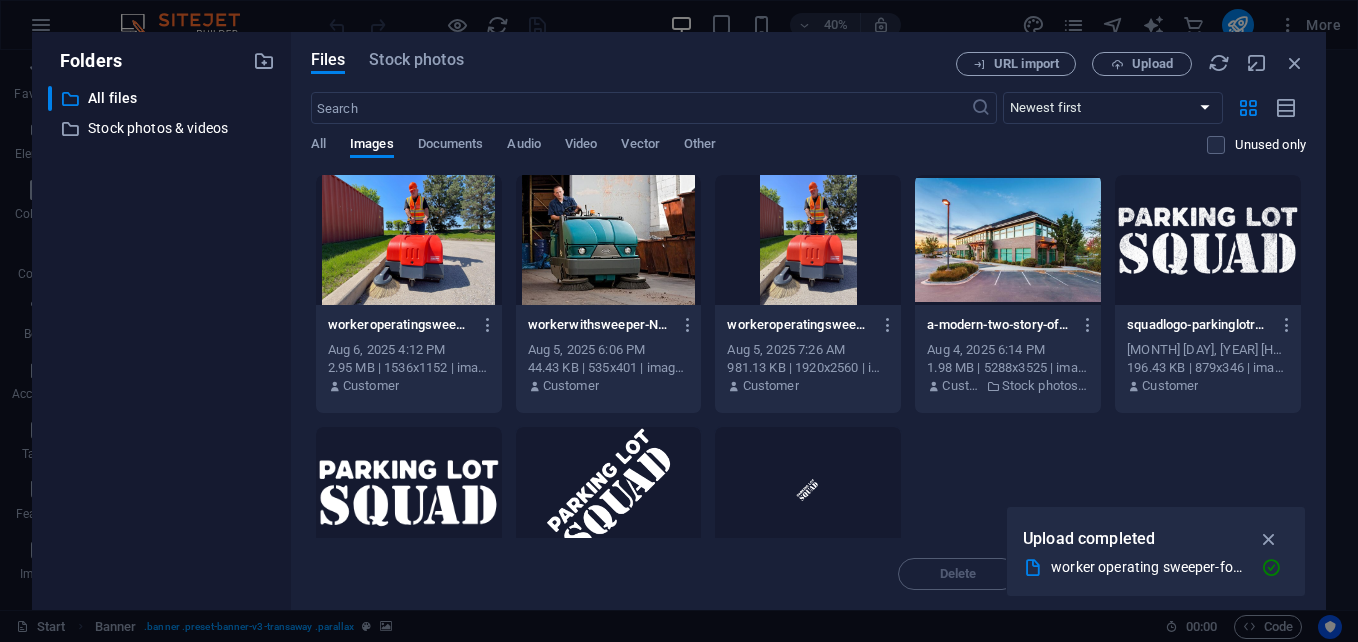 click at bounding box center (409, 240) 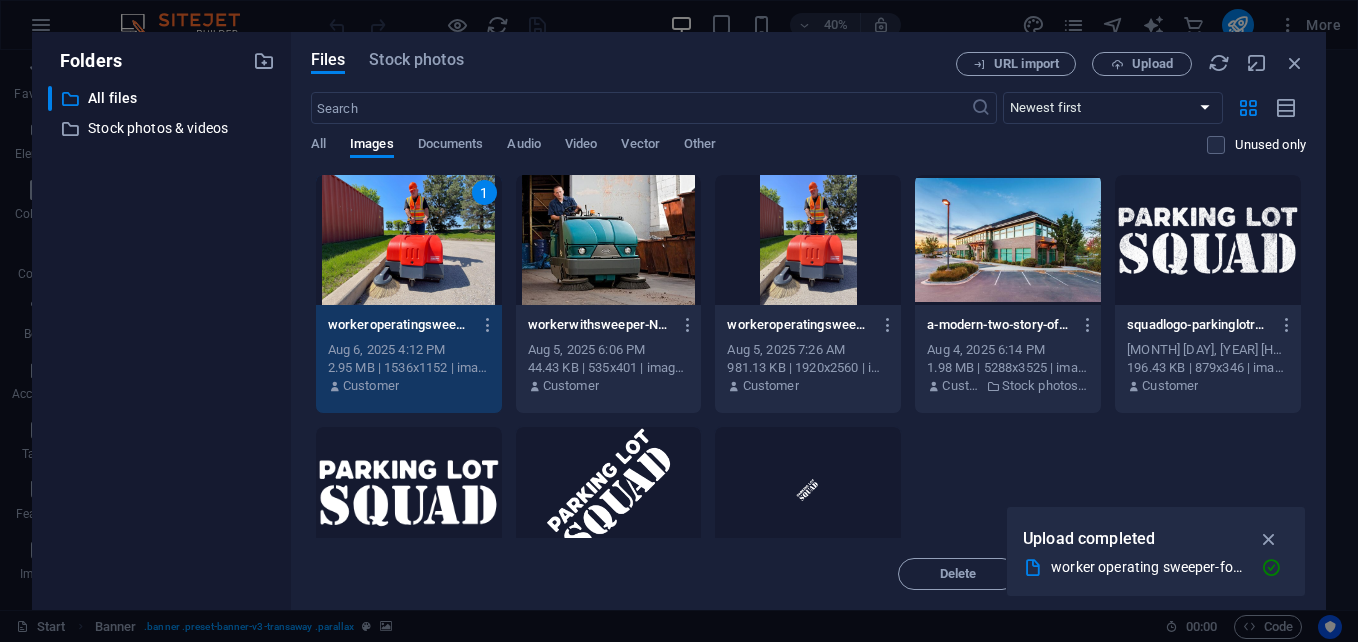 click on "1" at bounding box center [409, 240] 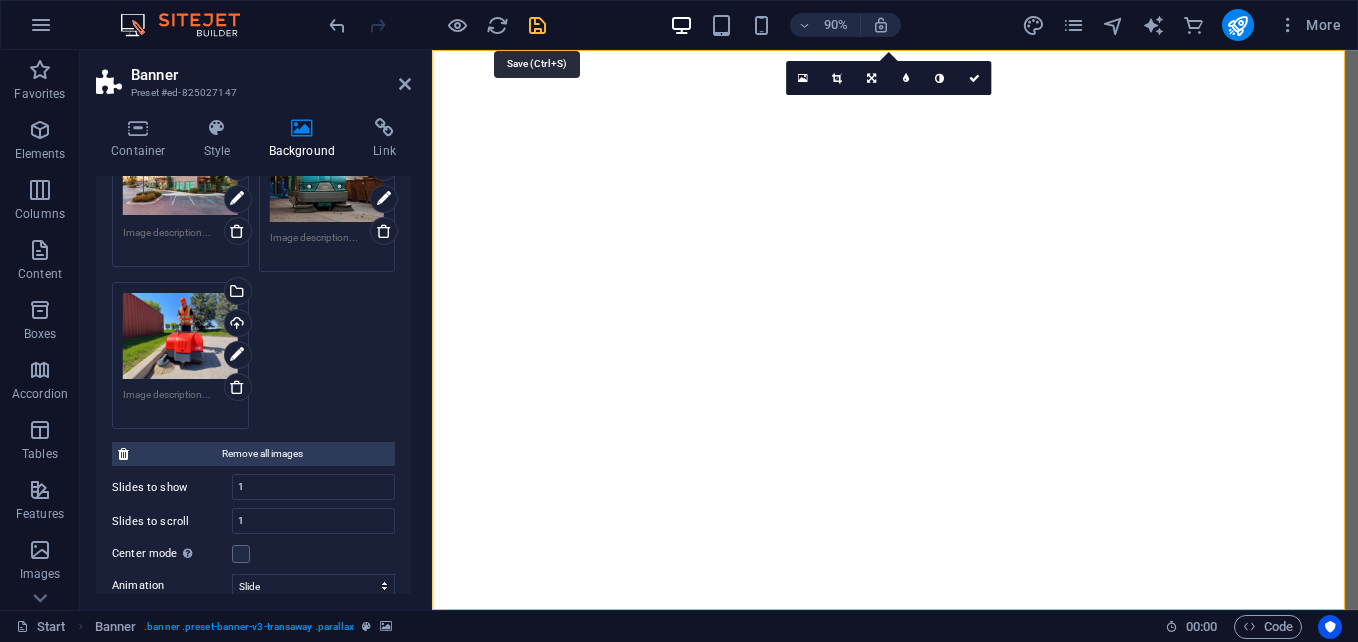 click at bounding box center (537, 25) 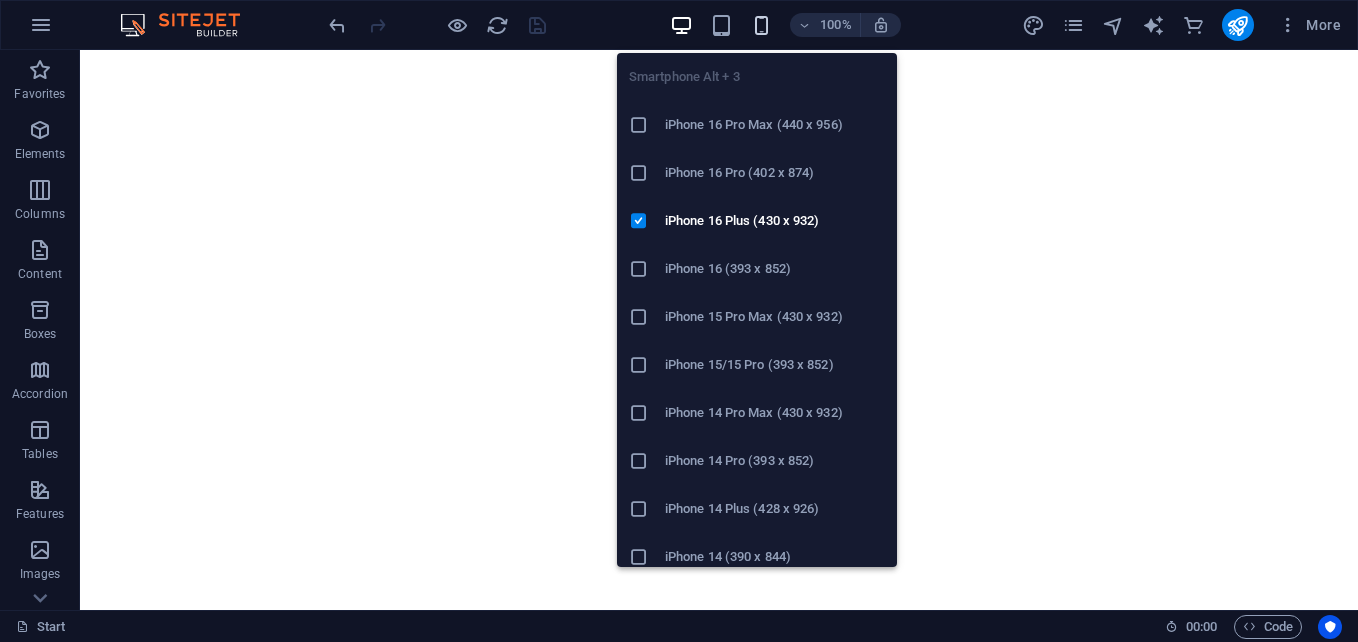 click at bounding box center [761, 25] 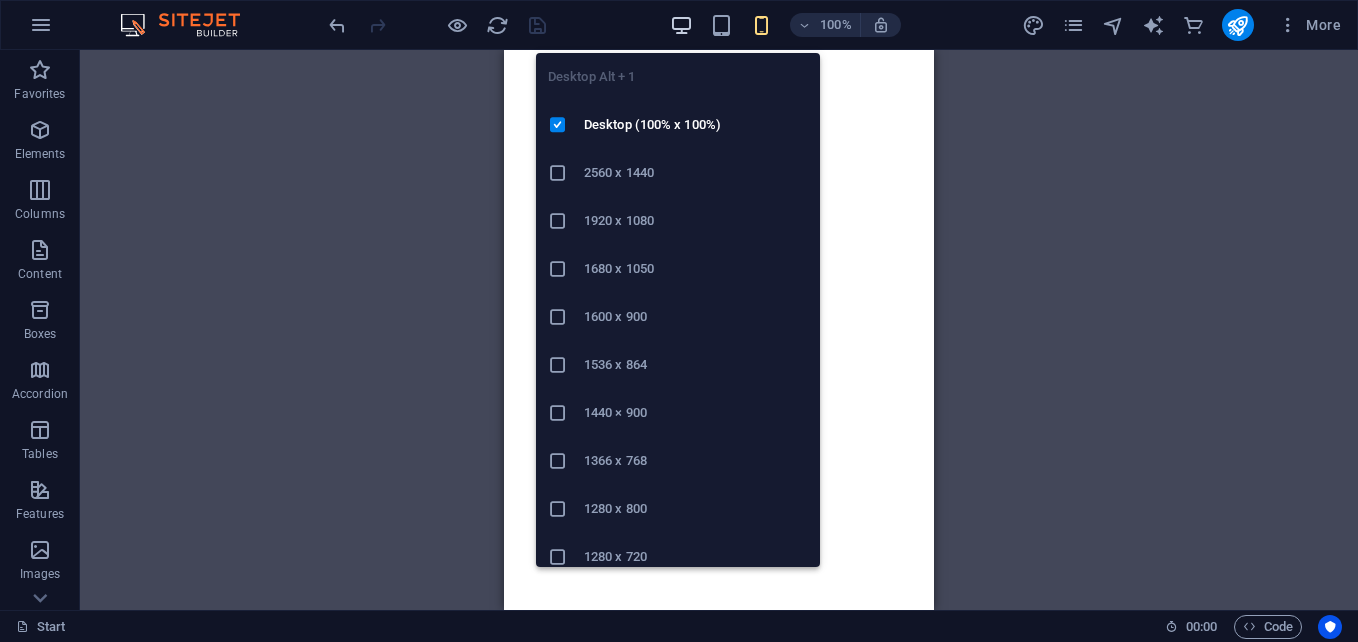 click at bounding box center (681, 25) 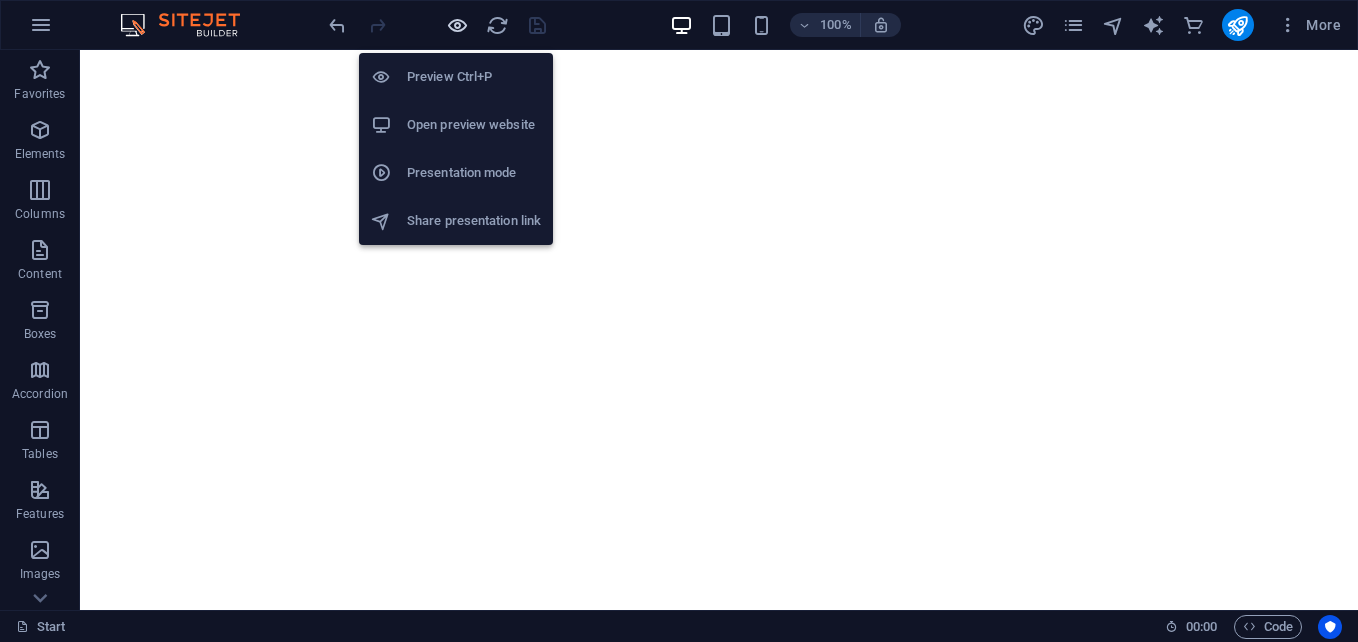 click at bounding box center (457, 25) 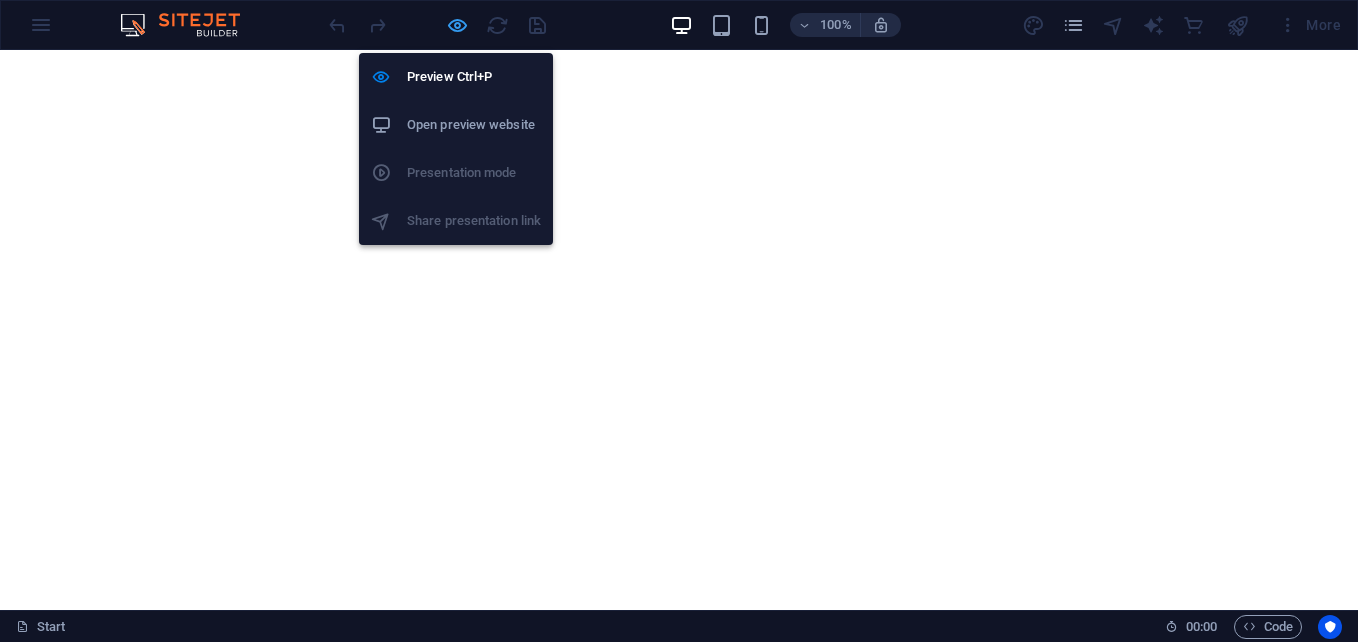 click at bounding box center (457, 25) 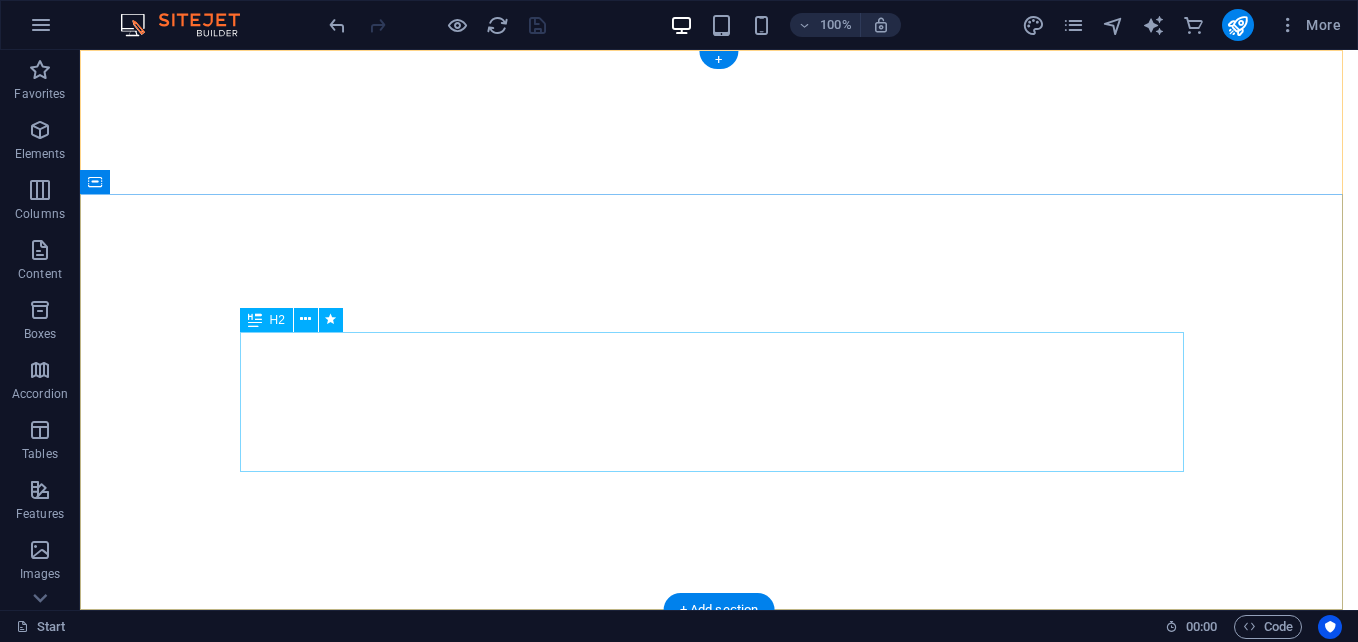 click on "Your world wide transport service" at bounding box center (719, 1162) 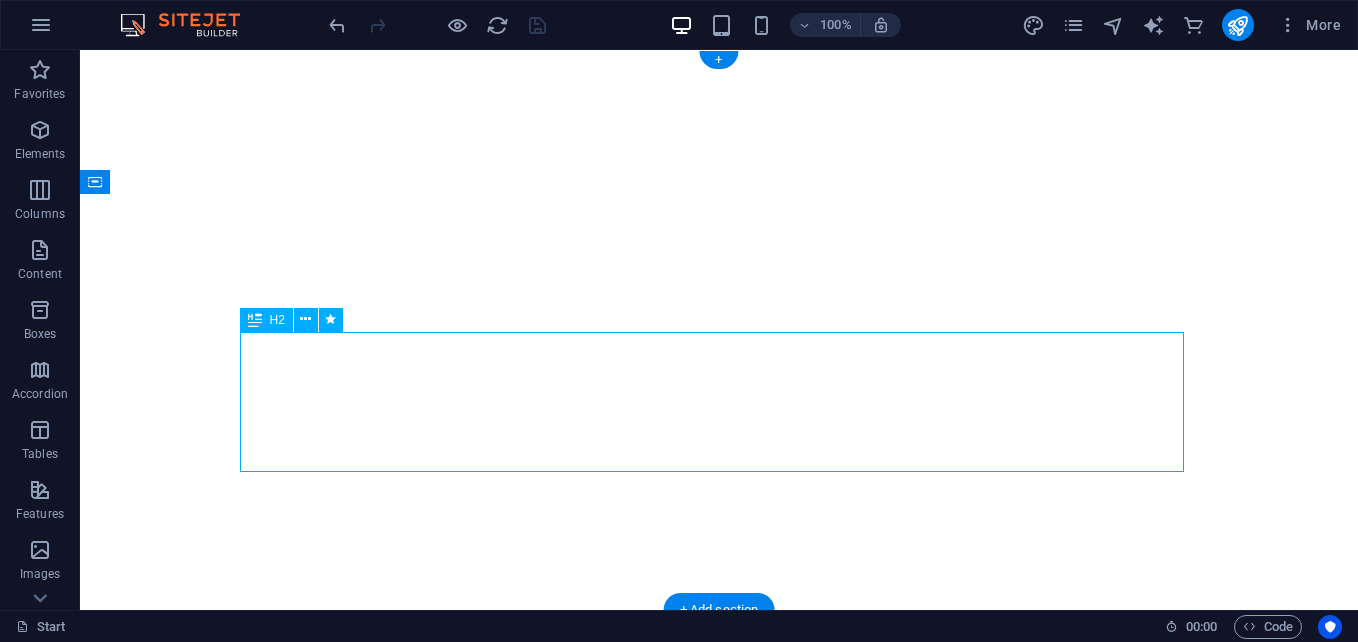 click on "Your world wide transport service" at bounding box center (719, 1162) 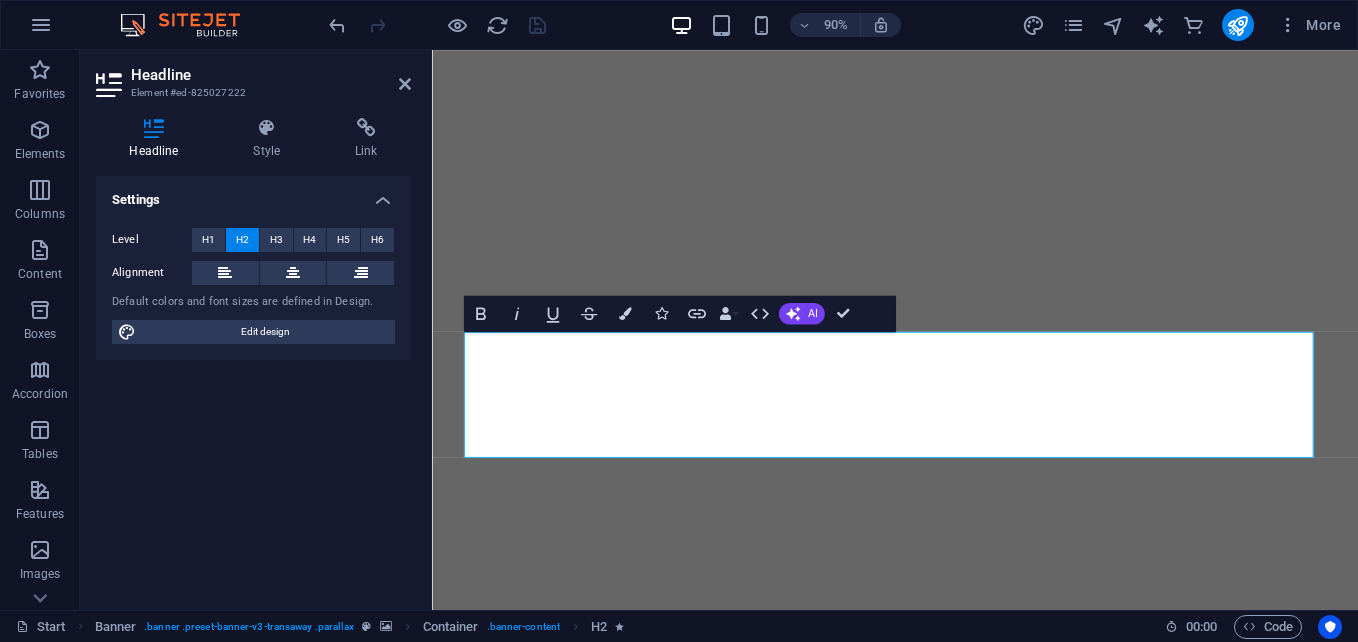 click on "Headline" at bounding box center [271, 75] 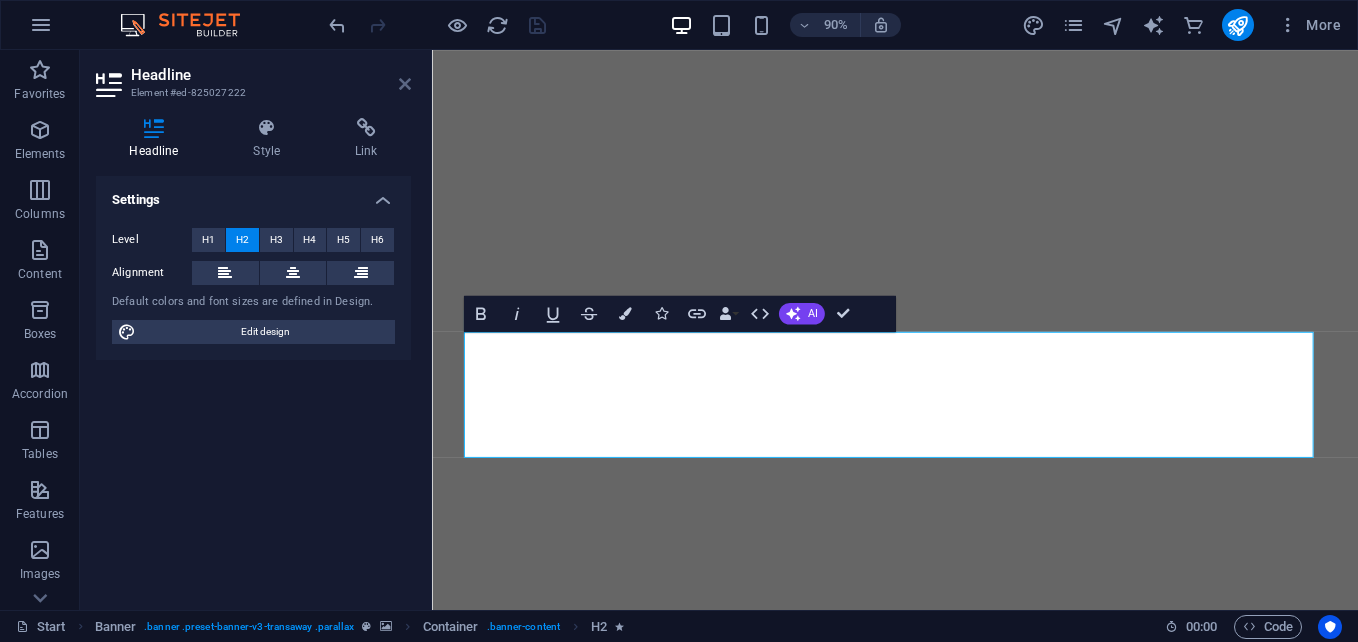 click at bounding box center [405, 84] 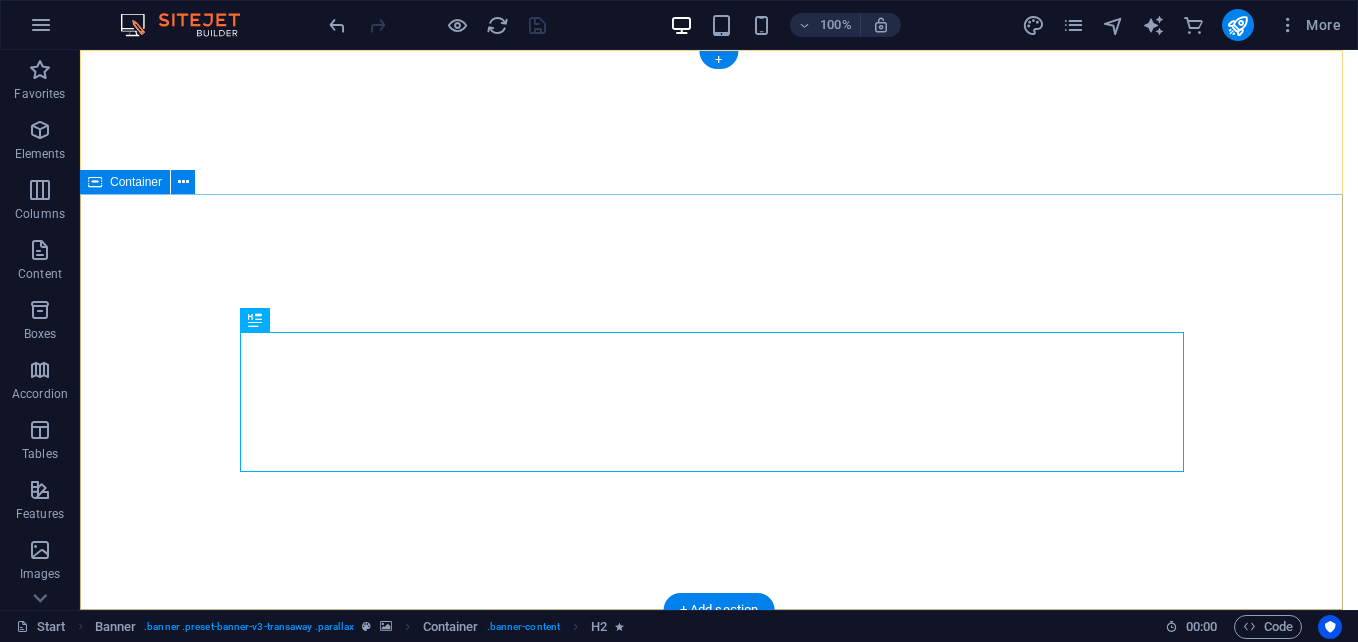click on "Your world wide transport service" at bounding box center [719, 1162] 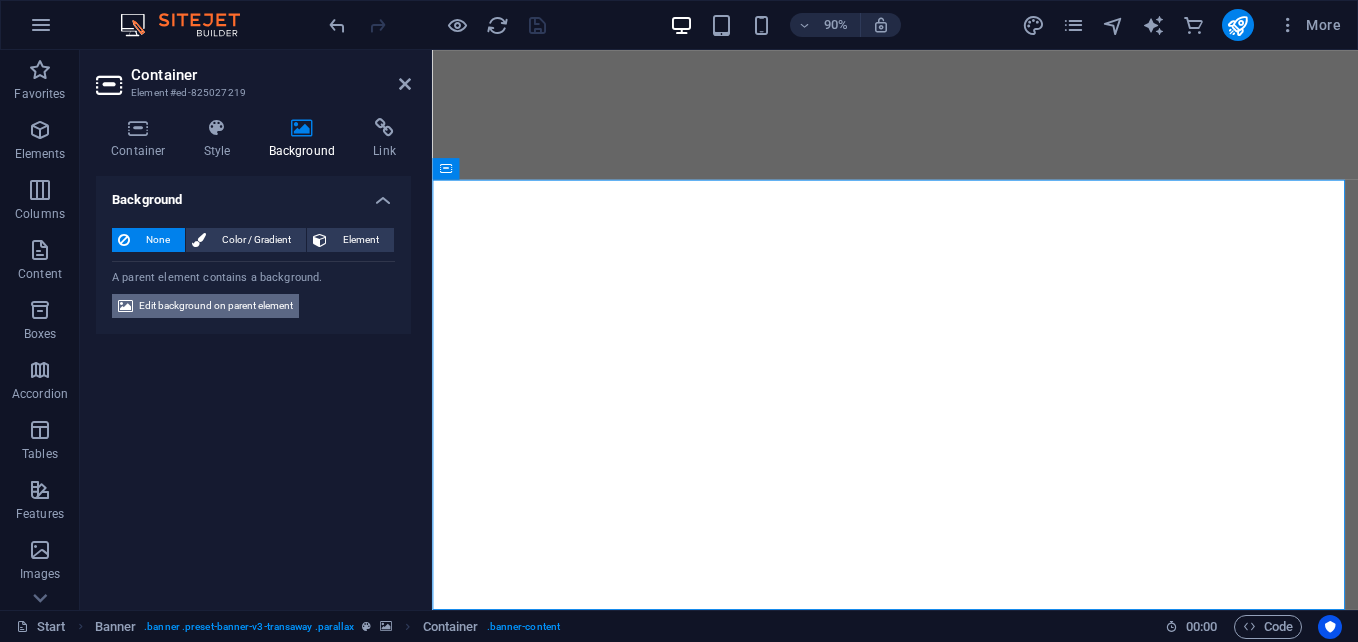 click on "Edit background on parent element" at bounding box center (216, 306) 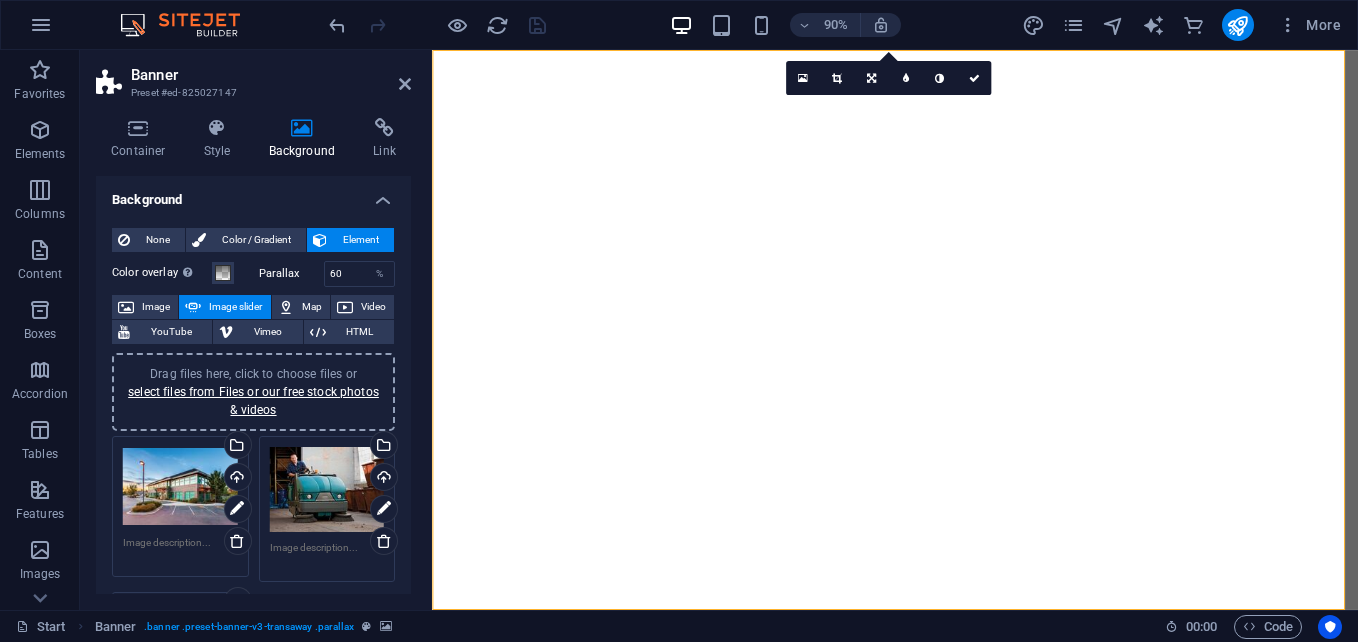 drag, startPoint x: 406, startPoint y: 278, endPoint x: 406, endPoint y: 326, distance: 48 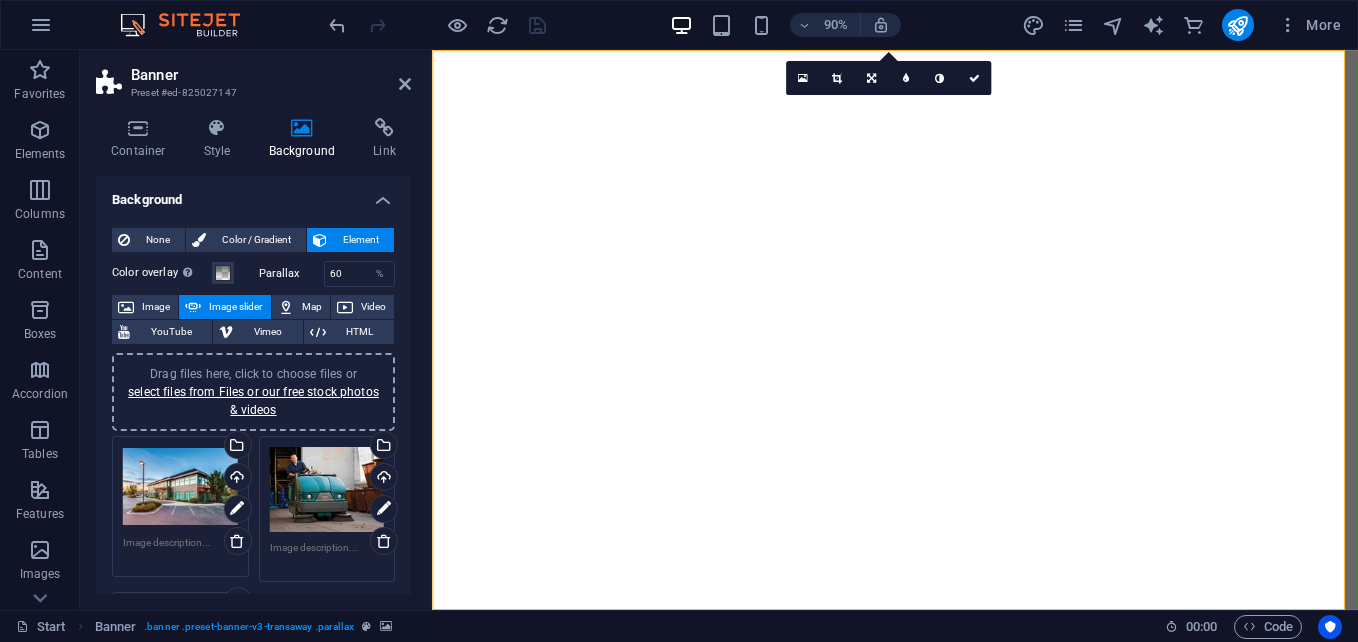 click on "None Color / Gradient Element Stretch background to full-width Color overlay Places an overlay over the background to colorize it Parallax 60 % Image Image slider Map Video YouTube Vimeo HTML Drag files here, click to choose files or select files from Files or our free stock photos & videos Drag files here, click to choose files or select files from Files or our free stock photos & videos Select files from the file manager, stock photos, or upload file(s) Upload Drag files here, click to choose files or select files from Files or our free stock photos & videos Select files from the file manager, stock photos, or upload file(s) Upload Drag files here, click to choose files or select files from Files or our free stock photos & videos Select files from the file manager, stock photos, or upload file(s) Upload Remove all images Slides to show 1 Slides to scroll 1 Center mode Enables centered view with partial previous/next slide. Use with odd numbered "Slides to show" counts. Center padding 0 px % Animation Slide" at bounding box center [253, 698] 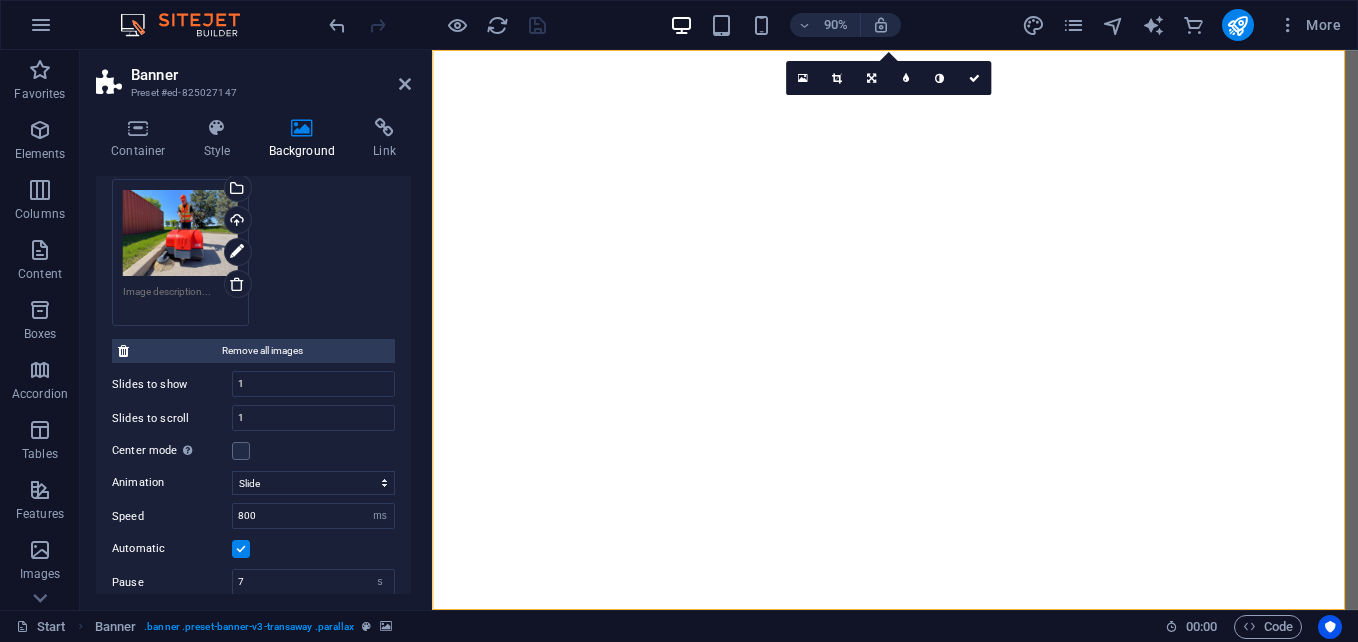 scroll, scrollTop: 446, scrollLeft: 0, axis: vertical 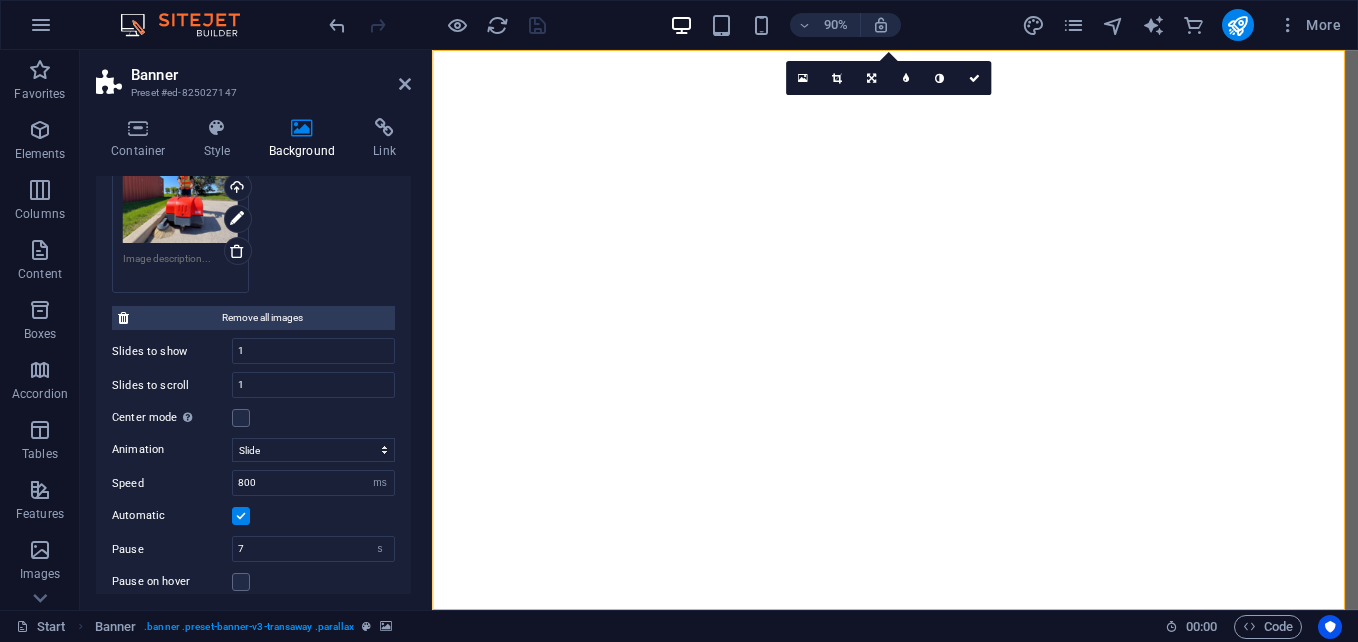 click on "Drag files here, click to choose files or select files from Files or our free stock photos & videos" at bounding box center (180, 200) 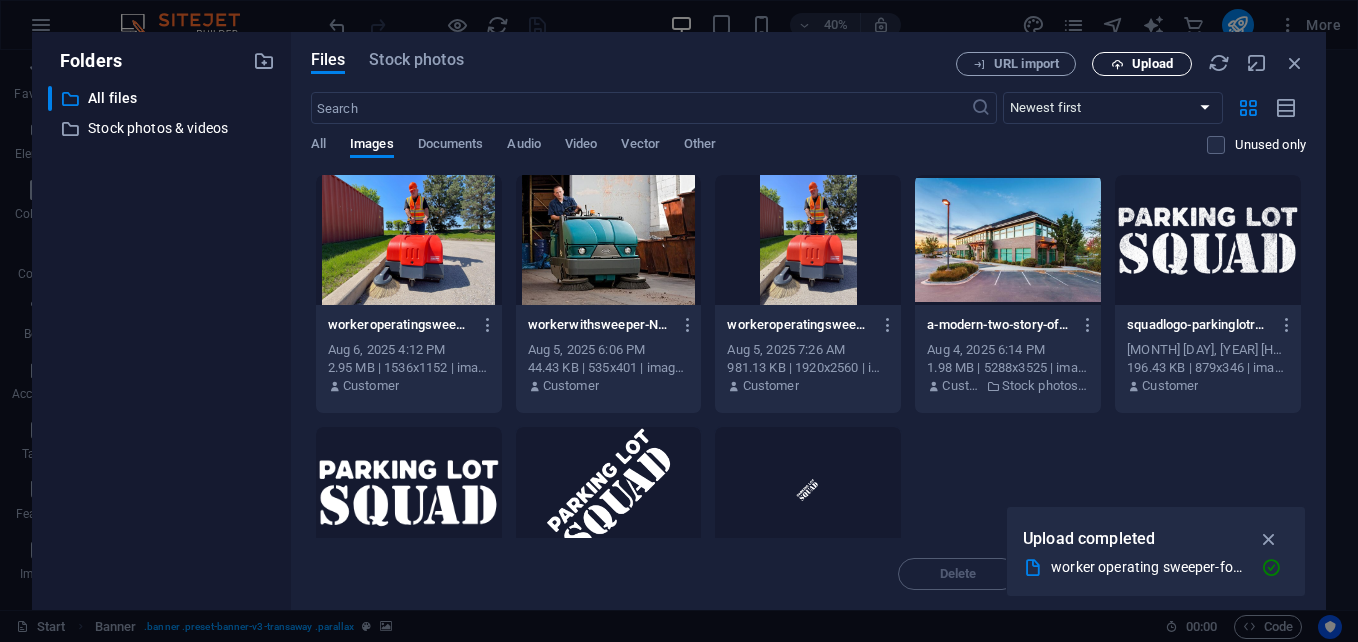 click on "Upload" at bounding box center (1152, 64) 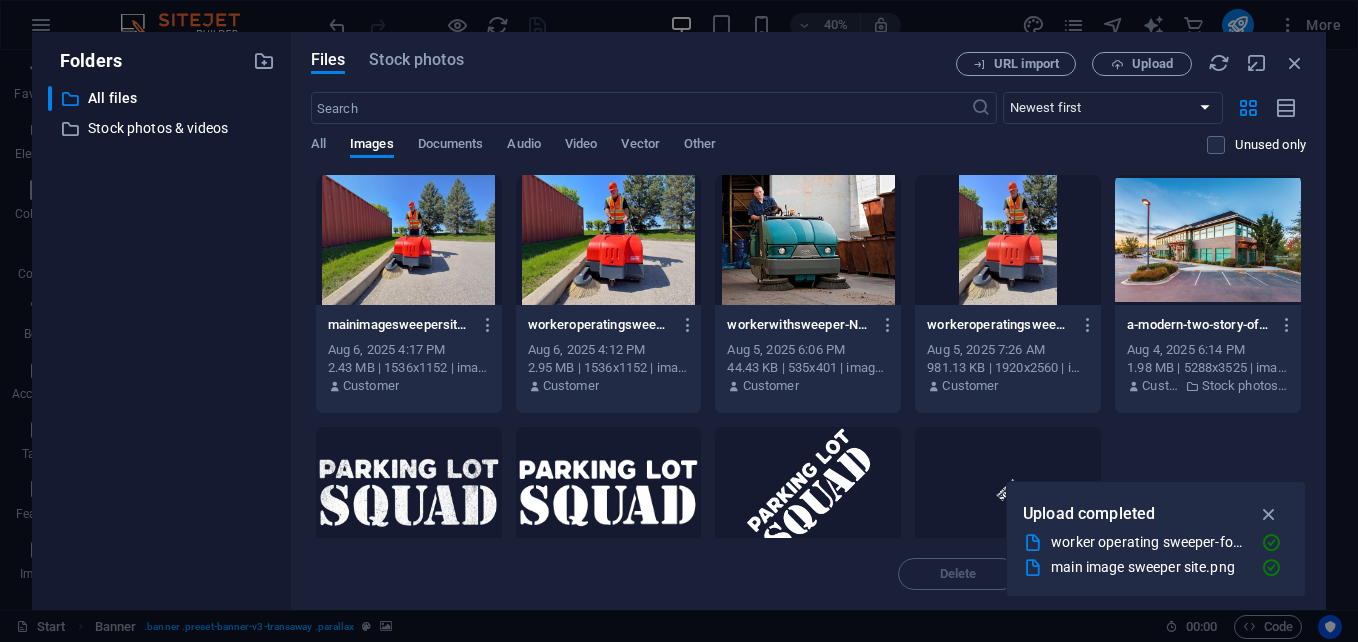 click at bounding box center (409, 240) 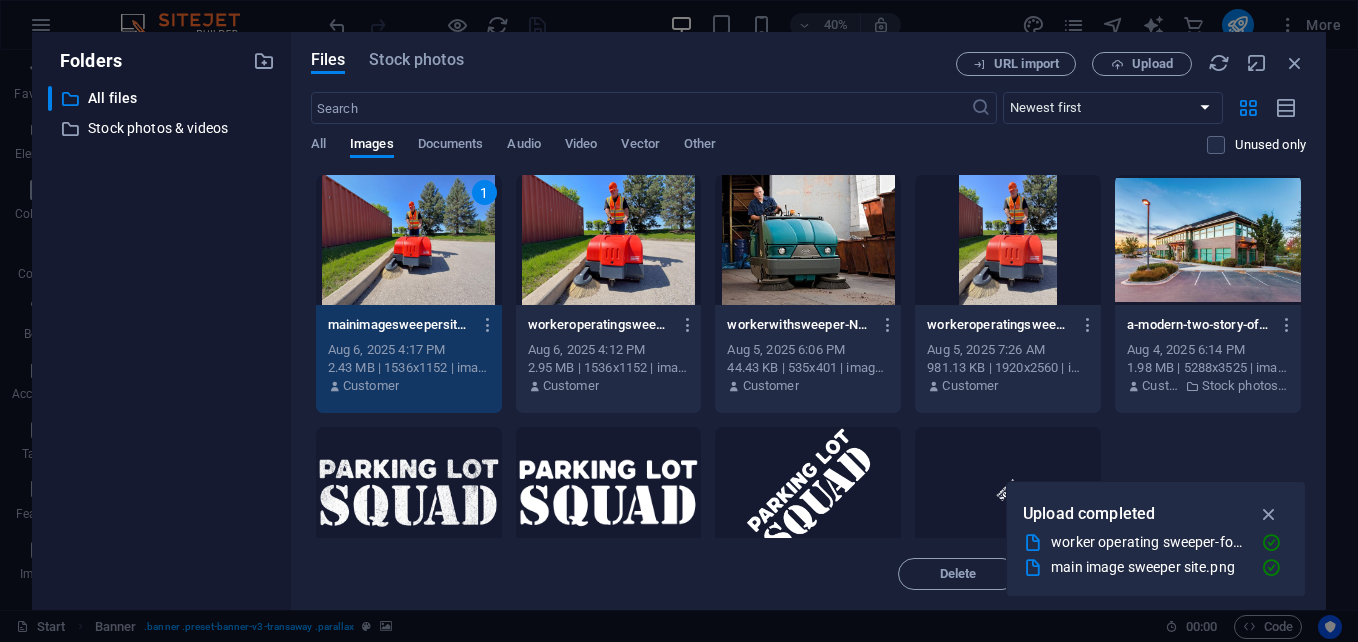 click on "1" at bounding box center (409, 240) 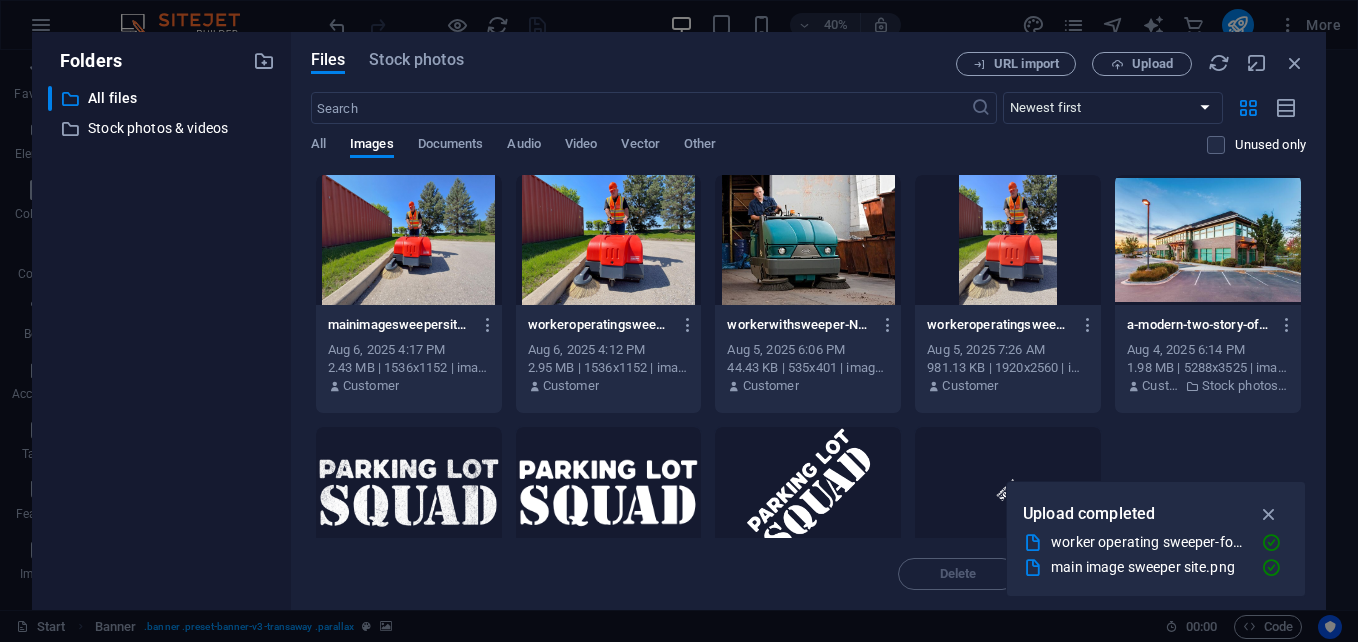 click at bounding box center [409, 240] 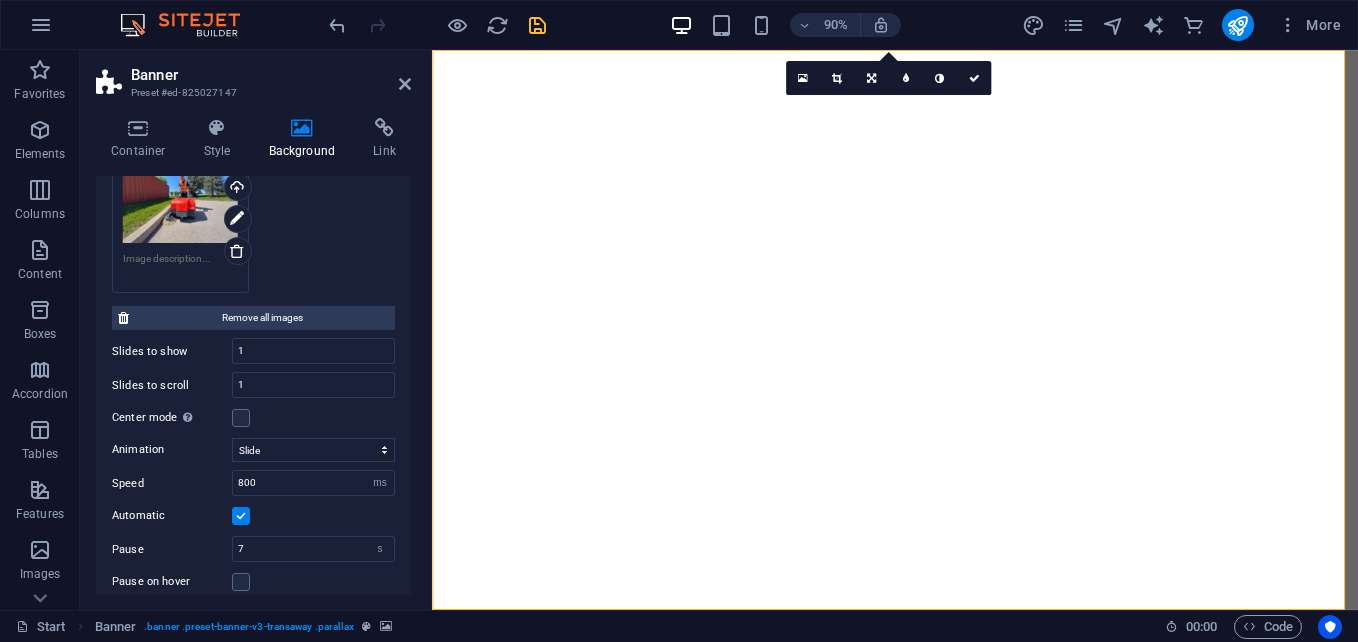 click on "Container Style Background Link Size Height Default px rem % vh vw Min. height 100 None px rem % vh vw Width Default px rem % em vh vw Min. width None px rem % vh vw Content width Default Custom width Width Default px rem % em vh vw Min. width None px rem % vh vw Default padding Custom spacing Default content width and padding can be changed under Design. Edit design Layout (Flexbox) Alignment Determines the flex direction. Default Main axis Determine how elements should behave along the main axis inside this container (justify content). Default Side axis Control the vertical direction of the element inside of the container (align items). Default Wrap Default On Off Fill Controls the distances and direction of elements on the y-axis across several lines (align content). Default Accessibility ARIA helps assistive technologies (like screen readers) to understand the role, state, and behavior of web elements Role The ARIA role defines the purpose of an element.  None Alert Article Banner Comment" at bounding box center [253, 356] 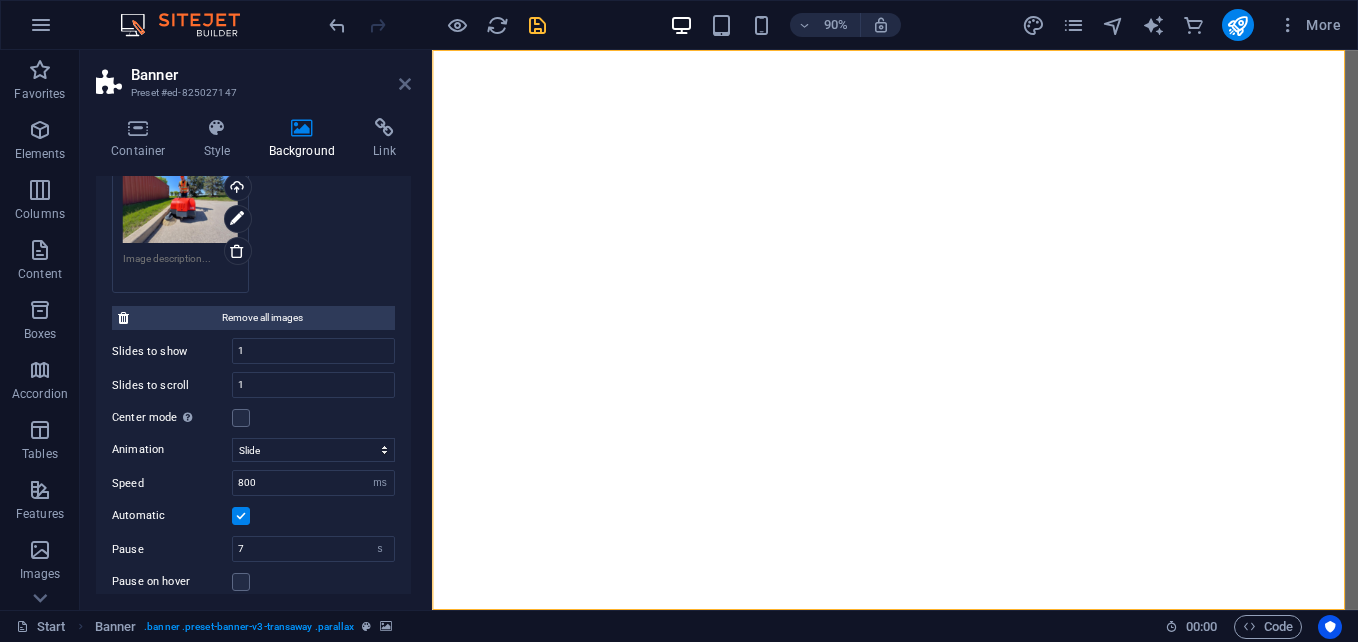 click at bounding box center [405, 84] 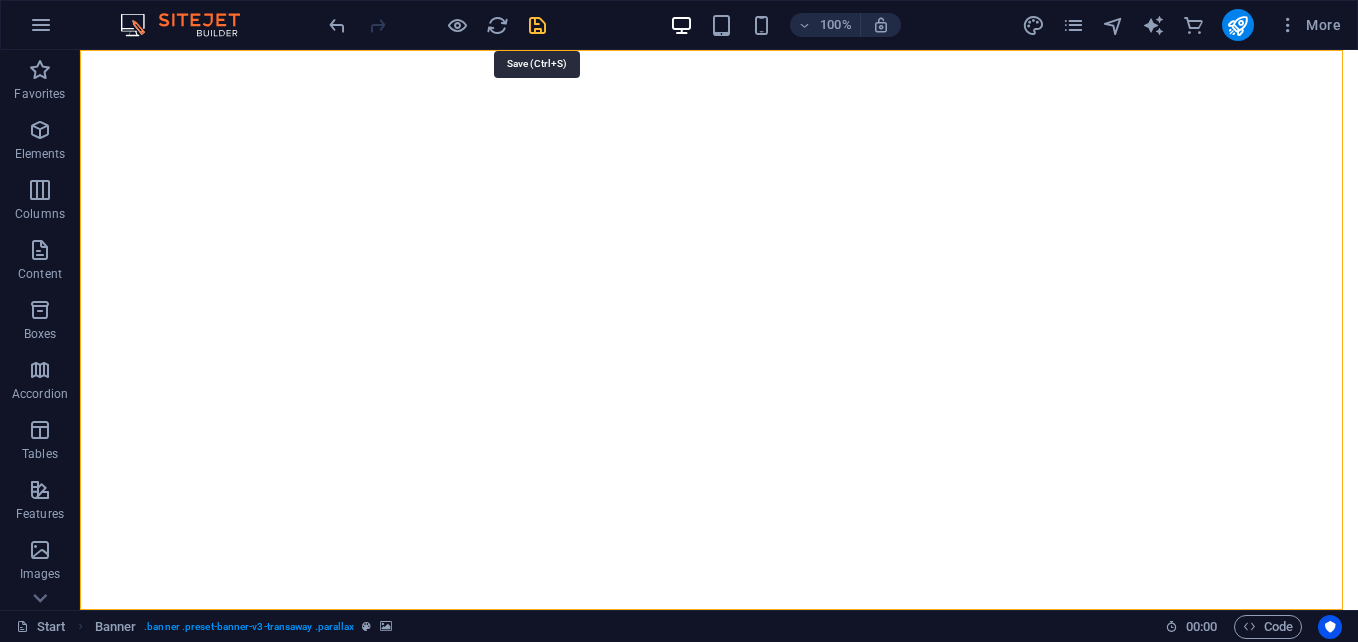 click at bounding box center (537, 25) 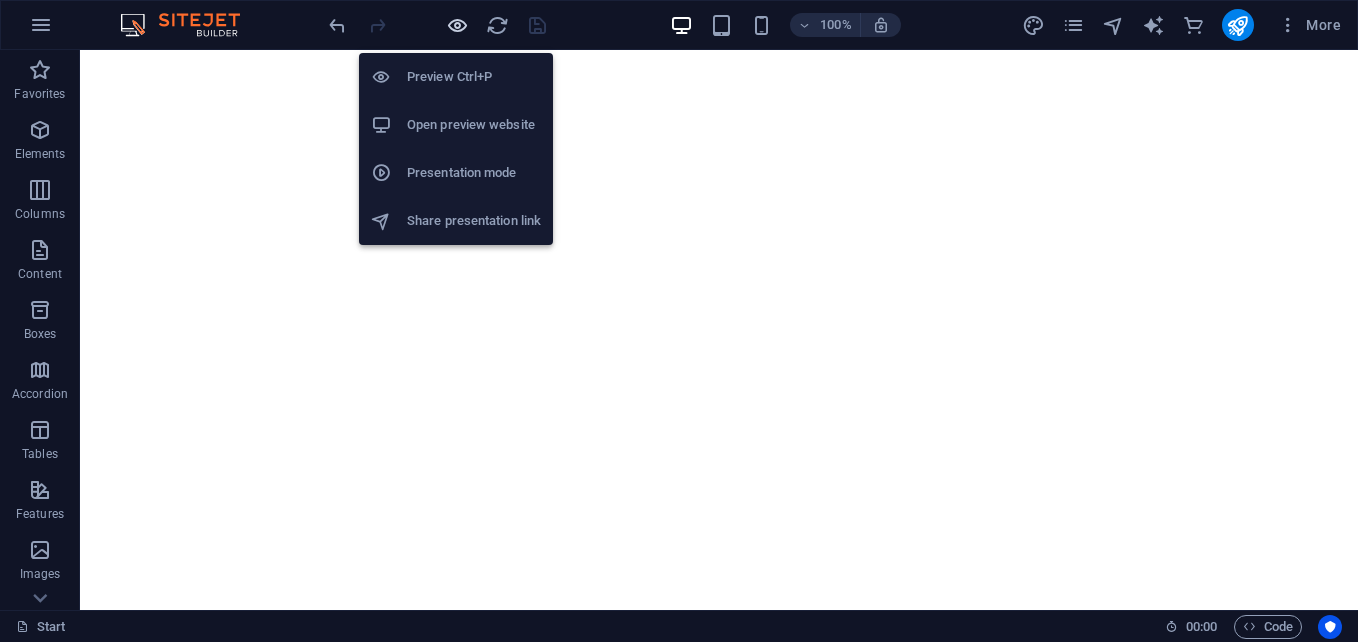click at bounding box center [457, 25] 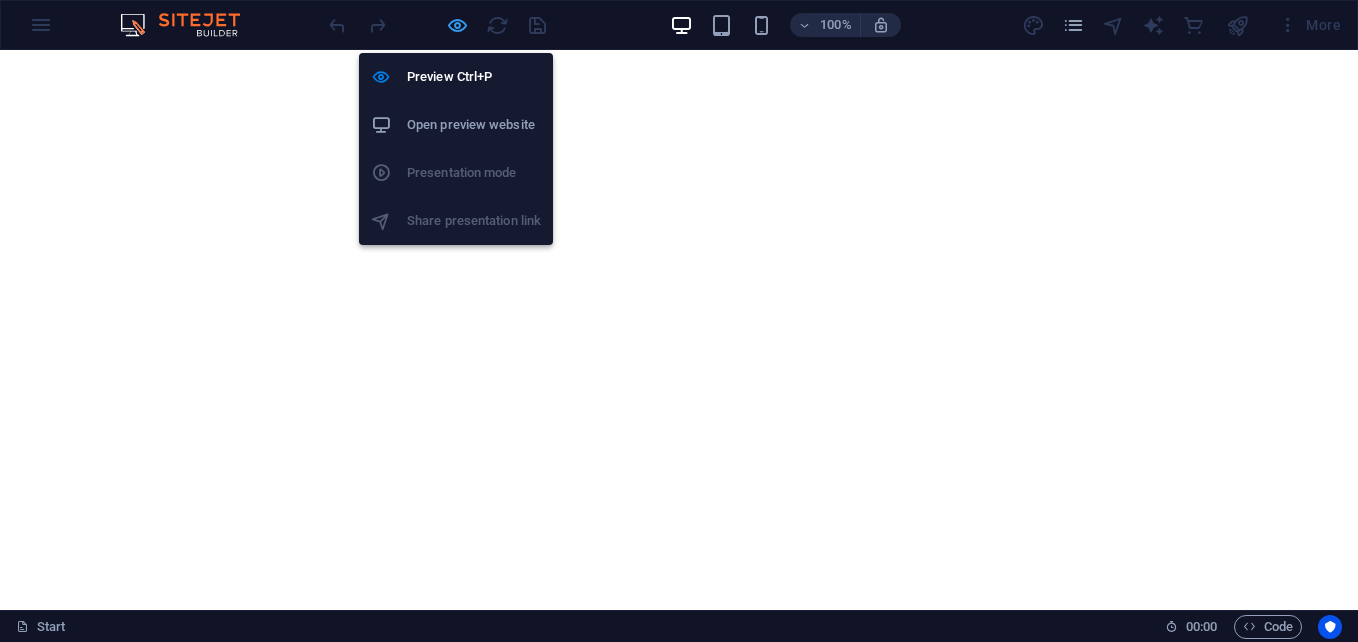 click at bounding box center [457, 25] 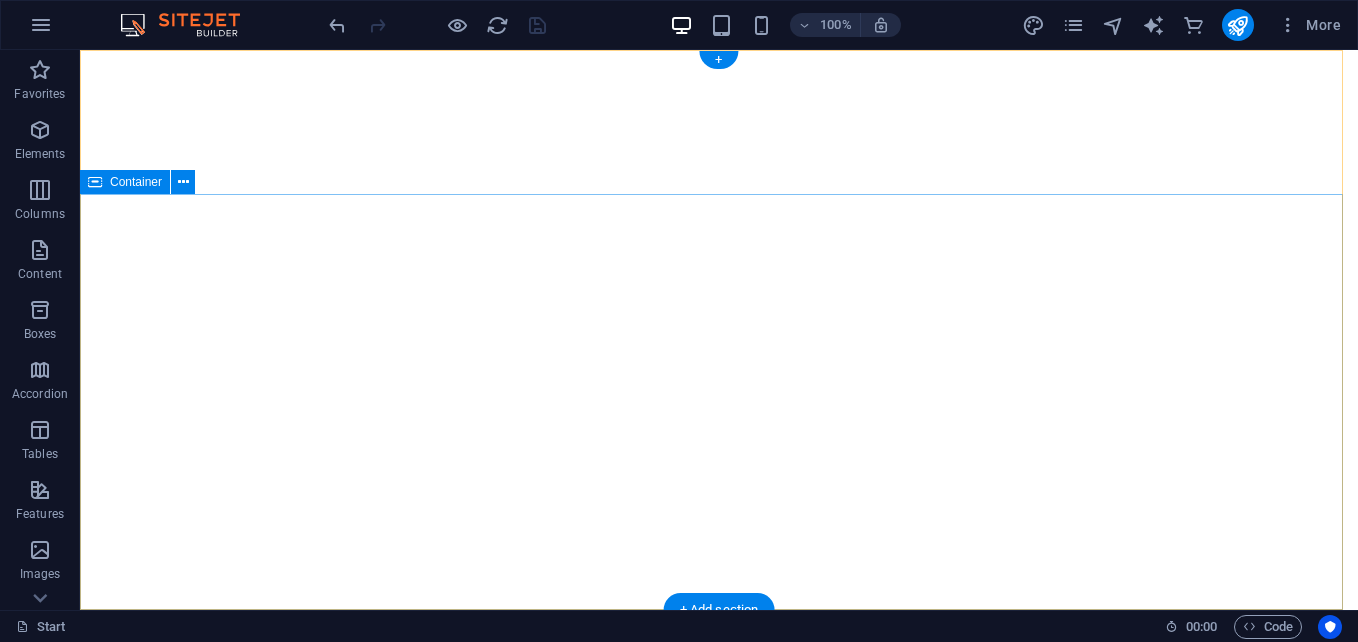 click on "Your world wide transport service" at bounding box center (719, 1162) 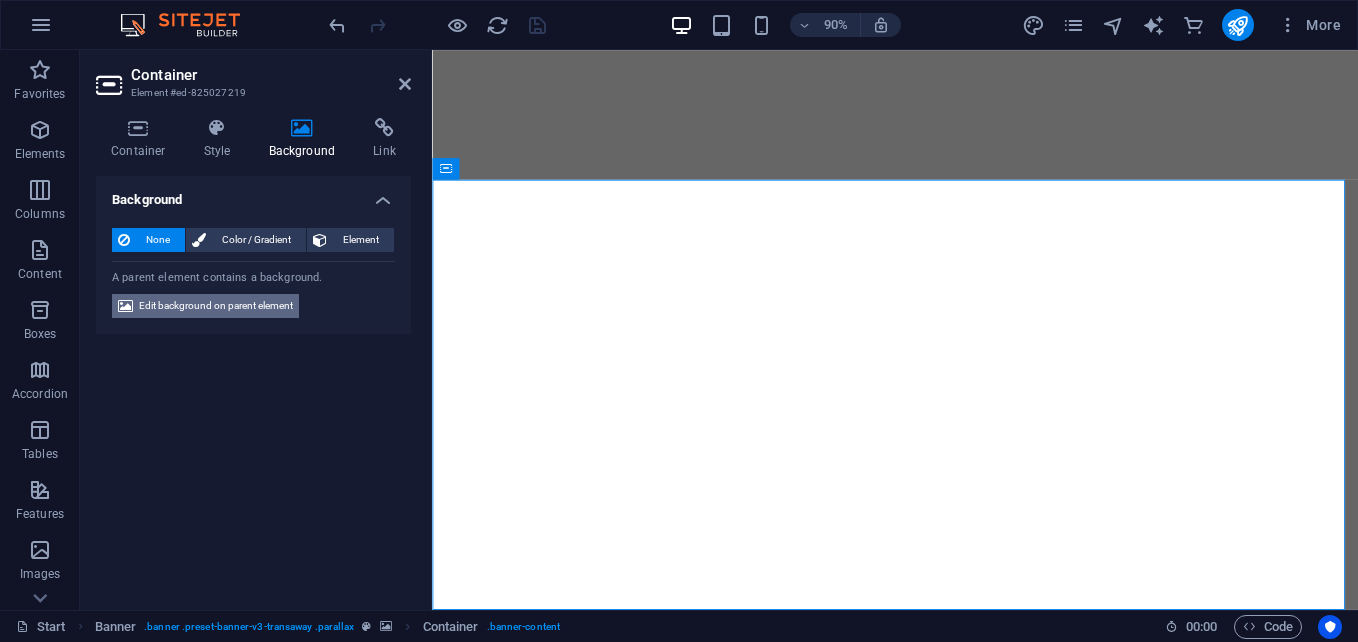 drag, startPoint x: 210, startPoint y: 287, endPoint x: 218, endPoint y: 301, distance: 16.124516 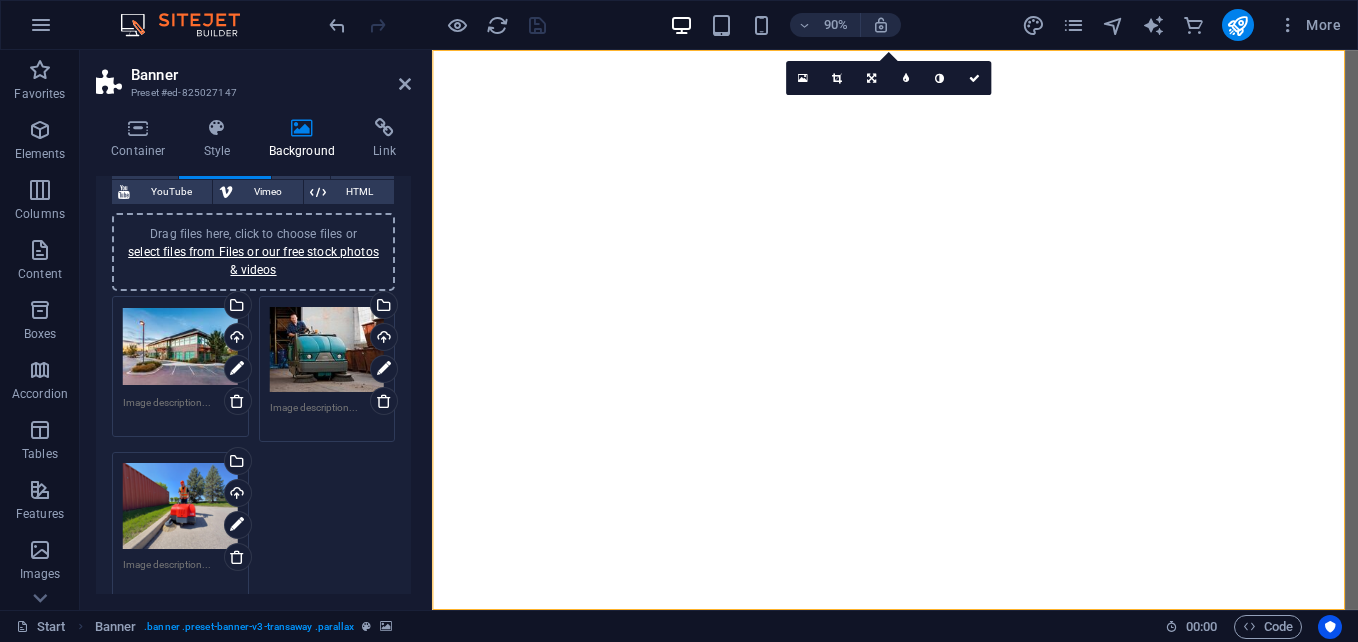 scroll, scrollTop: 152, scrollLeft: 0, axis: vertical 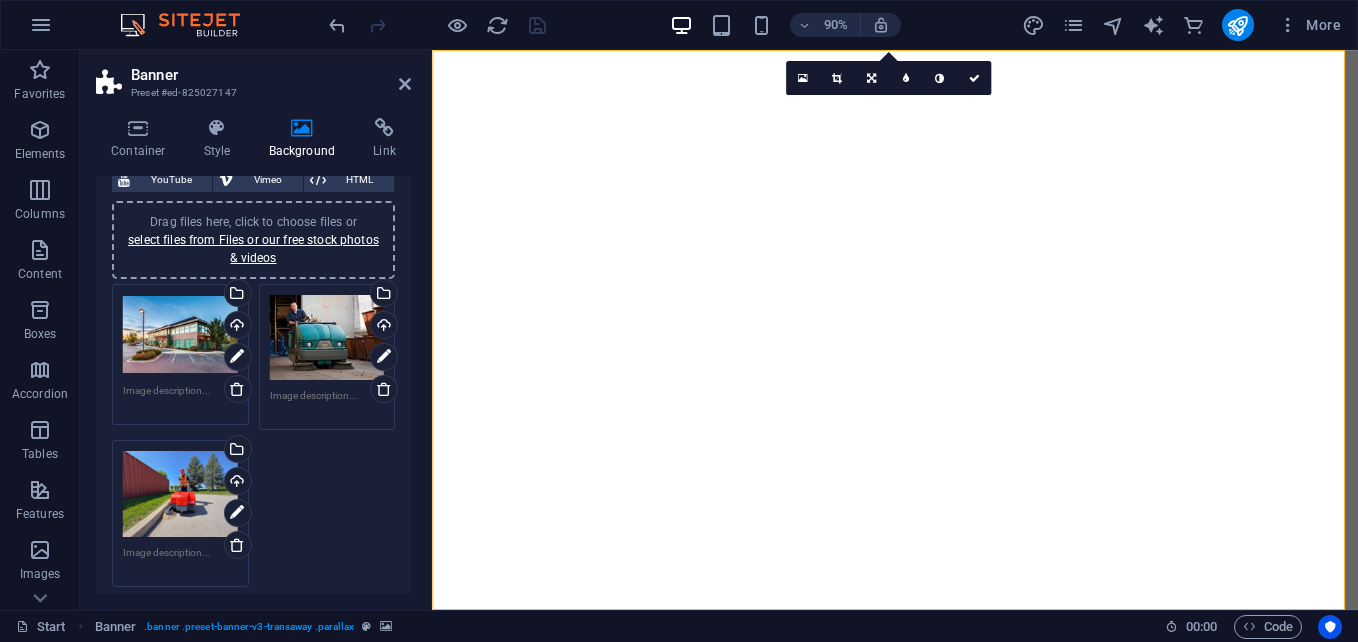 click on "Drag files here, click to choose files or select files from Files or our free stock photos & videos" at bounding box center [327, 338] 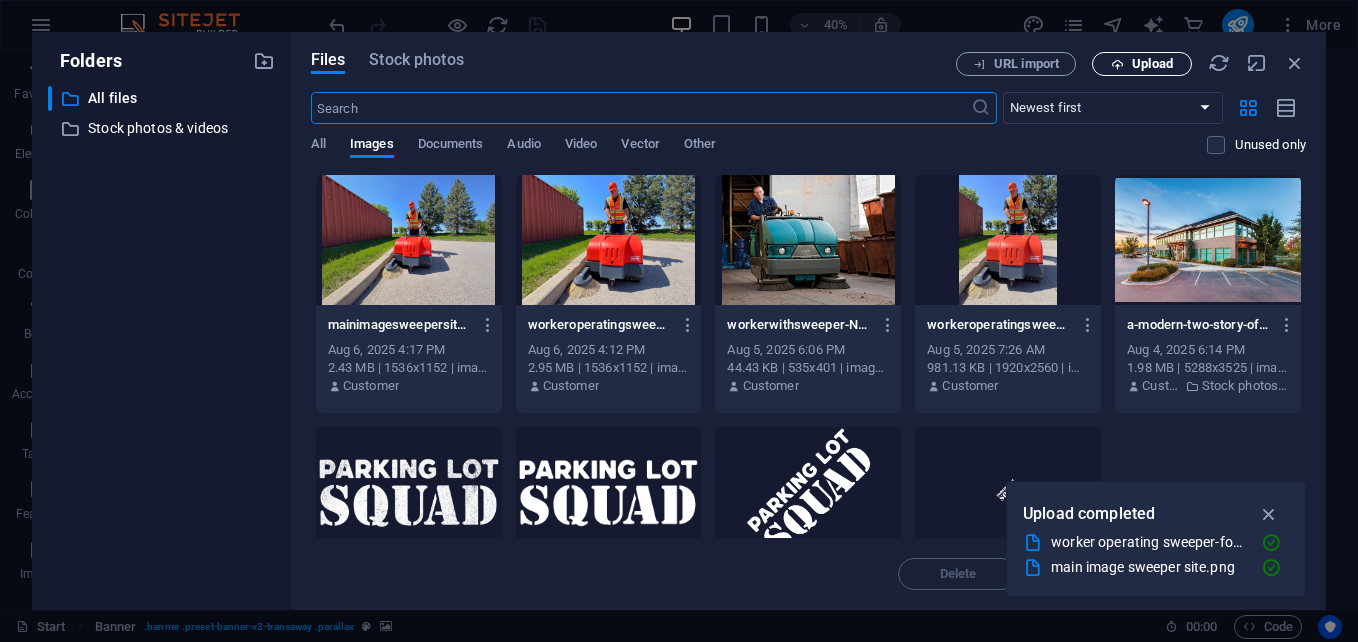 click on "Upload" at bounding box center (1152, 64) 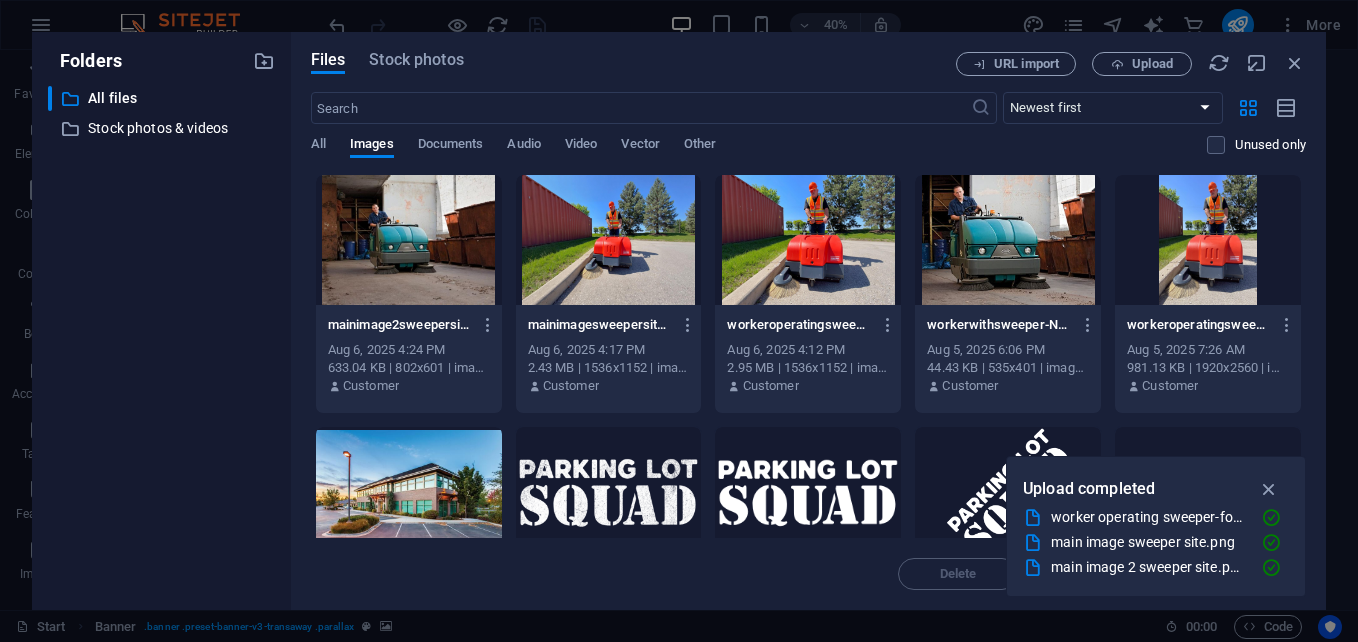 click at bounding box center (409, 240) 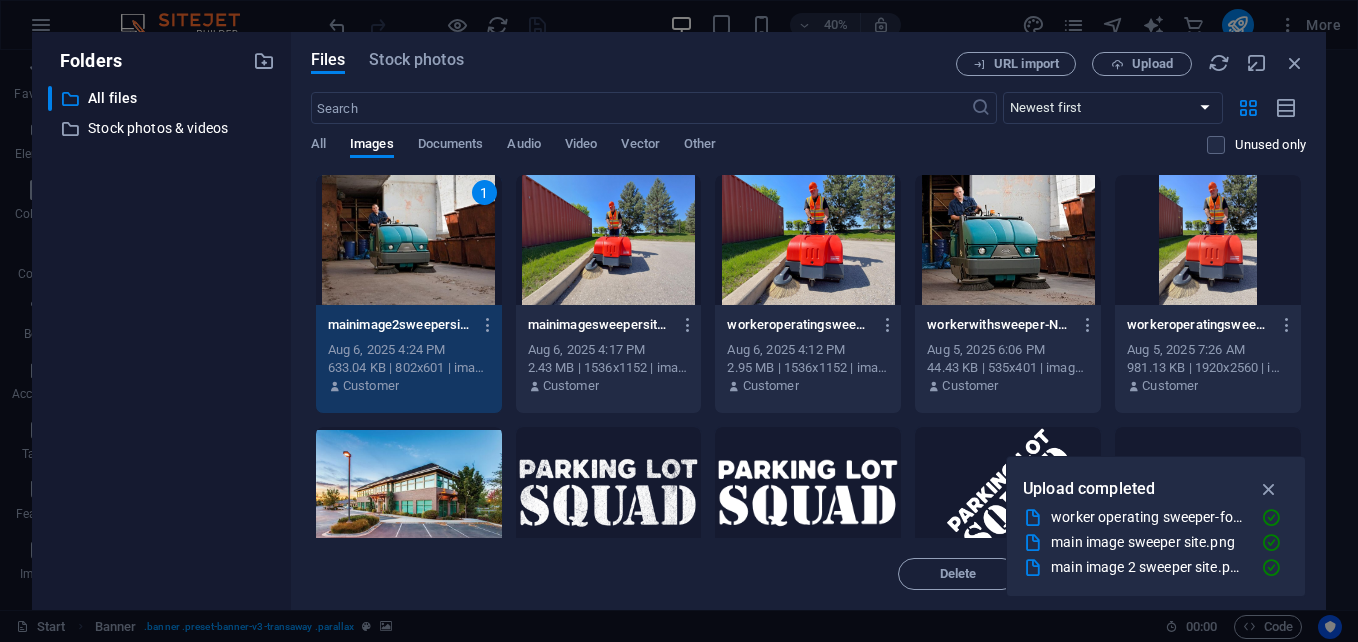 click on "1" at bounding box center [409, 240] 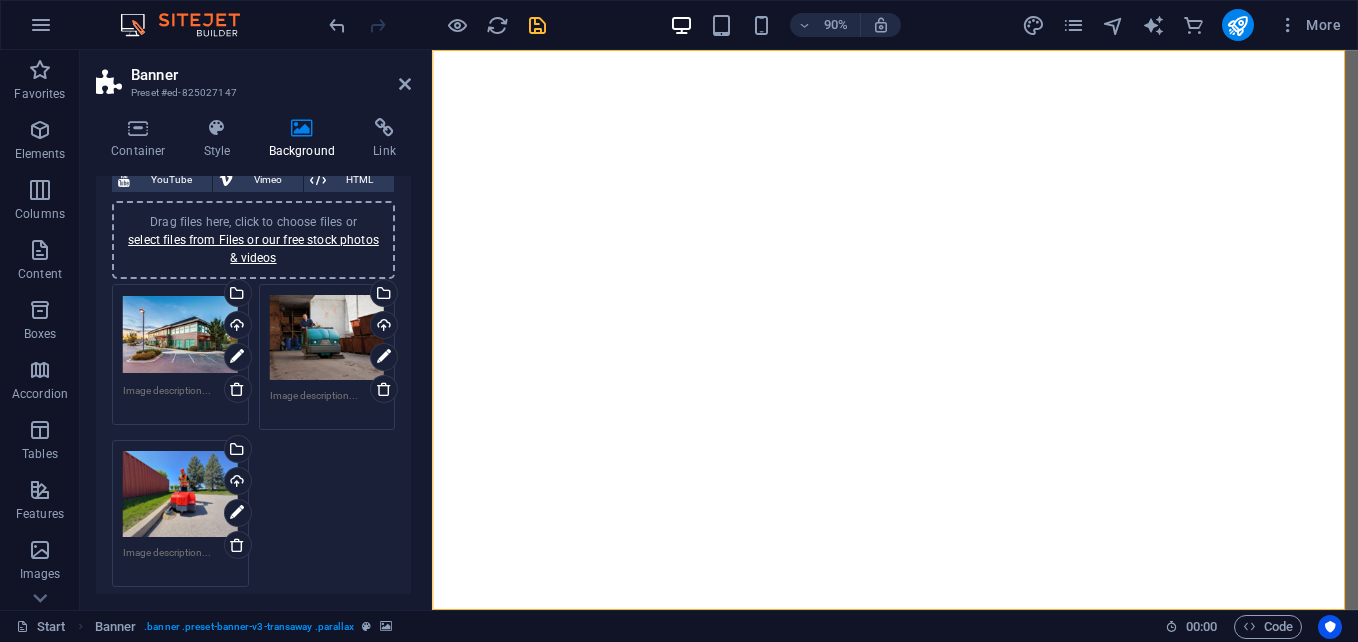 click on "Banner" at bounding box center [271, 75] 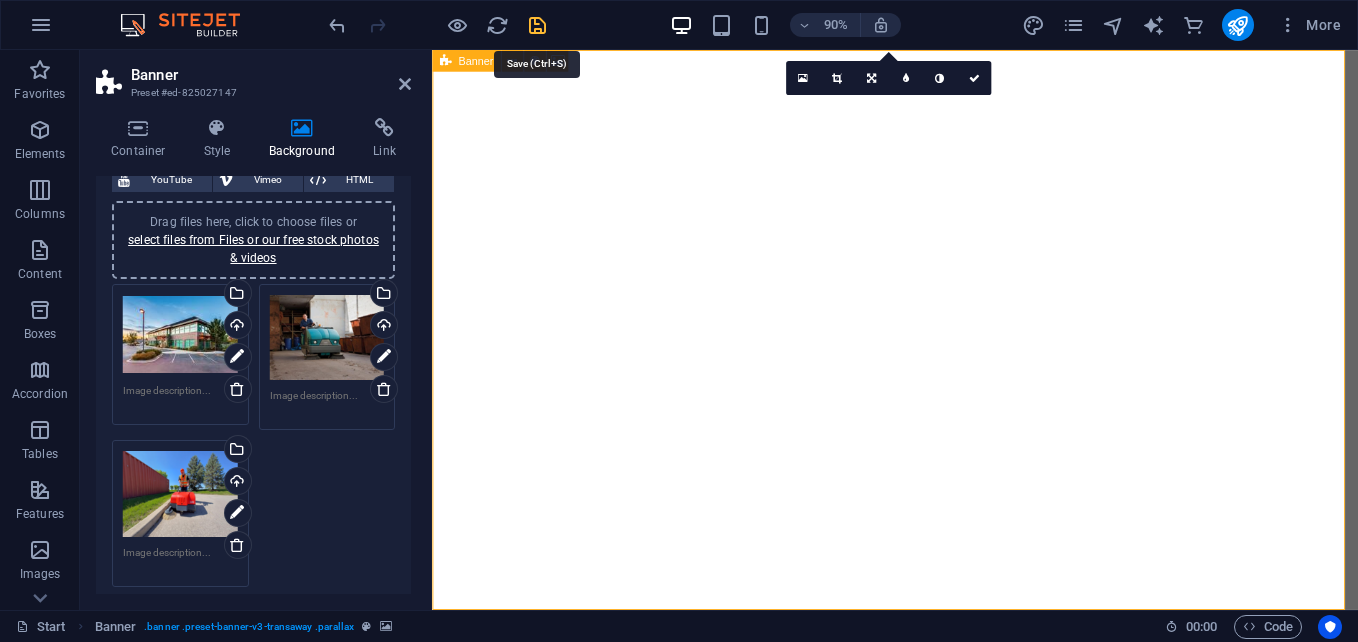click at bounding box center [537, 25] 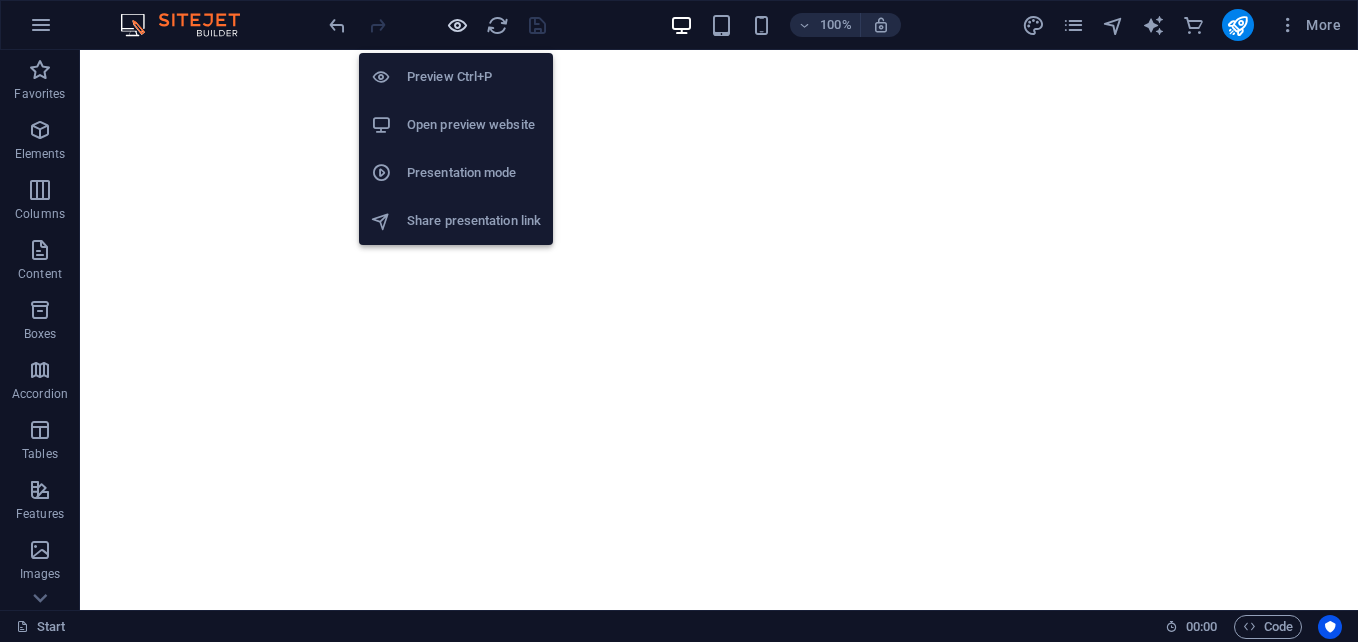 click at bounding box center (457, 25) 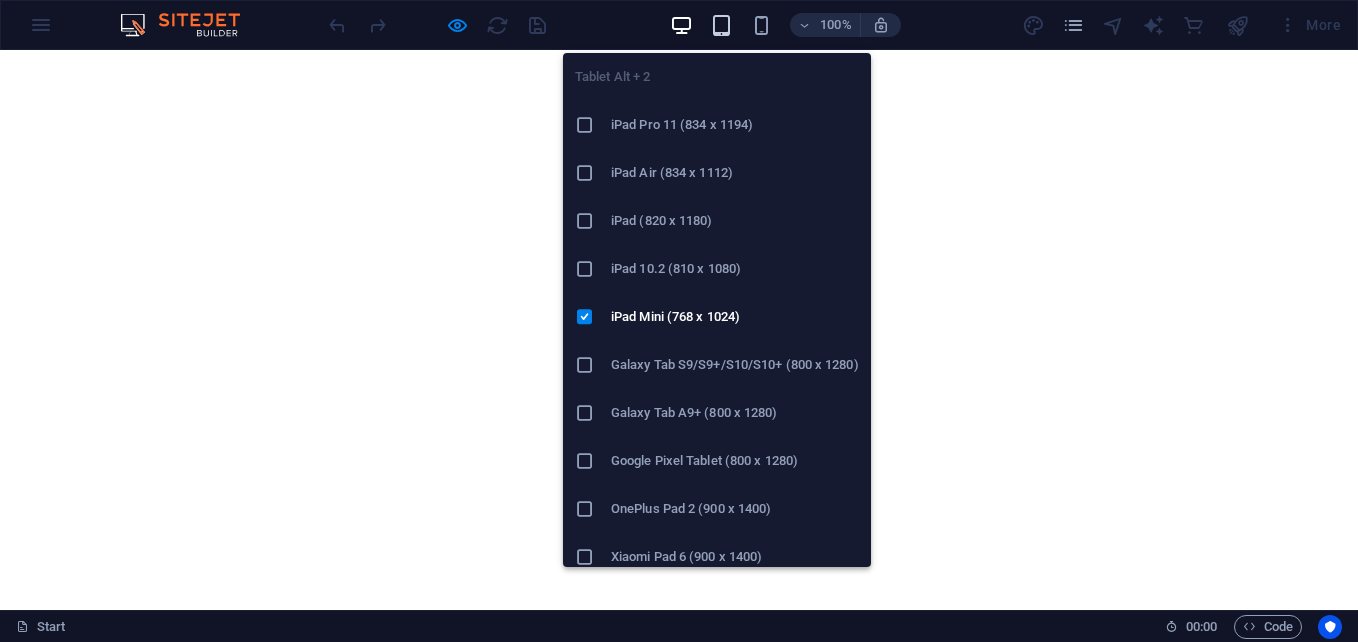 click at bounding box center (721, 25) 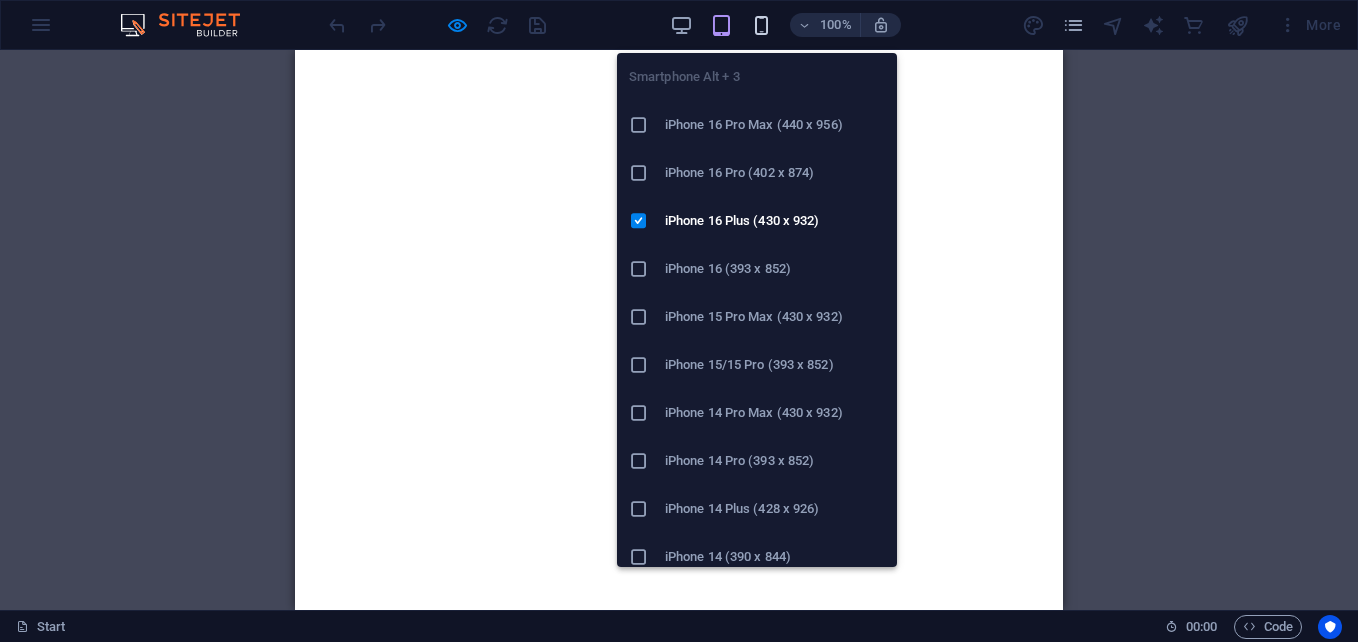 click at bounding box center (761, 25) 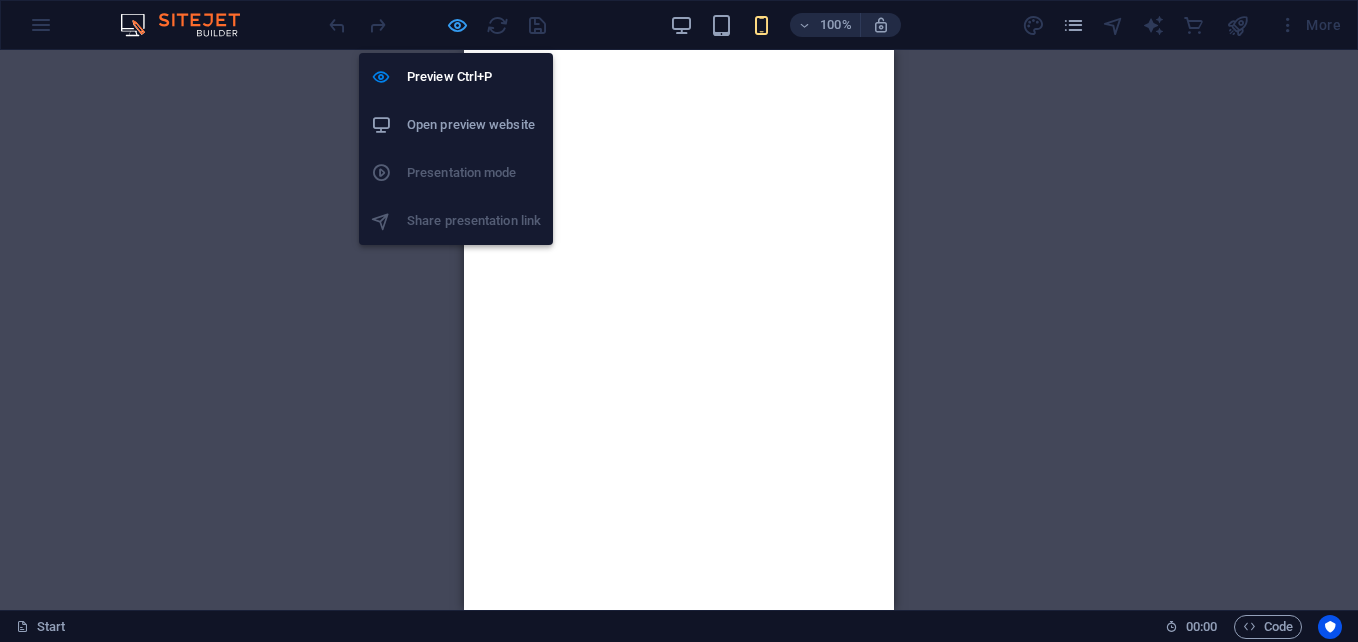 click at bounding box center [457, 25] 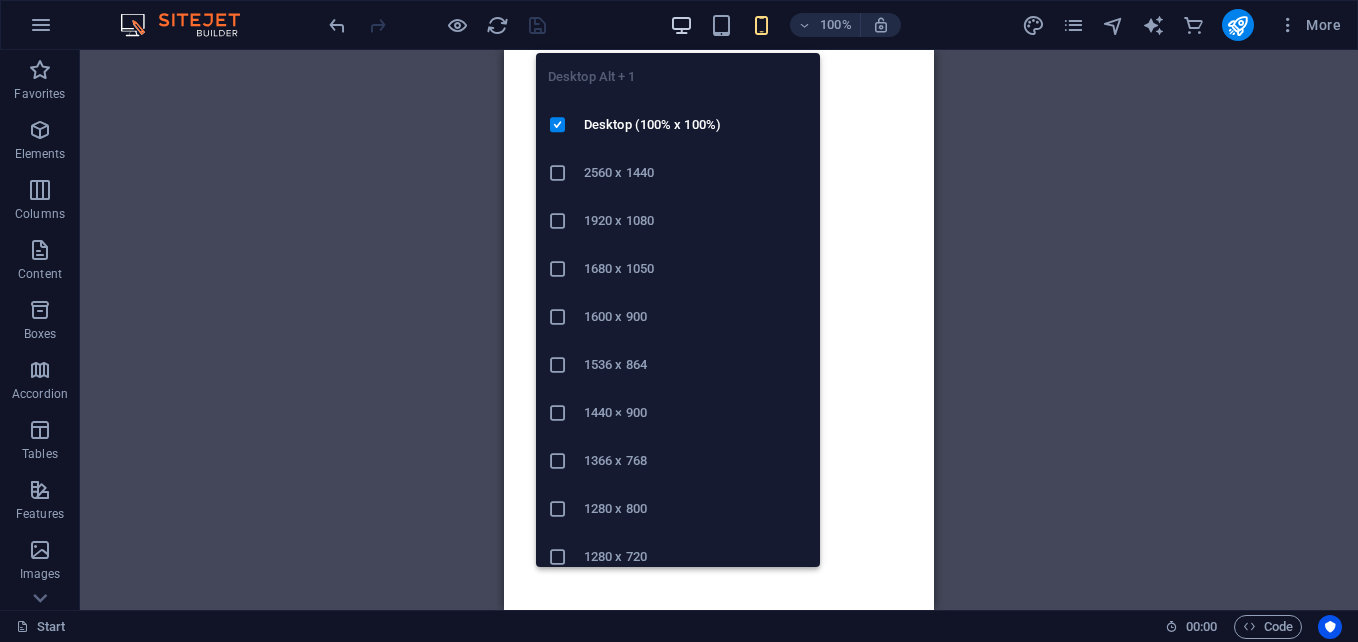 click at bounding box center (681, 25) 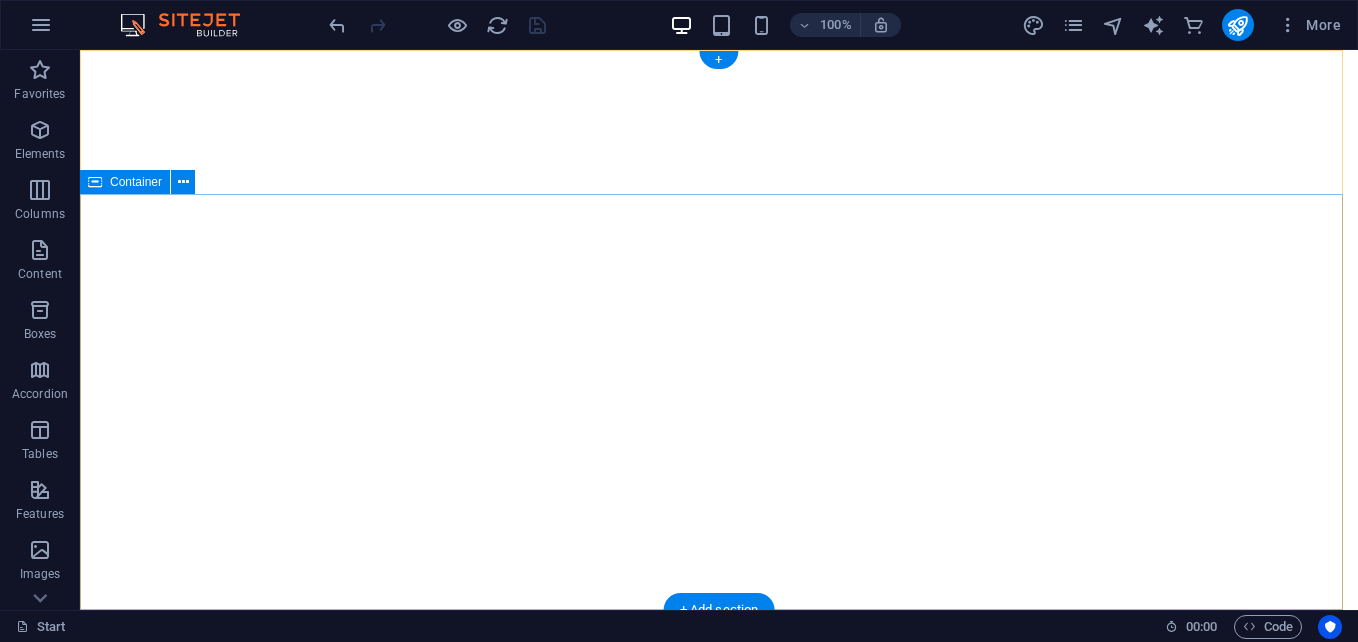 click on "Your world wide transport service" at bounding box center [719, 1162] 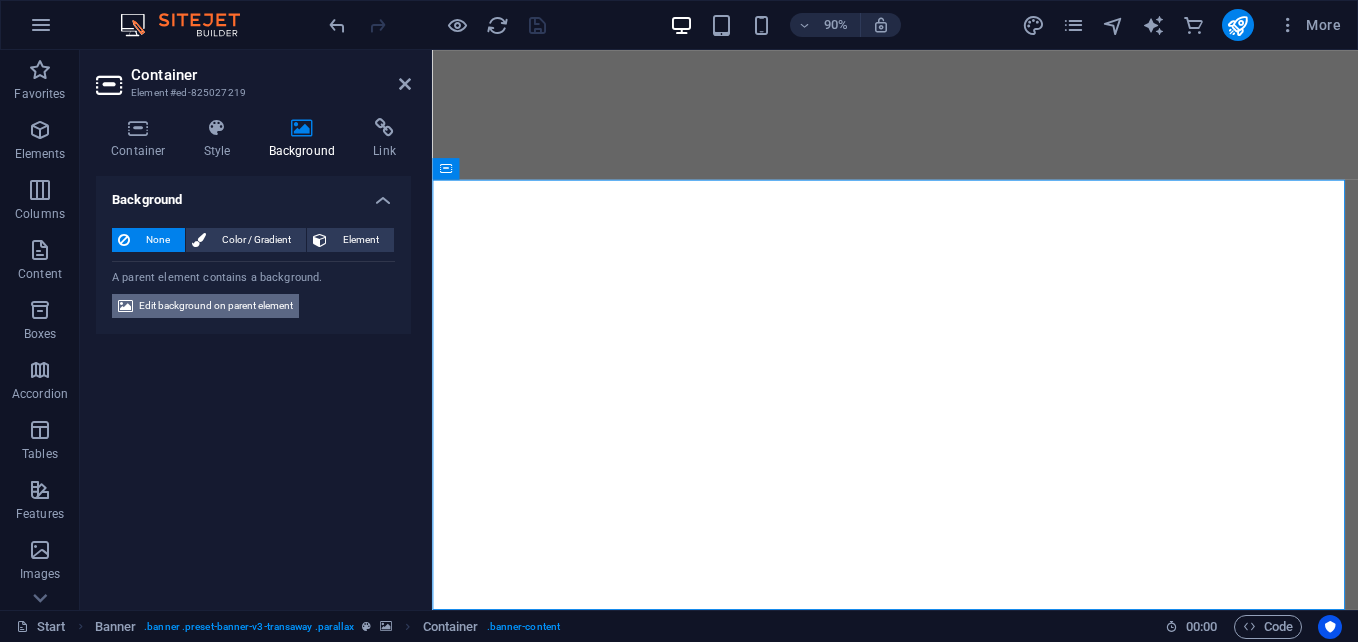 click on "Edit background on parent element" at bounding box center [216, 306] 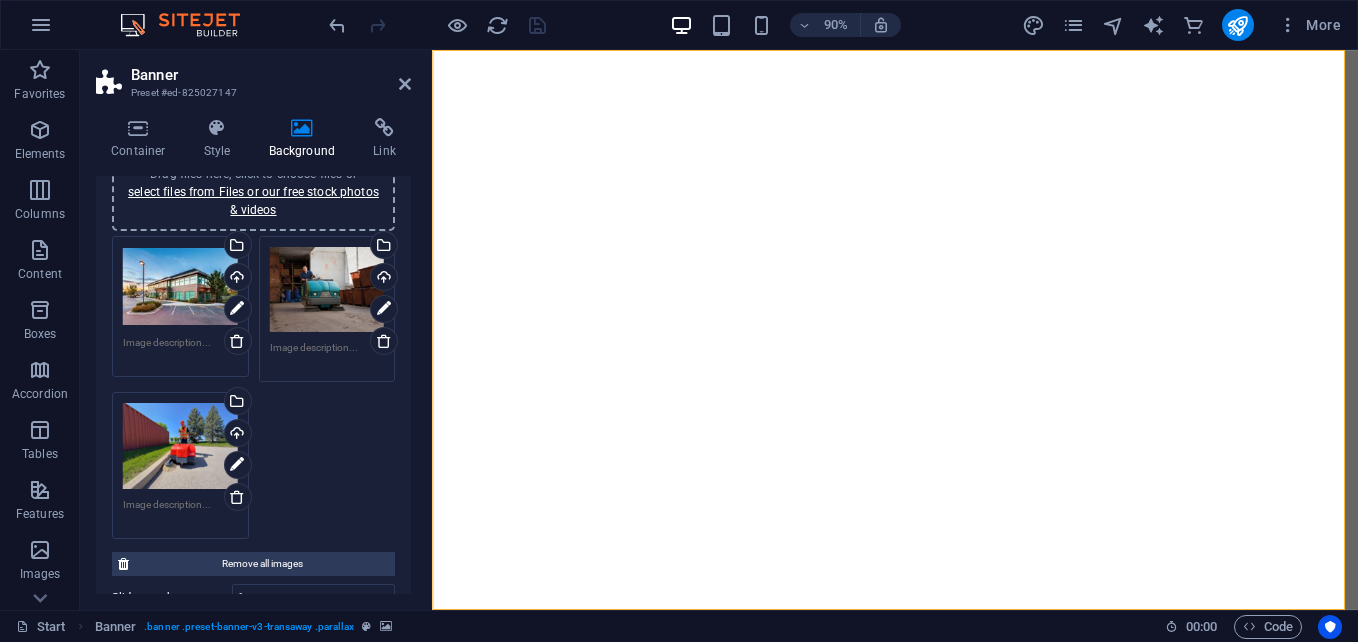 scroll, scrollTop: 195, scrollLeft: 0, axis: vertical 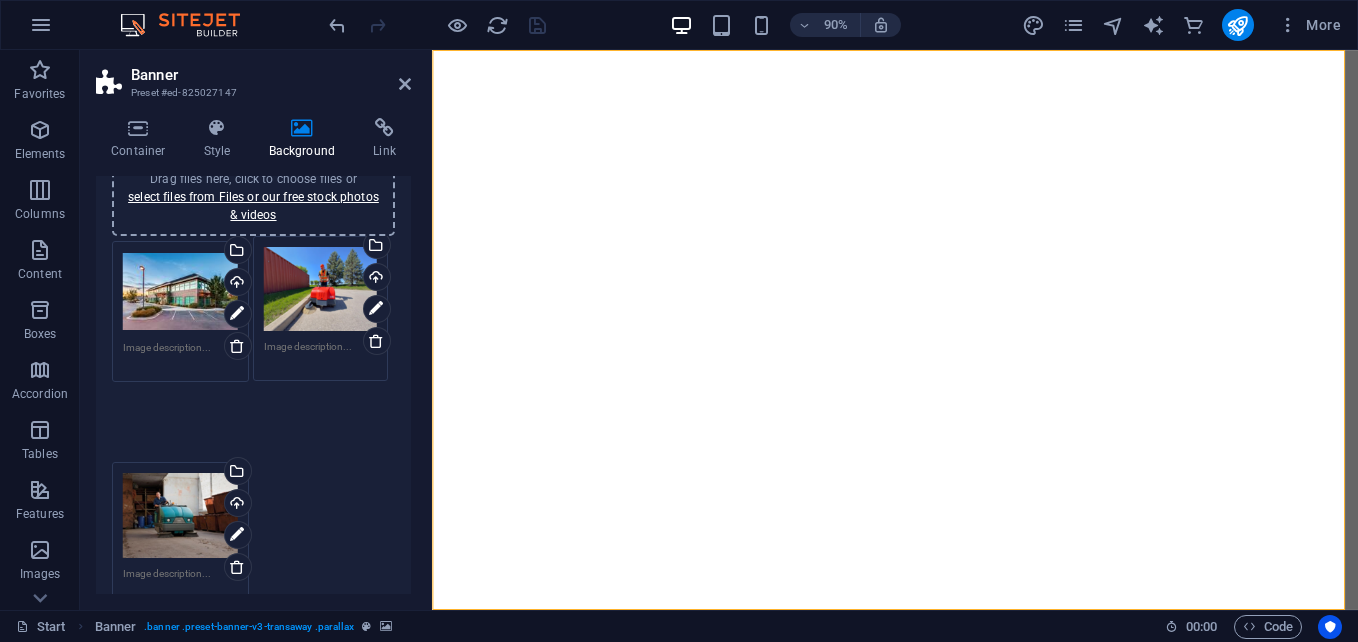 drag, startPoint x: 178, startPoint y: 449, endPoint x: 319, endPoint y: 289, distance: 213.26276 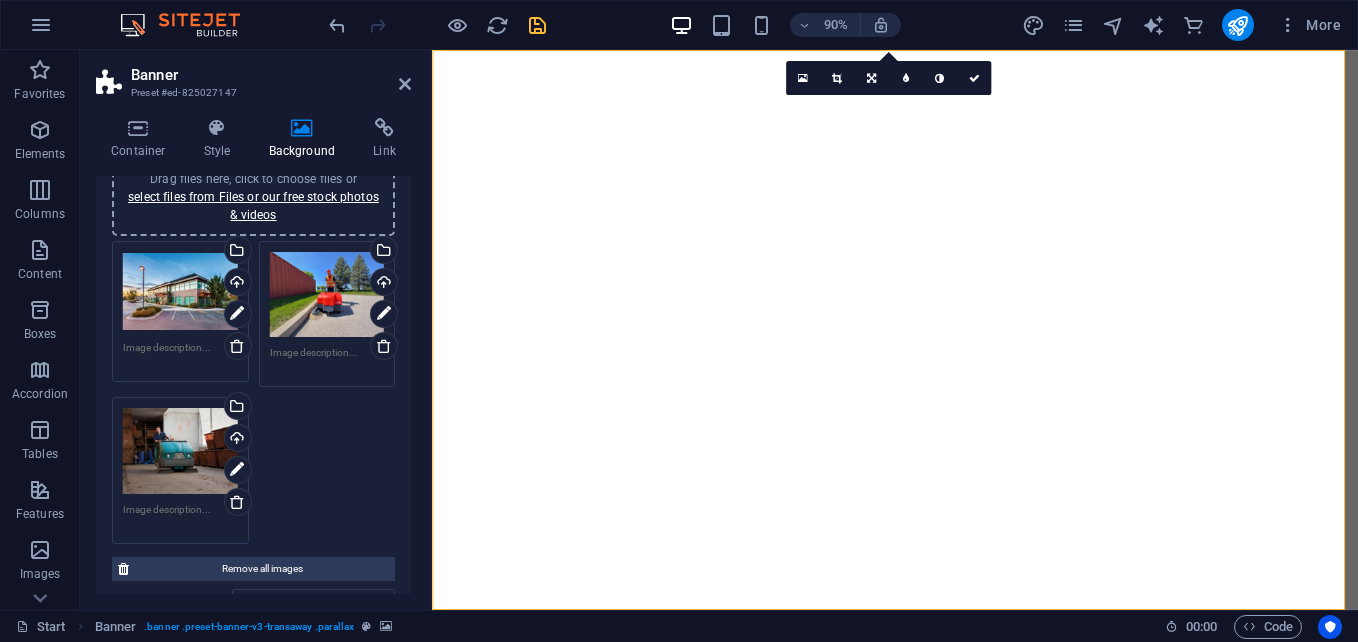 click on "Banner" at bounding box center (271, 75) 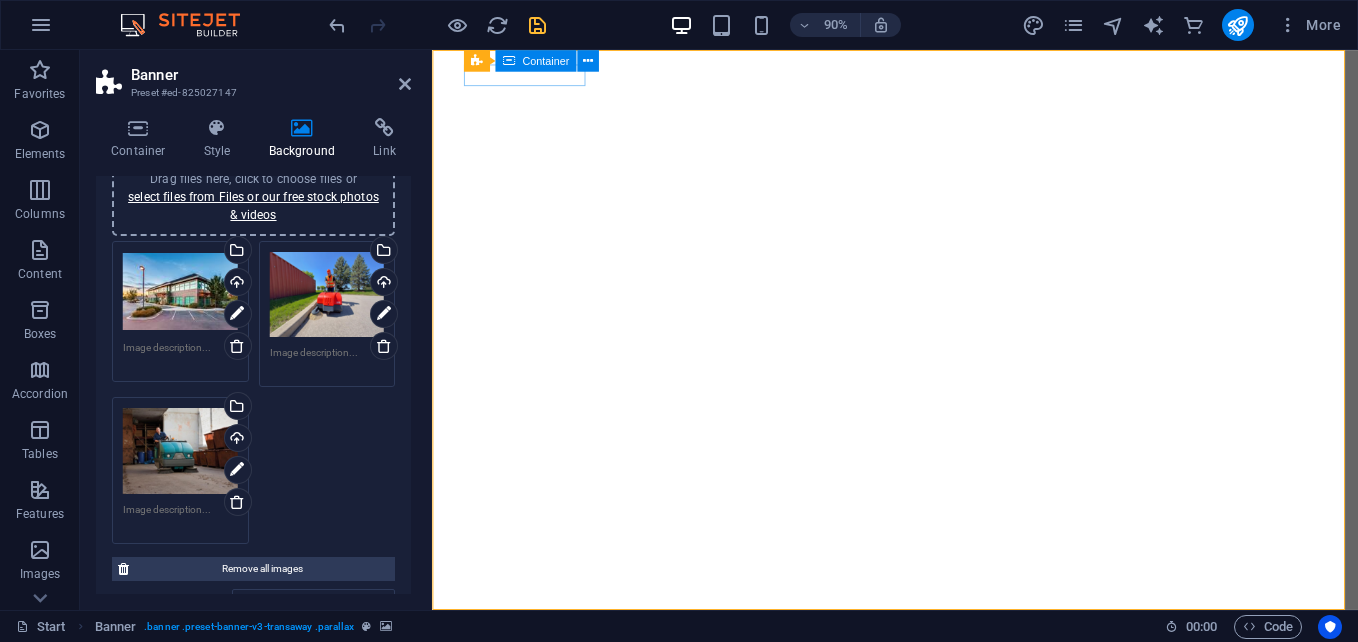click on "Banner Preset #ed-825027147" at bounding box center [253, 76] 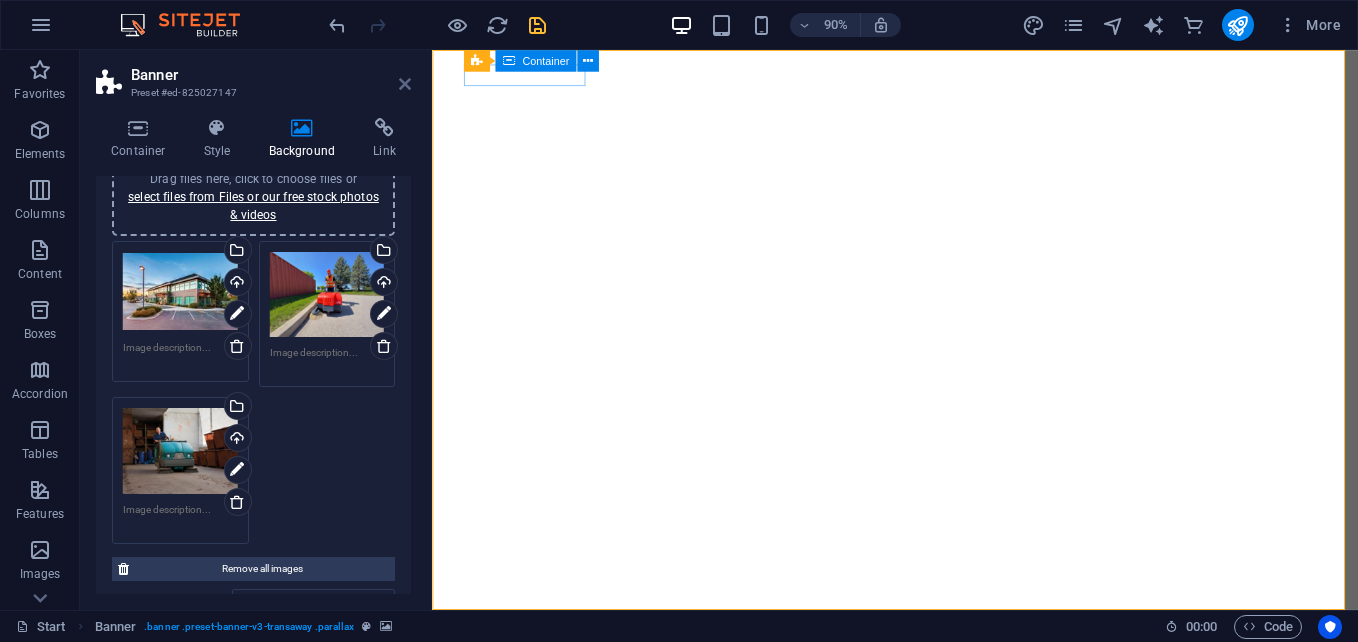 click at bounding box center (405, 84) 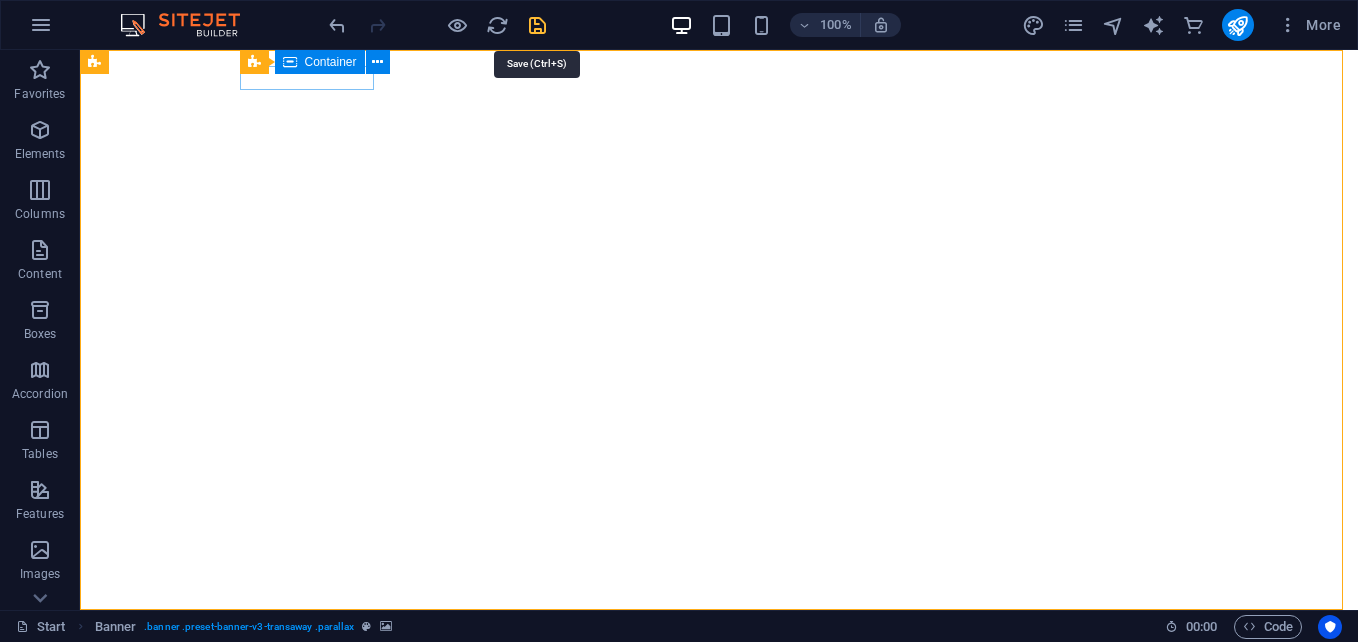 click at bounding box center (537, 25) 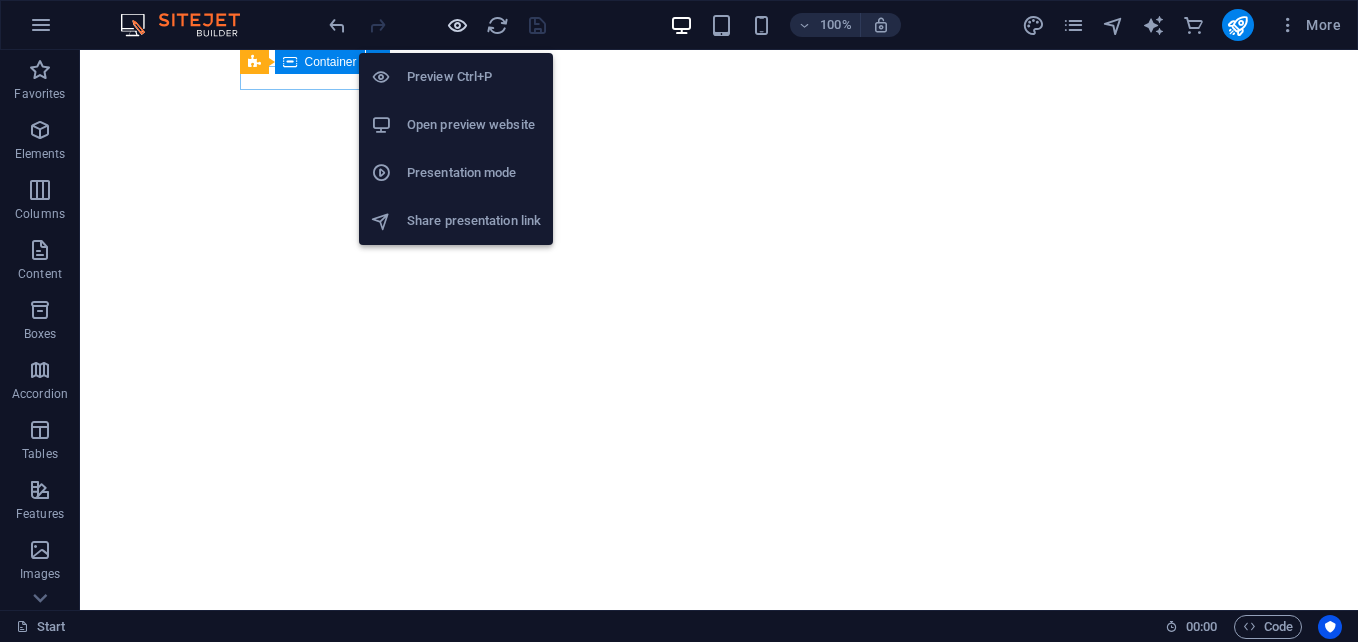 click at bounding box center [457, 25] 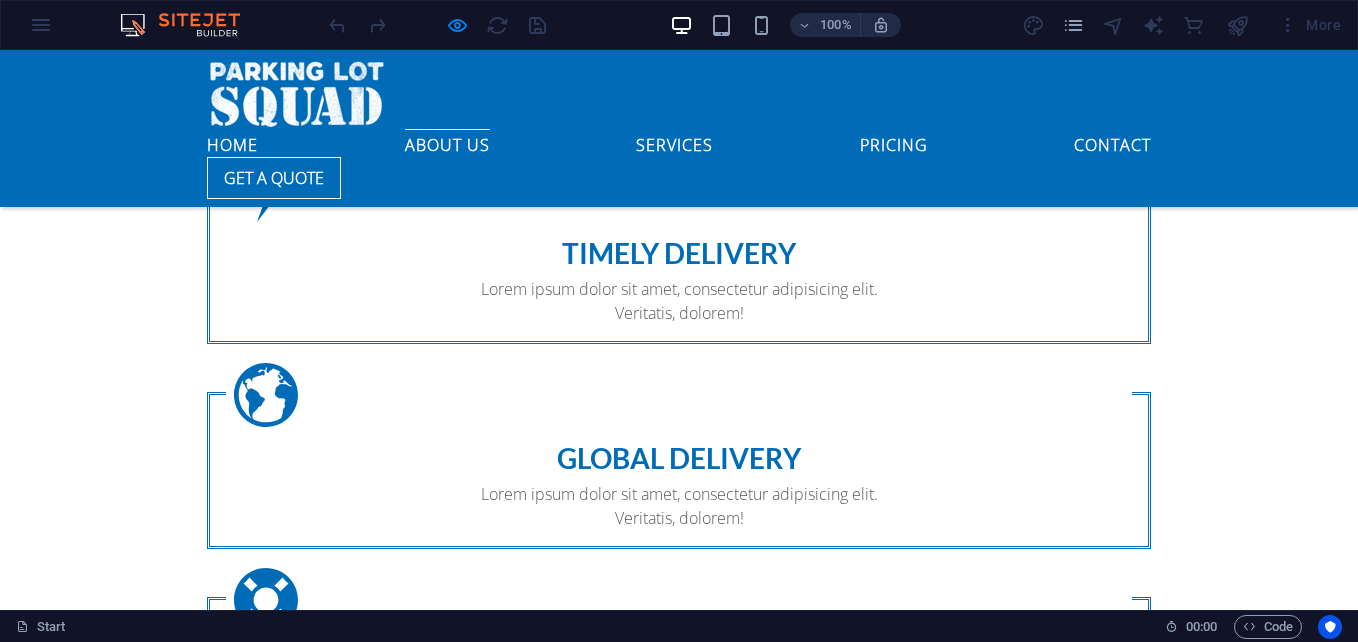scroll, scrollTop: 1752, scrollLeft: 0, axis: vertical 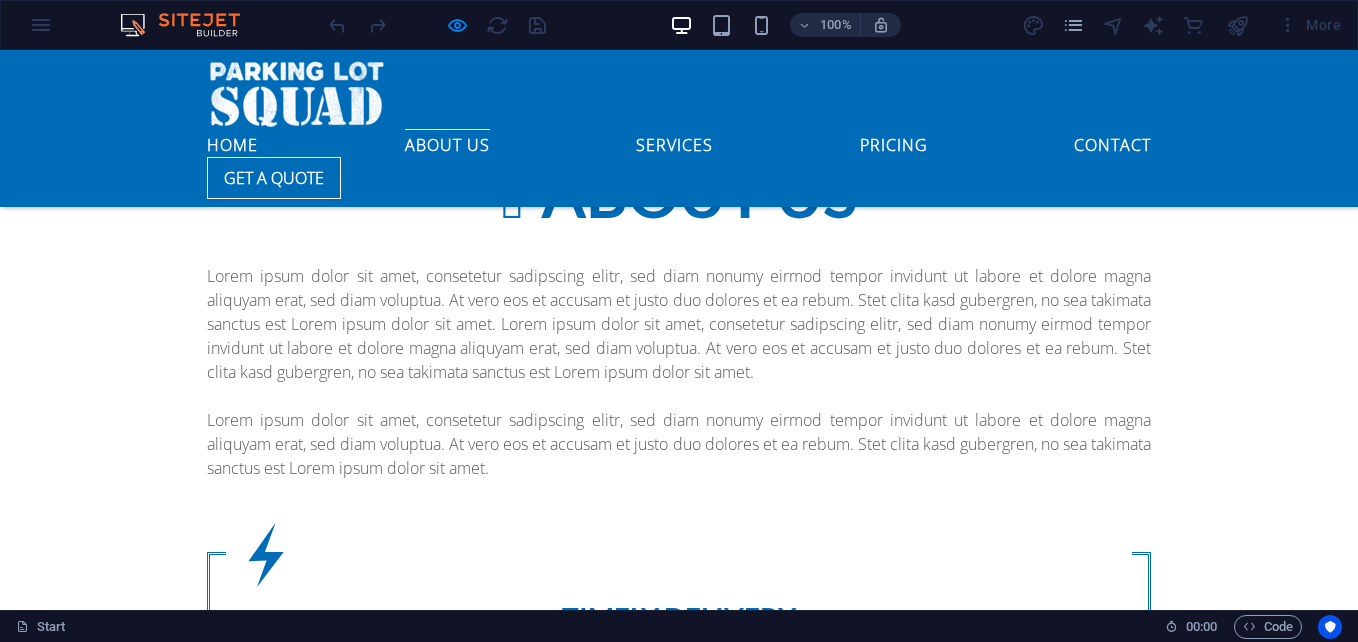 click at bounding box center [679, 1765] 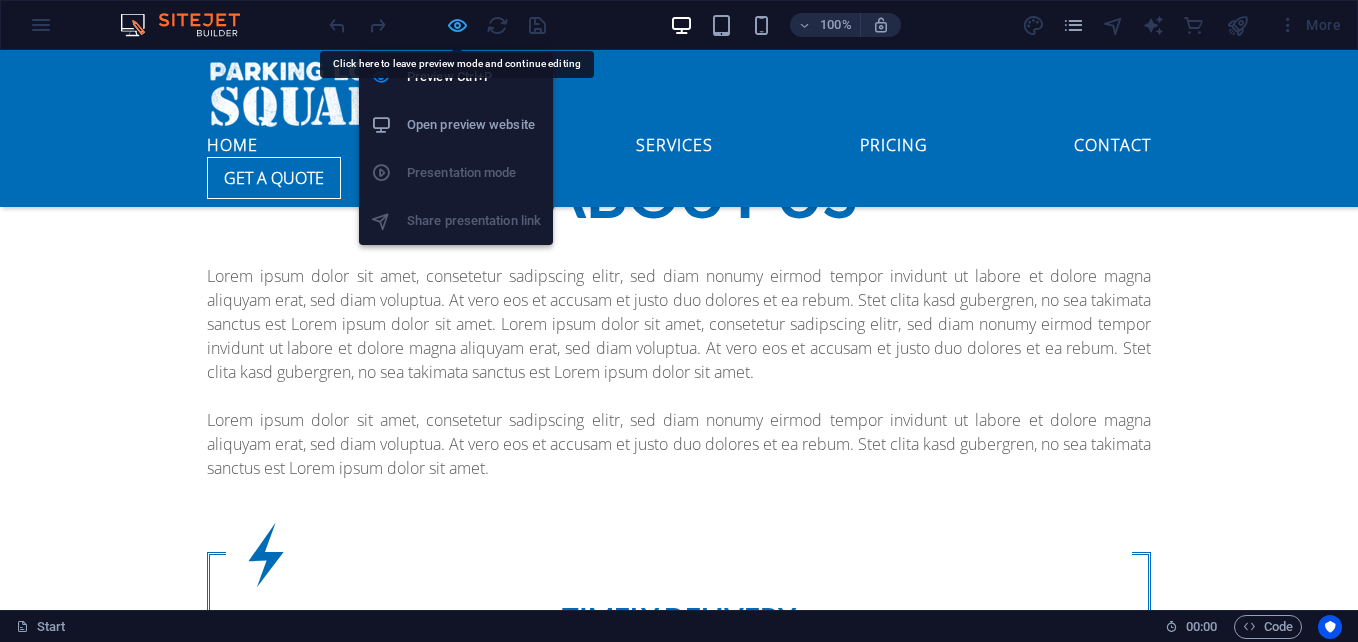click at bounding box center (457, 25) 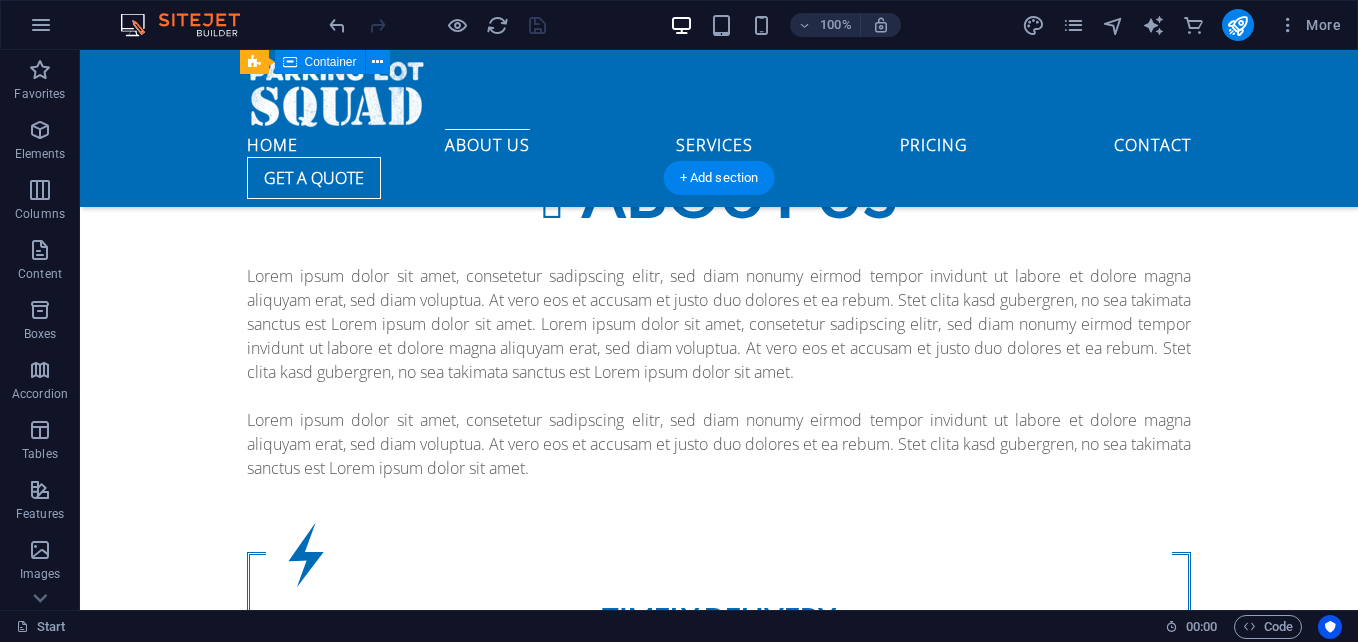 click at bounding box center (719, 1766) 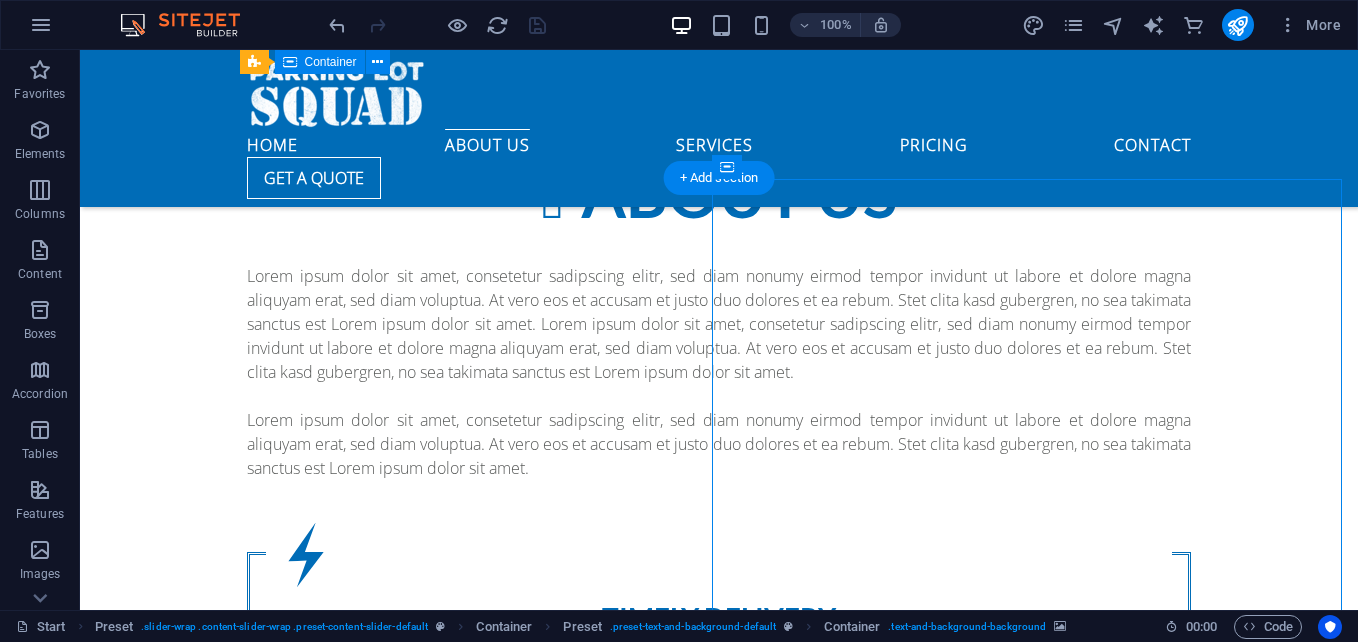 click at bounding box center [719, 1766] 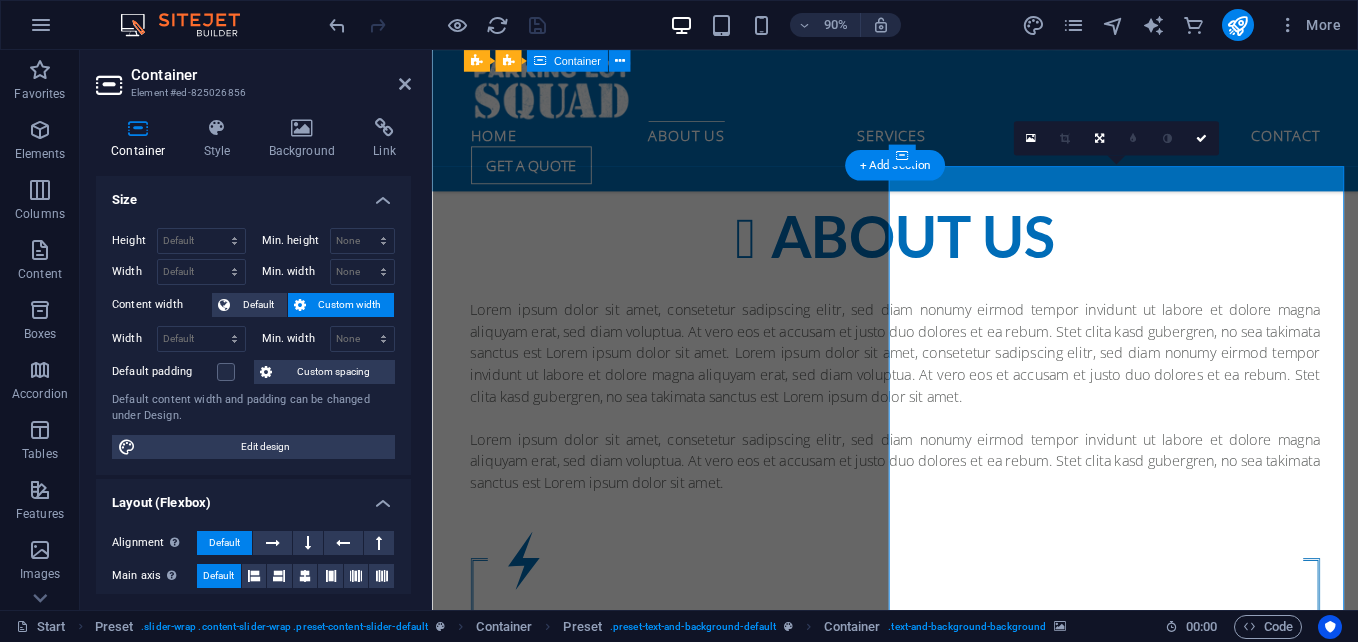 scroll, scrollTop: 1226, scrollLeft: 0, axis: vertical 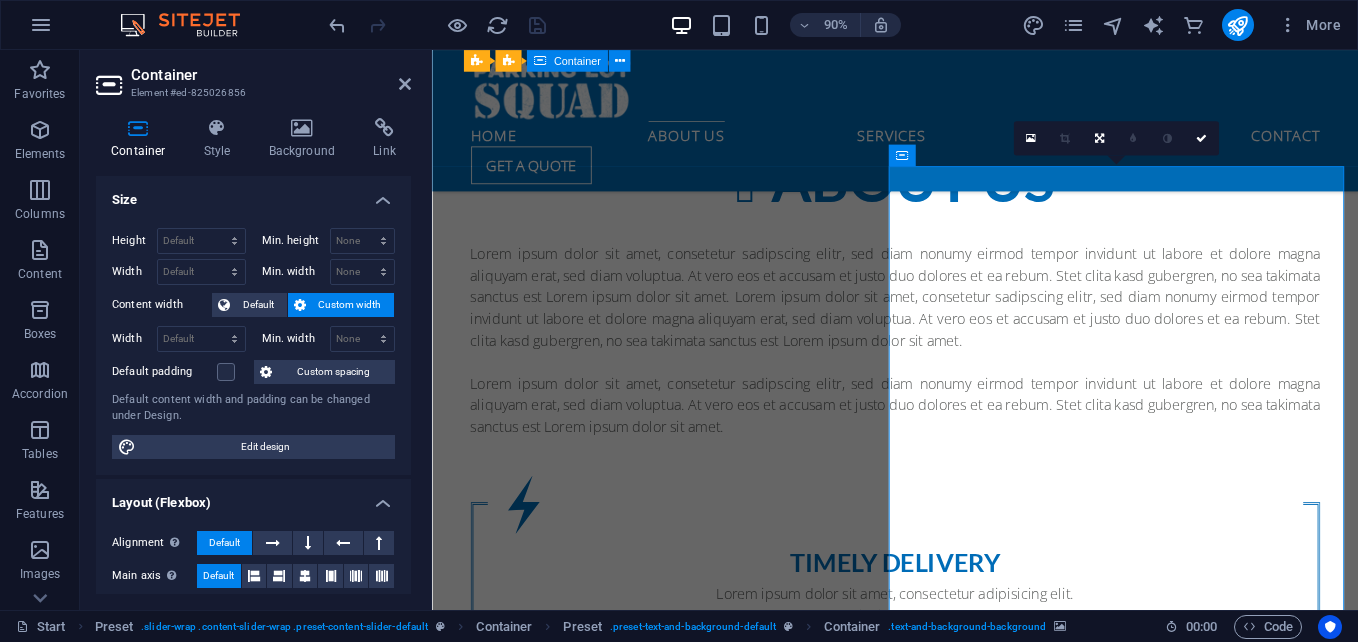 click at bounding box center (946, 1841) 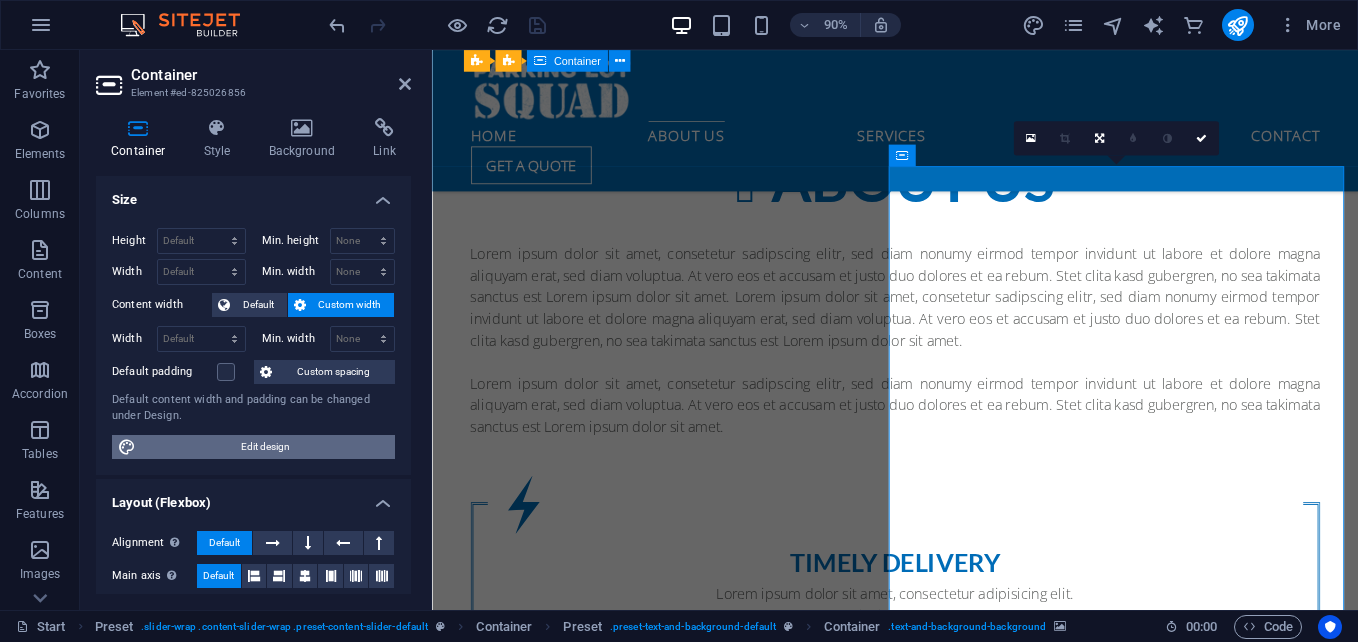 drag, startPoint x: 269, startPoint y: 448, endPoint x: 902, endPoint y: 590, distance: 648.7318 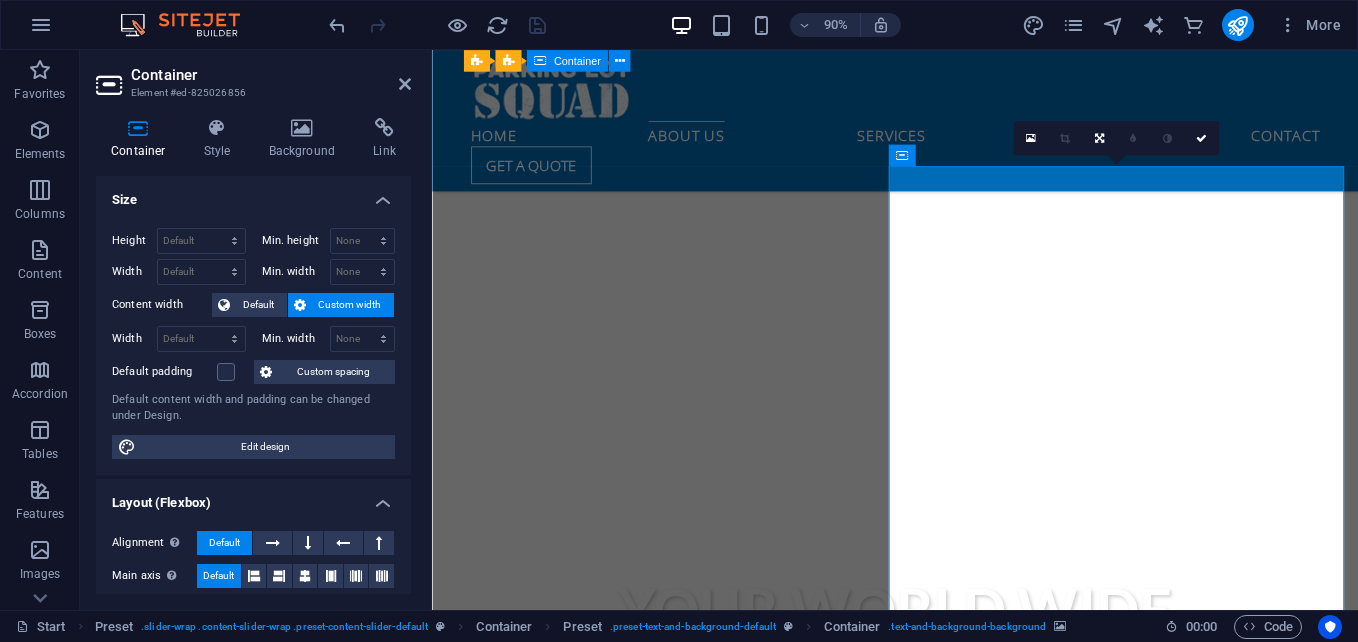 select on "px" 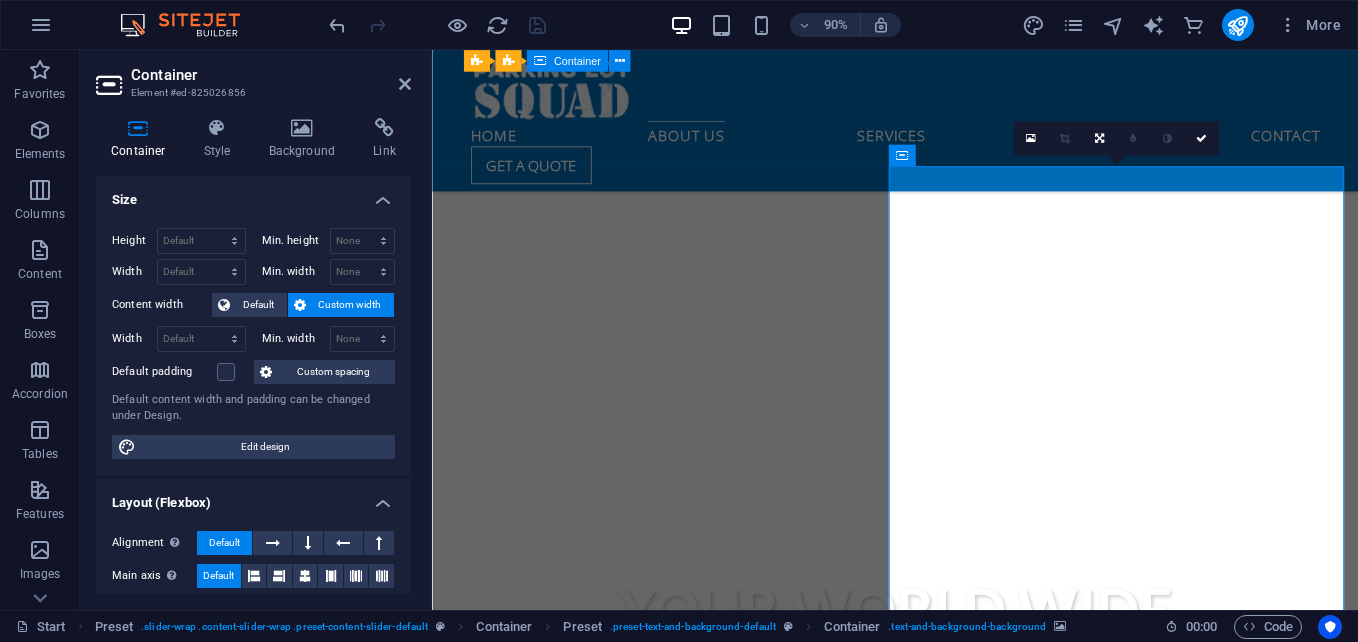 select on "400" 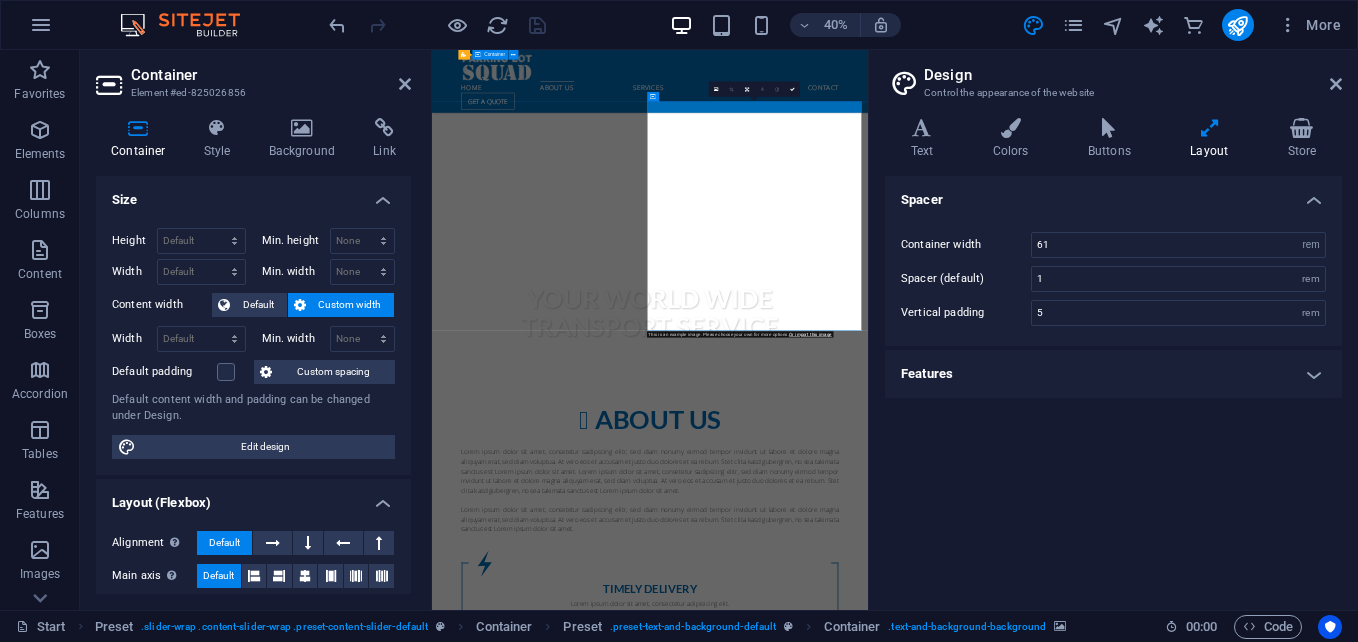 scroll, scrollTop: 2004, scrollLeft: 0, axis: vertical 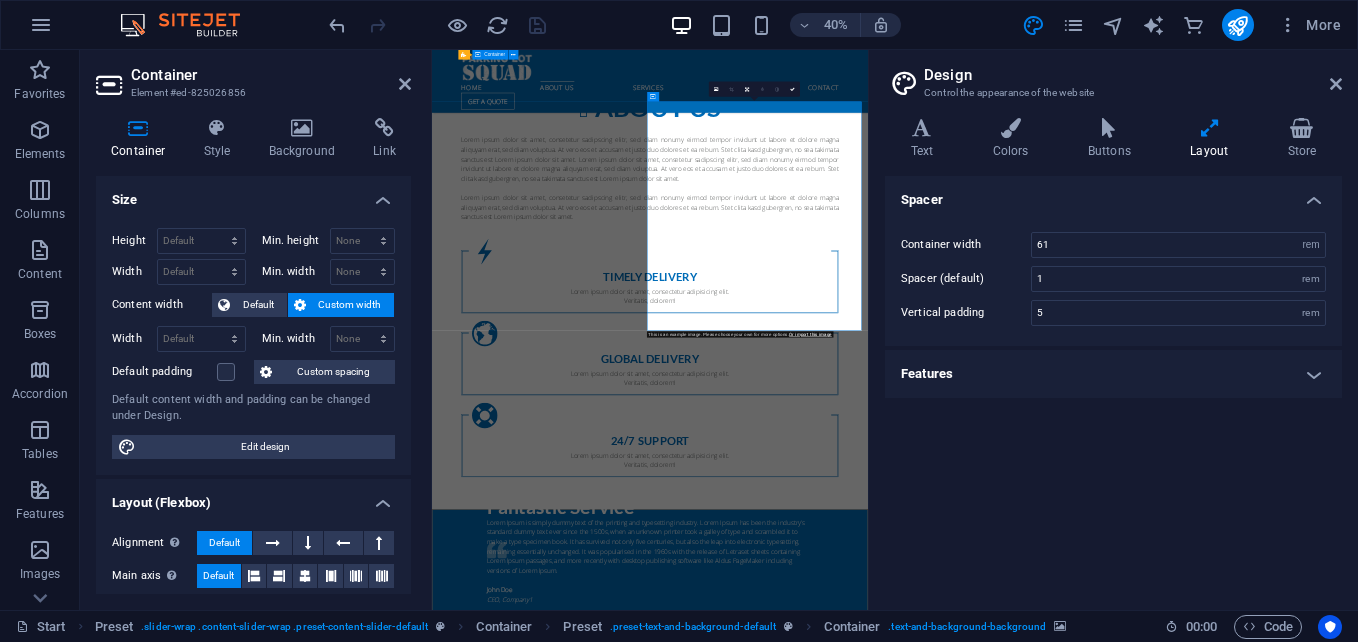 click at bounding box center [977, 1802] 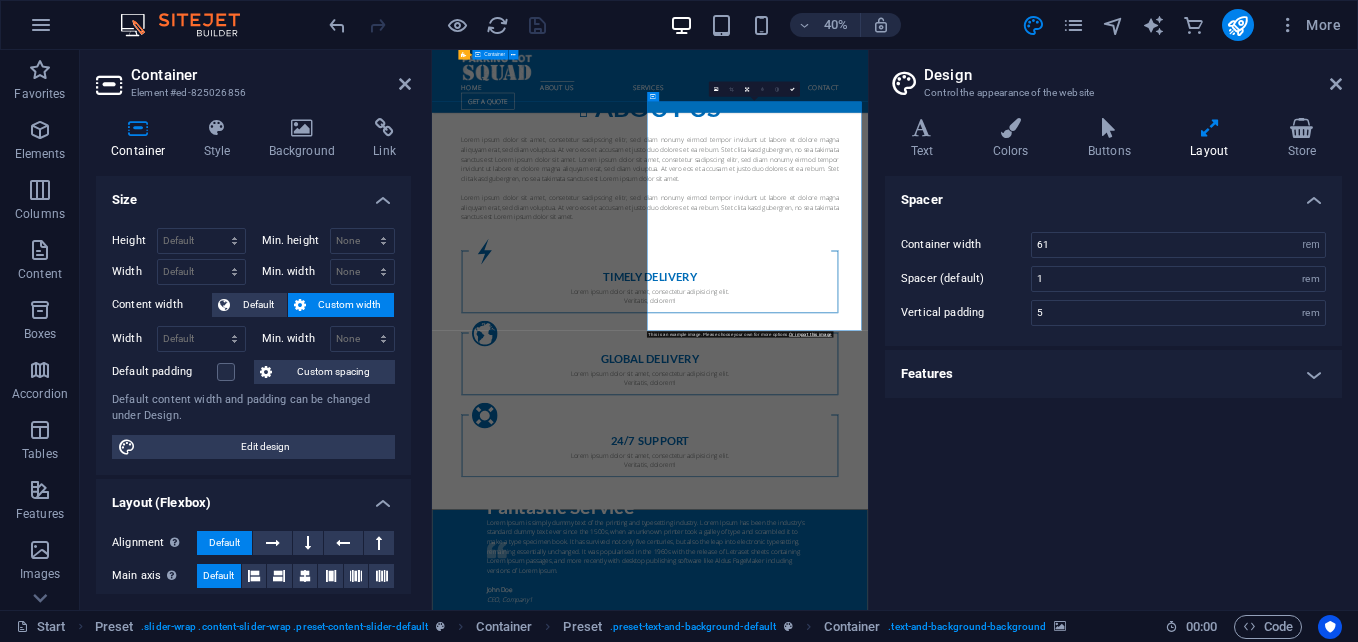click at bounding box center (977, 1802) 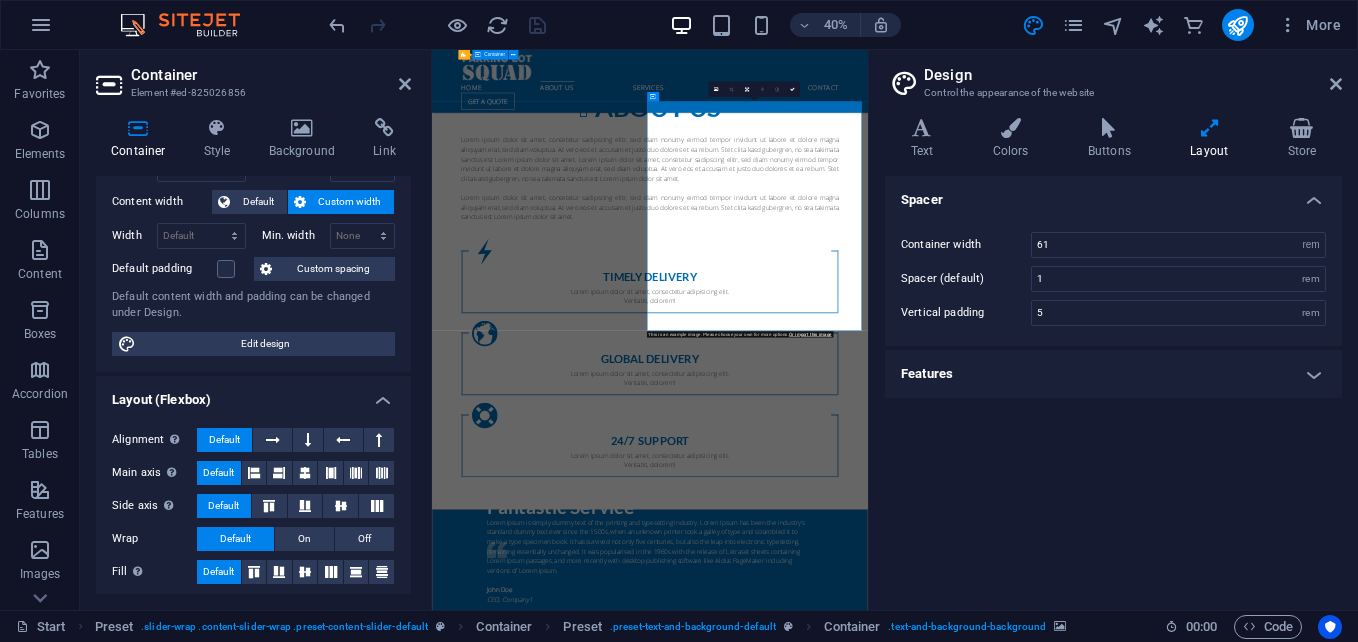 scroll, scrollTop: 87, scrollLeft: 0, axis: vertical 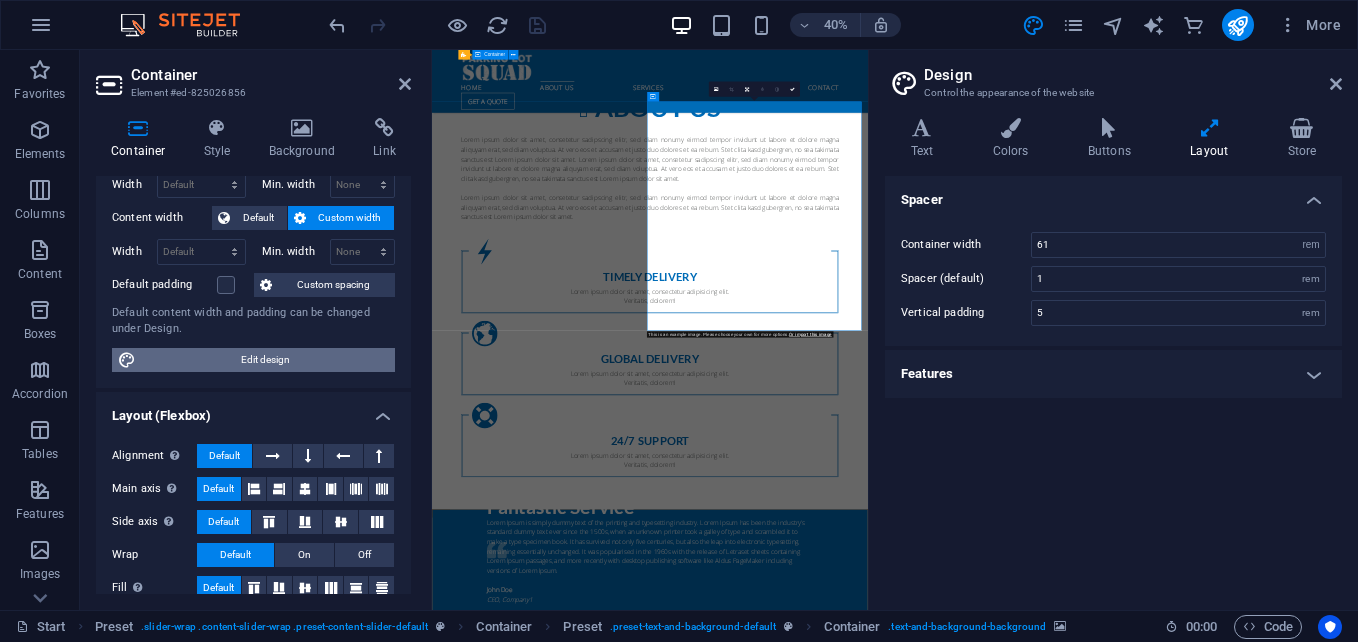 click on "Edit design" at bounding box center [265, 360] 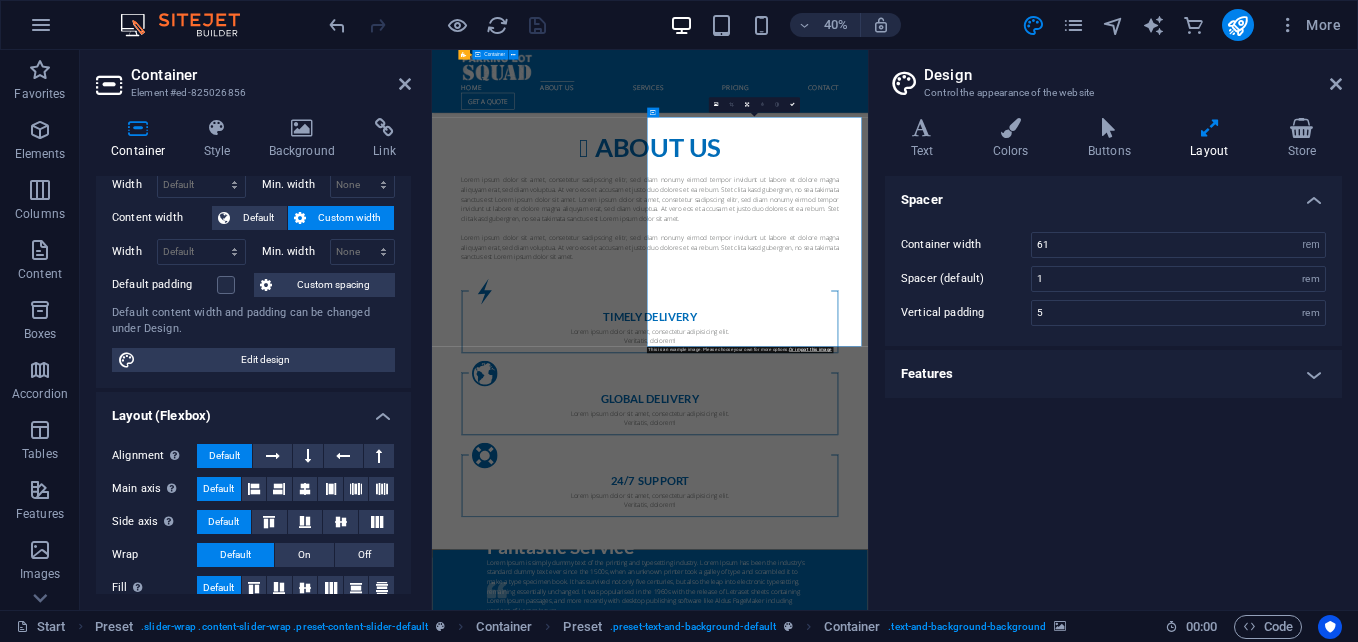 scroll, scrollTop: 2040, scrollLeft: 0, axis: vertical 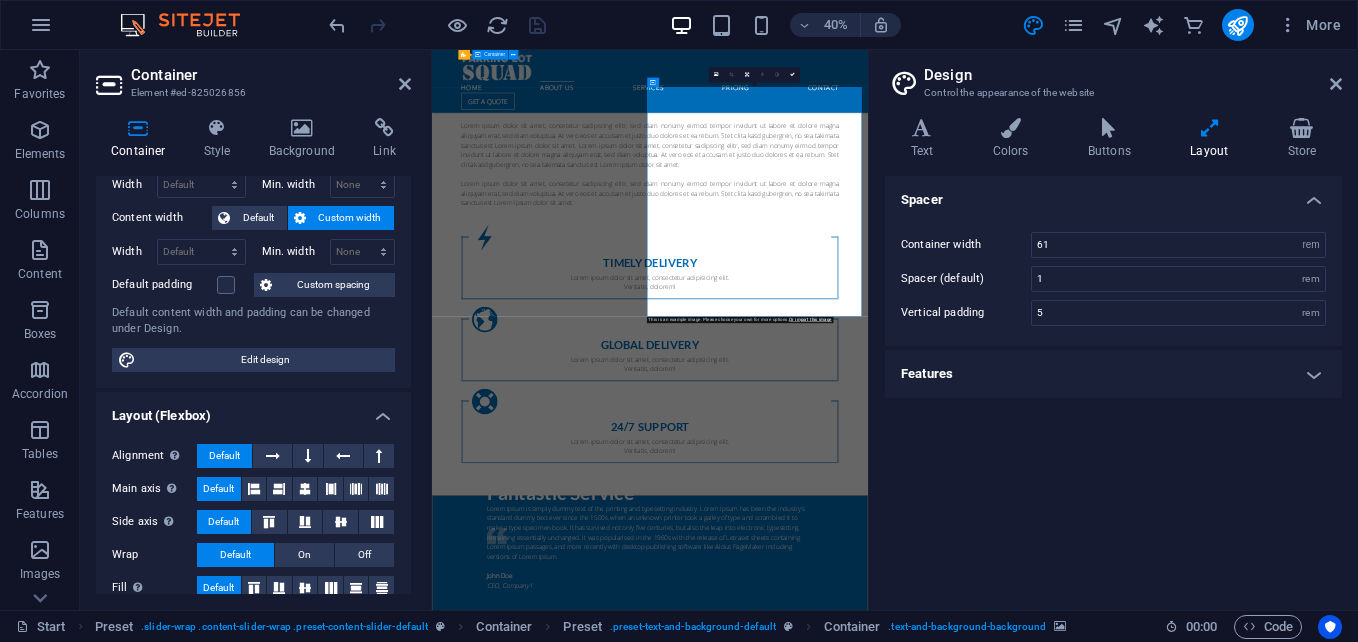 click at bounding box center (977, 1766) 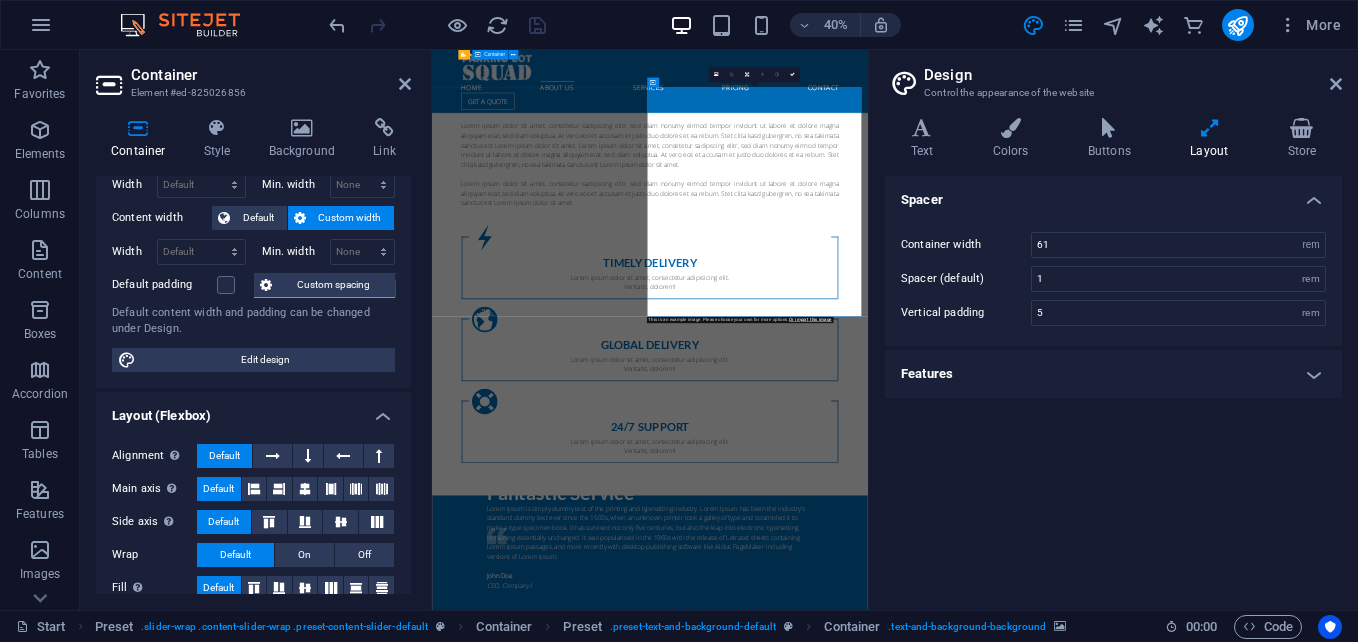 click at bounding box center (977, 1766) 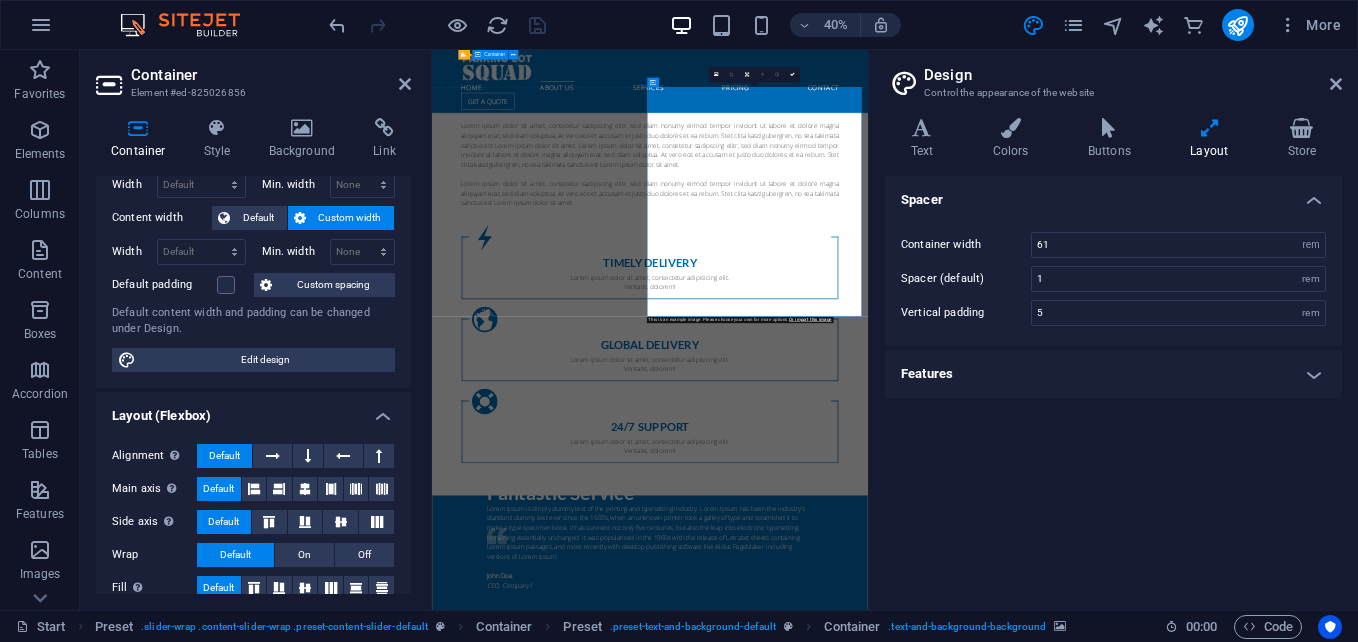 click at bounding box center (977, 1766) 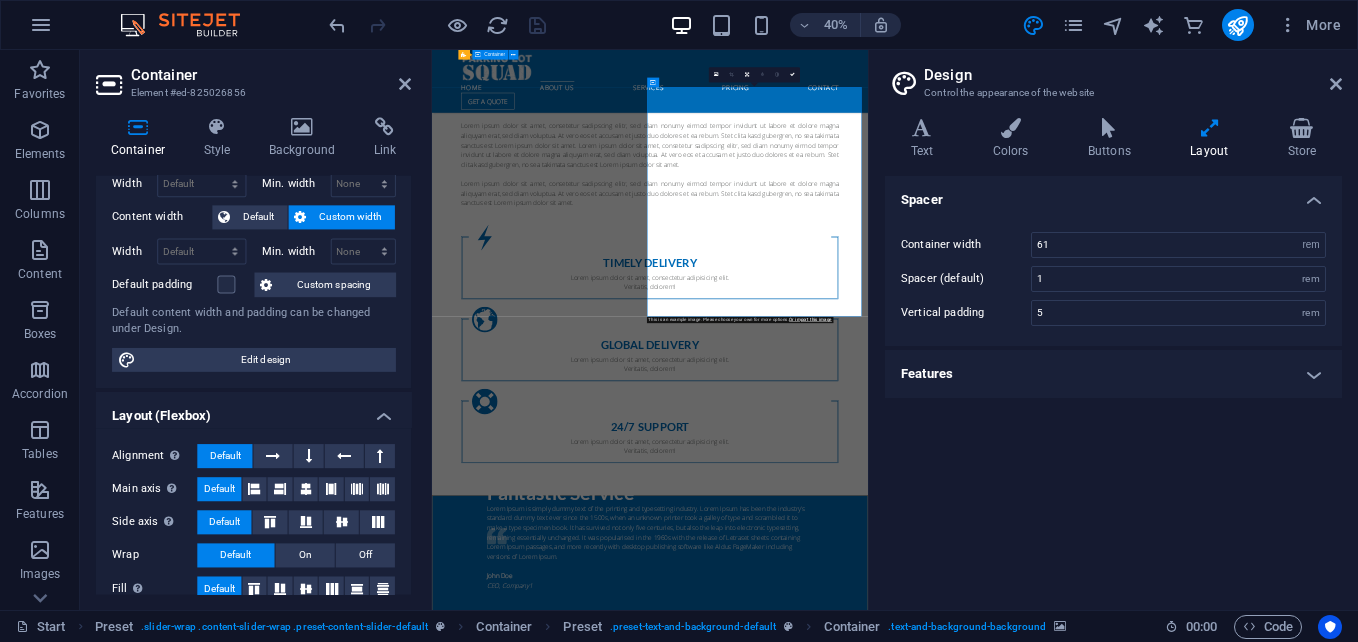click at bounding box center [977, 1766] 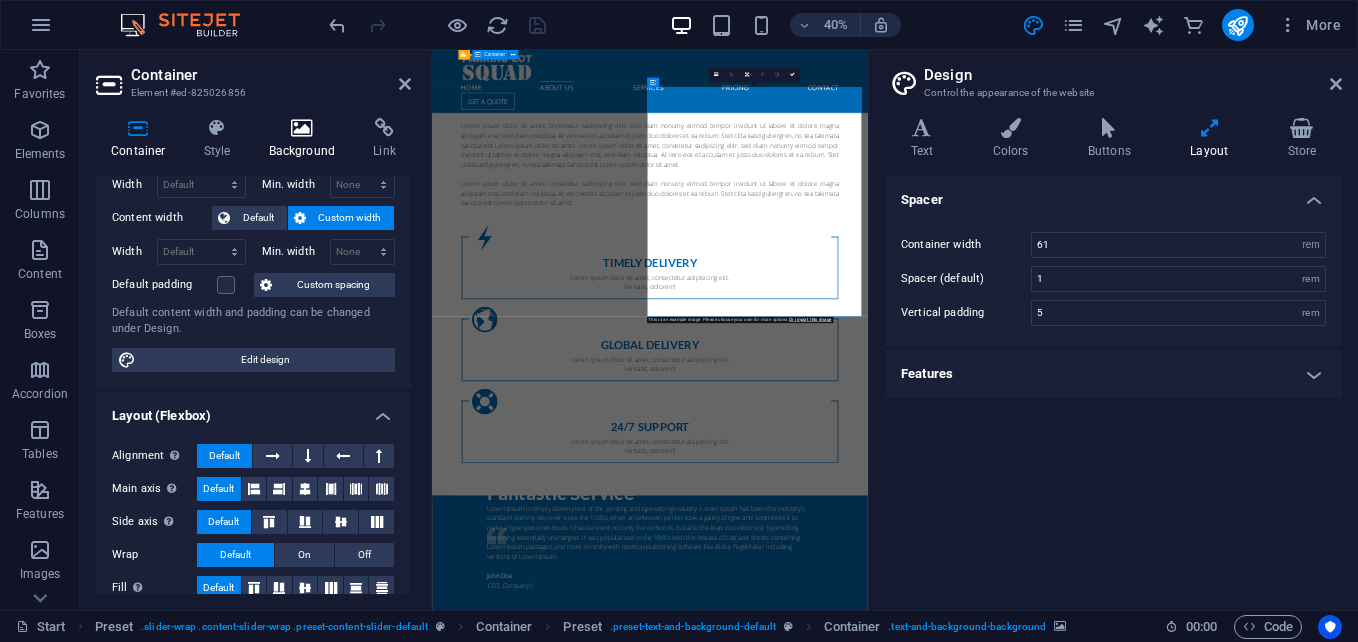 click on "Background" at bounding box center [306, 139] 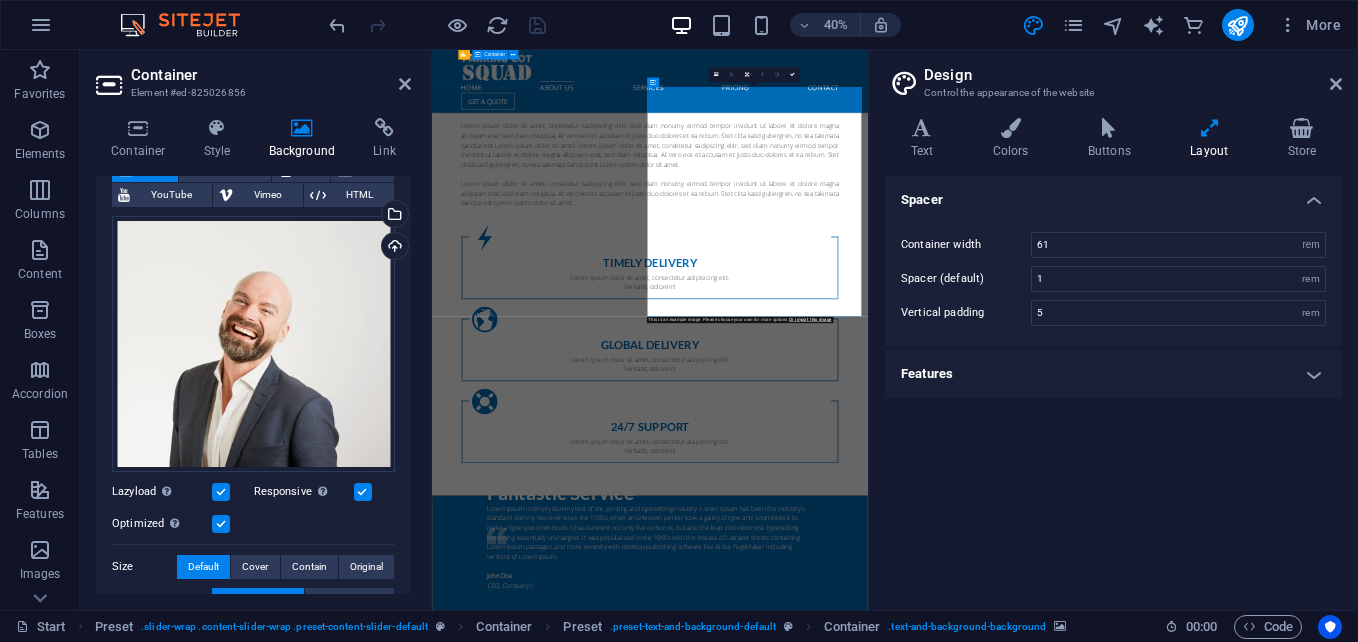 scroll, scrollTop: 149, scrollLeft: 0, axis: vertical 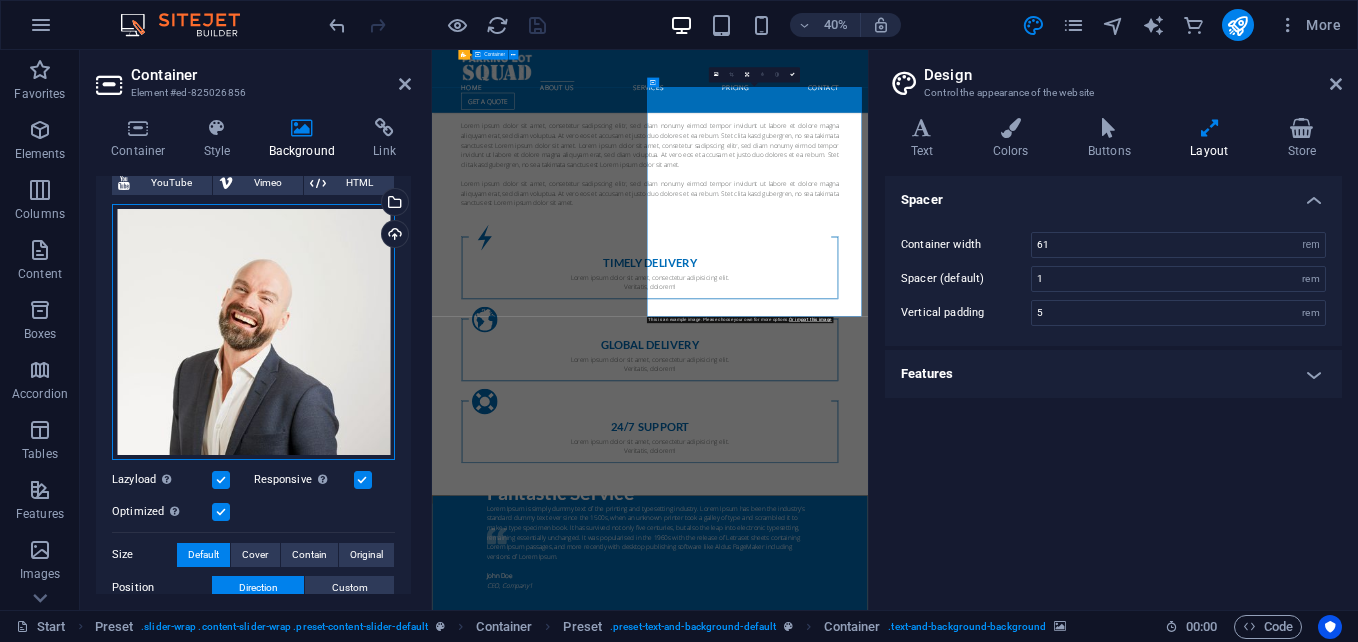 click on "Drag files here, click to choose files or select files from Files or our free stock photos & videos" at bounding box center [253, 332] 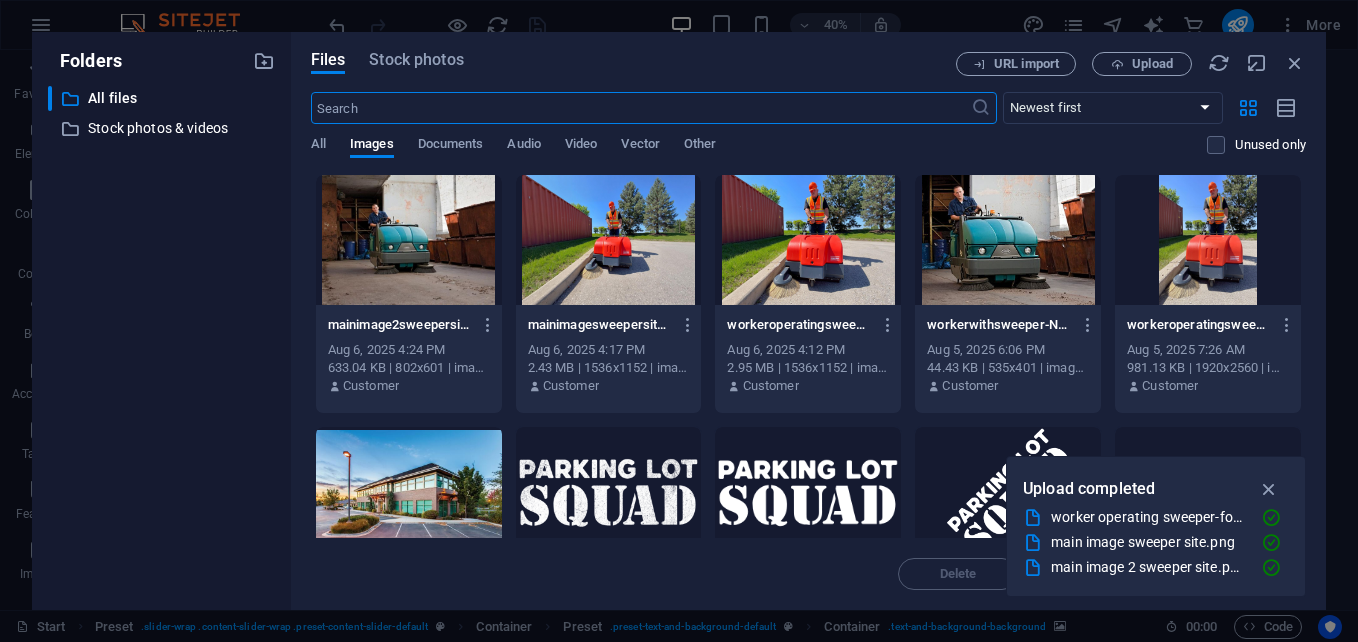 type on "4" 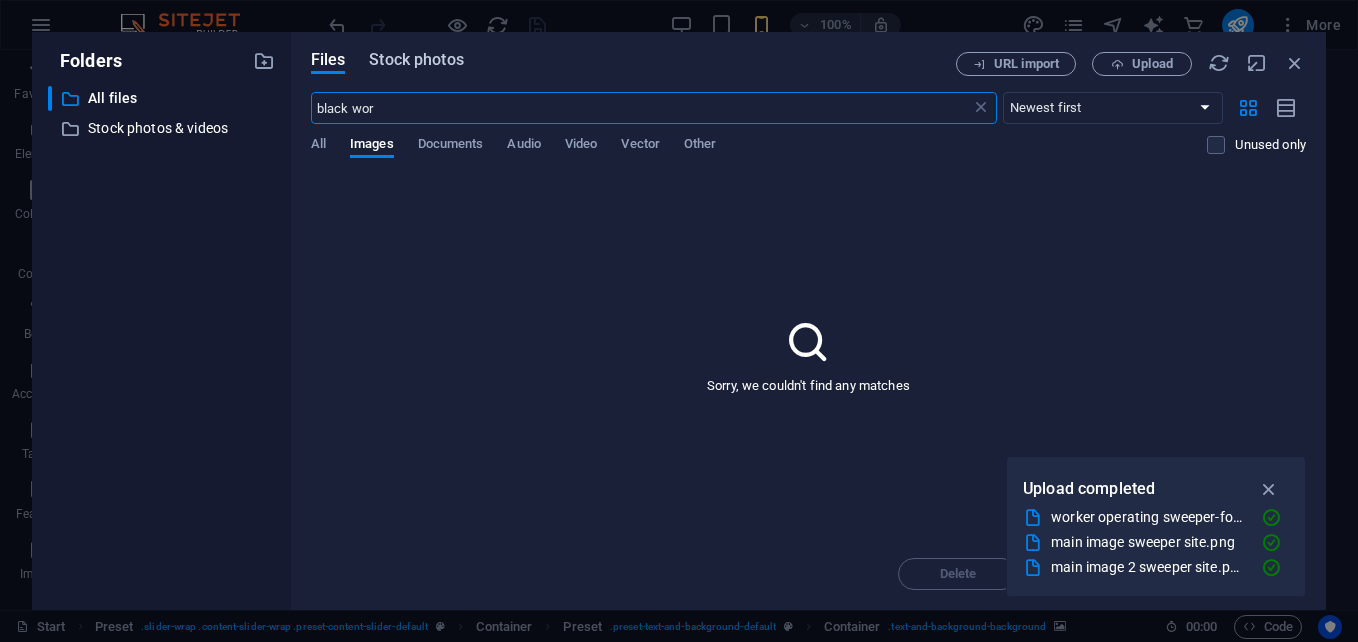 type on "black wor" 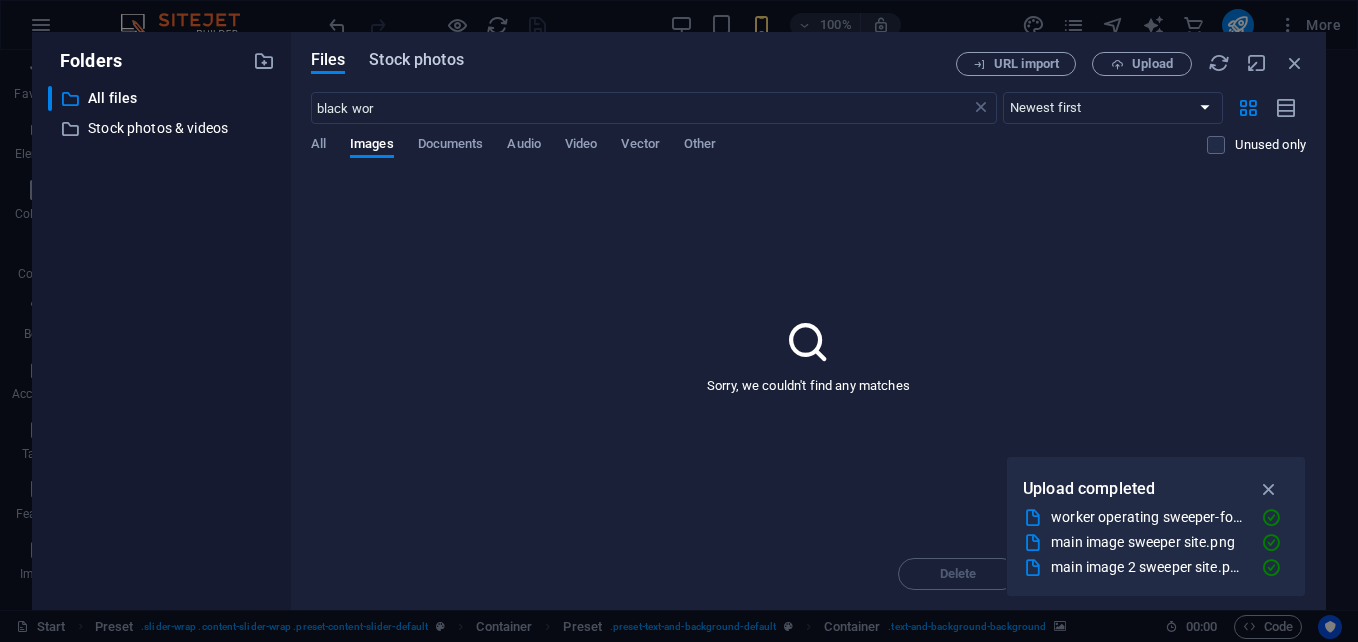 click on "Stock photos" at bounding box center [416, 60] 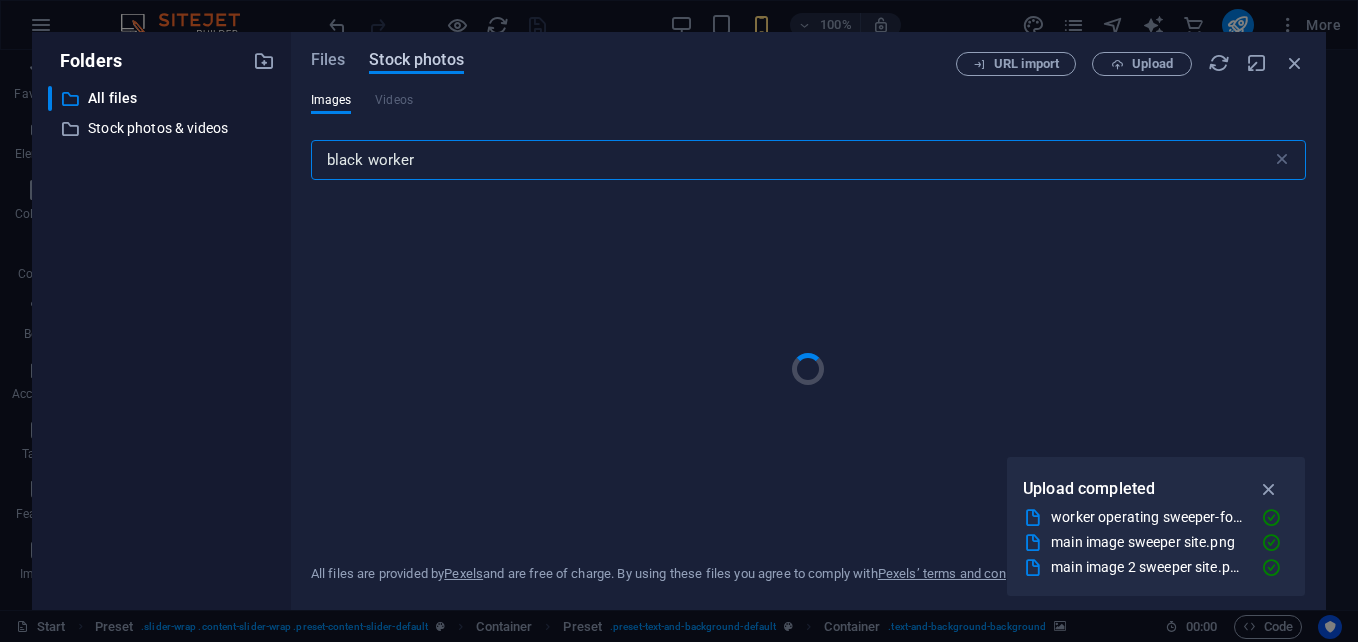 type on "black worker" 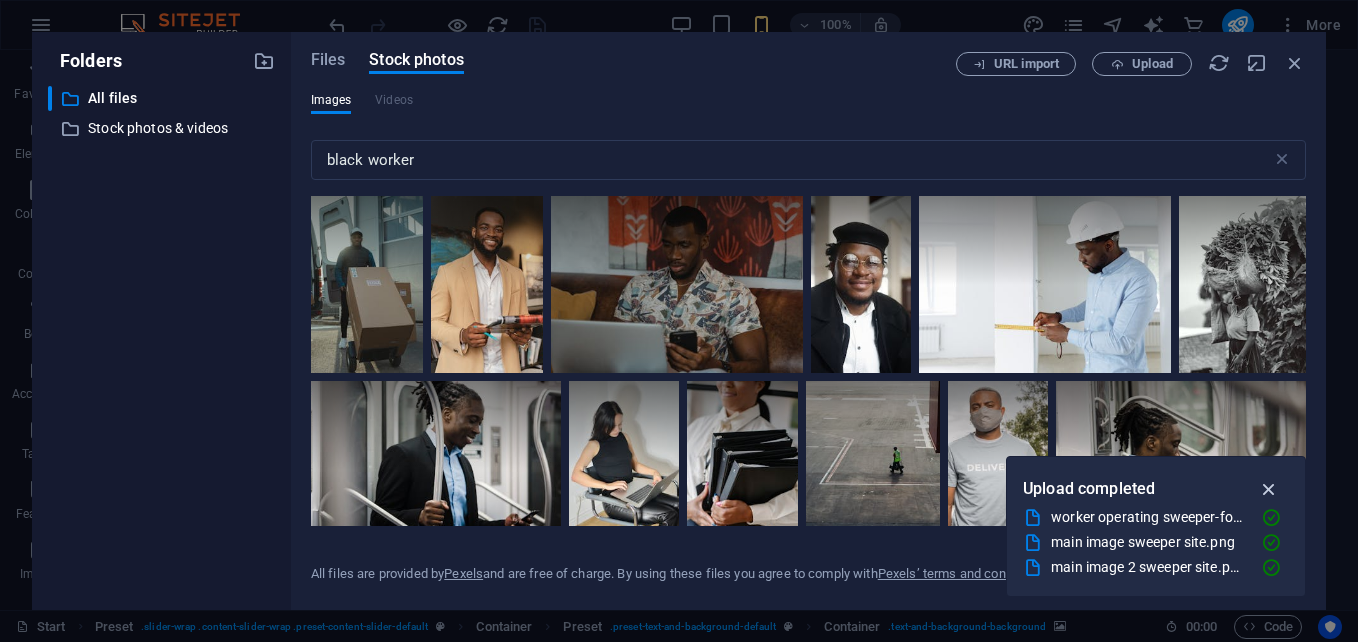click at bounding box center [1269, 489] 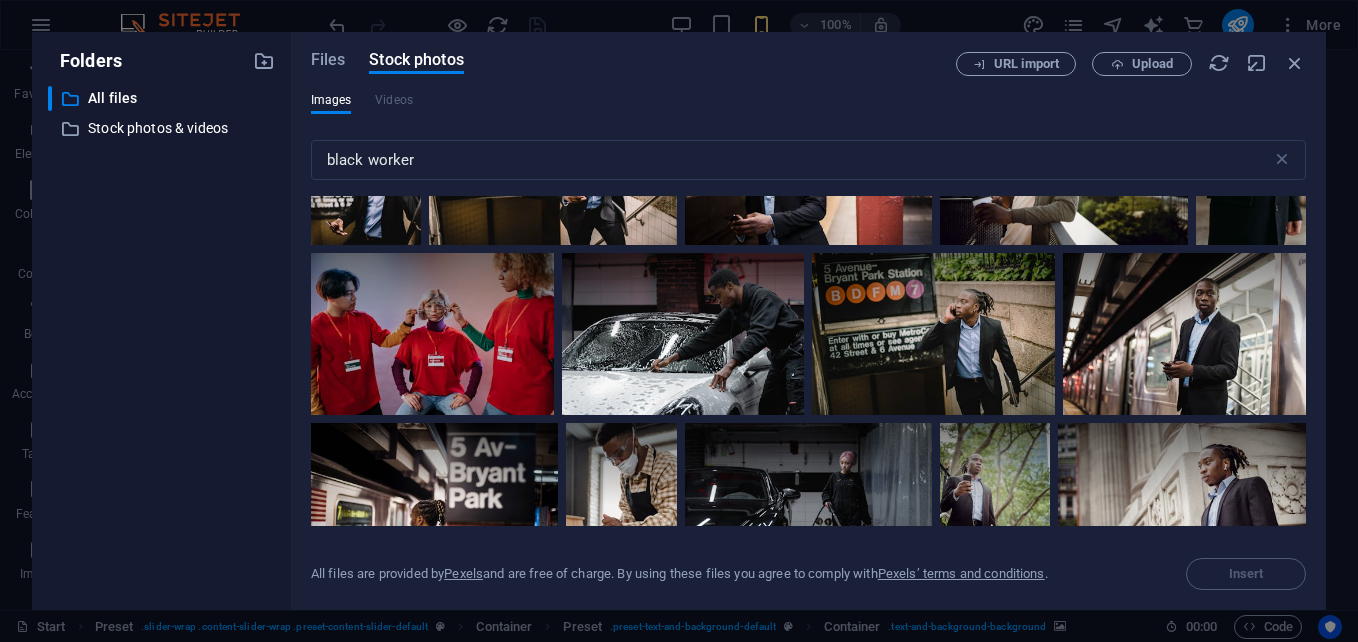 scroll, scrollTop: 1247, scrollLeft: 0, axis: vertical 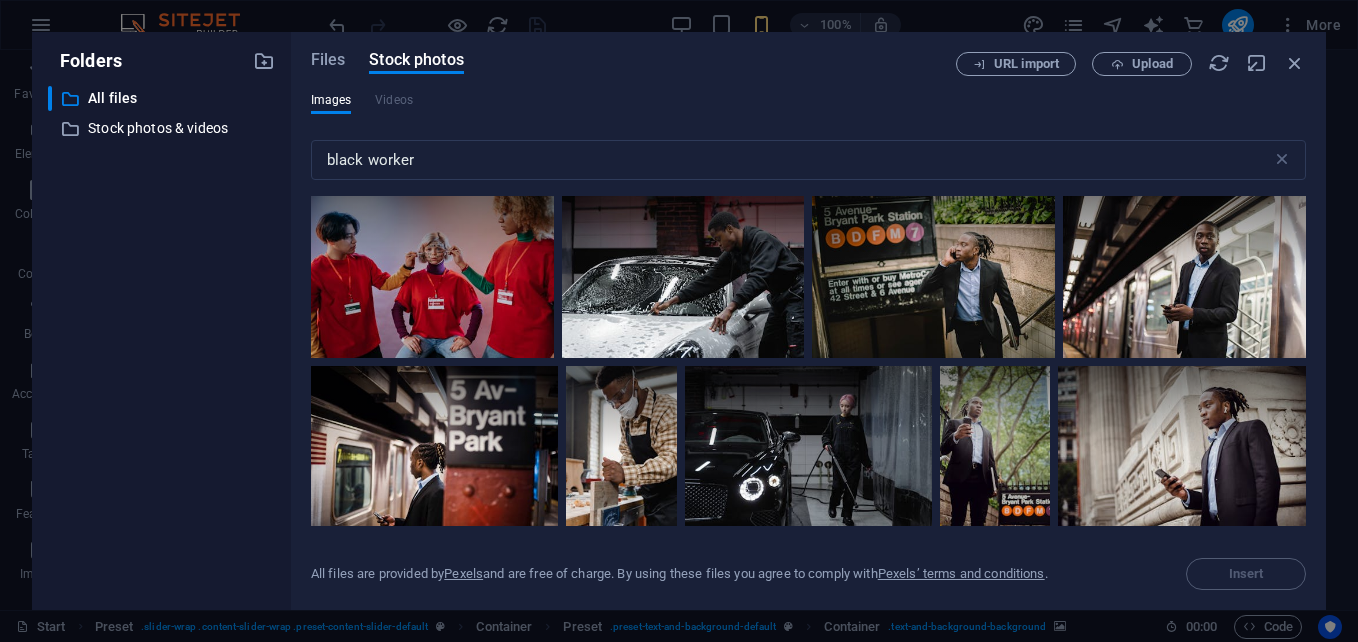 click on "Files Stock photos URL import Upload Images Videos black worker ​ All files are provided by  Pexels  and are free of charge. By using these files you agree to comply with  Pexels’ terms and conditions . Insert" at bounding box center (808, 321) 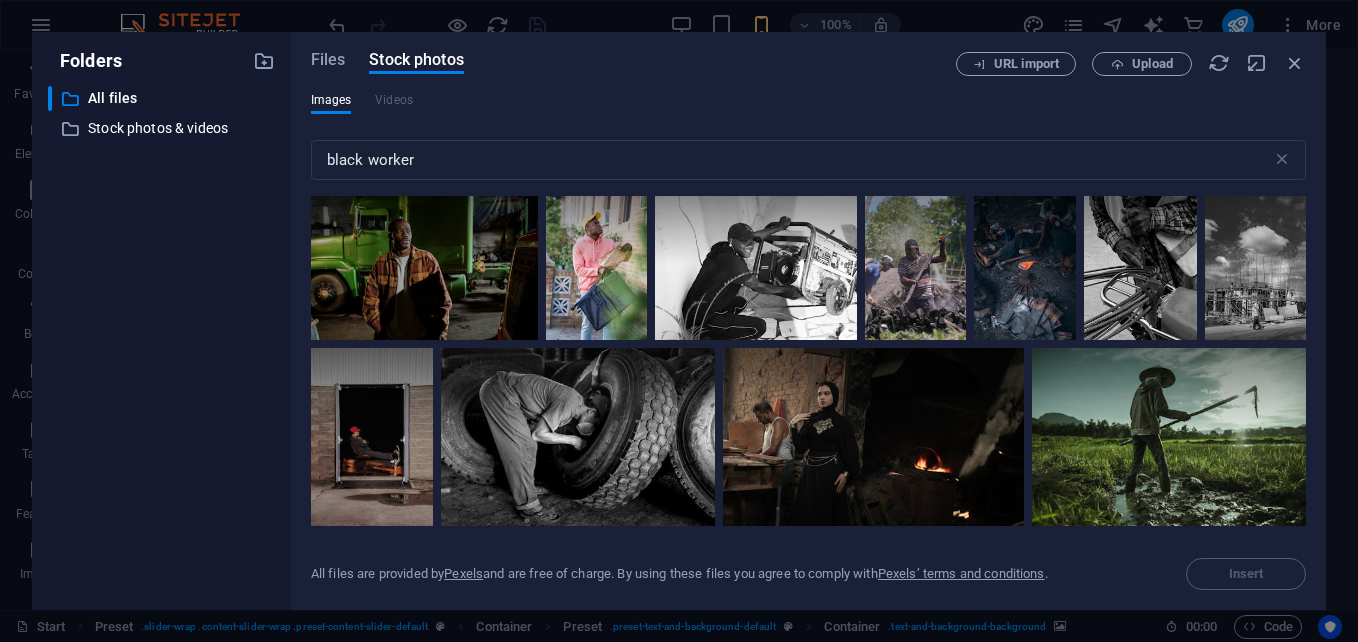 scroll, scrollTop: 3568, scrollLeft: 0, axis: vertical 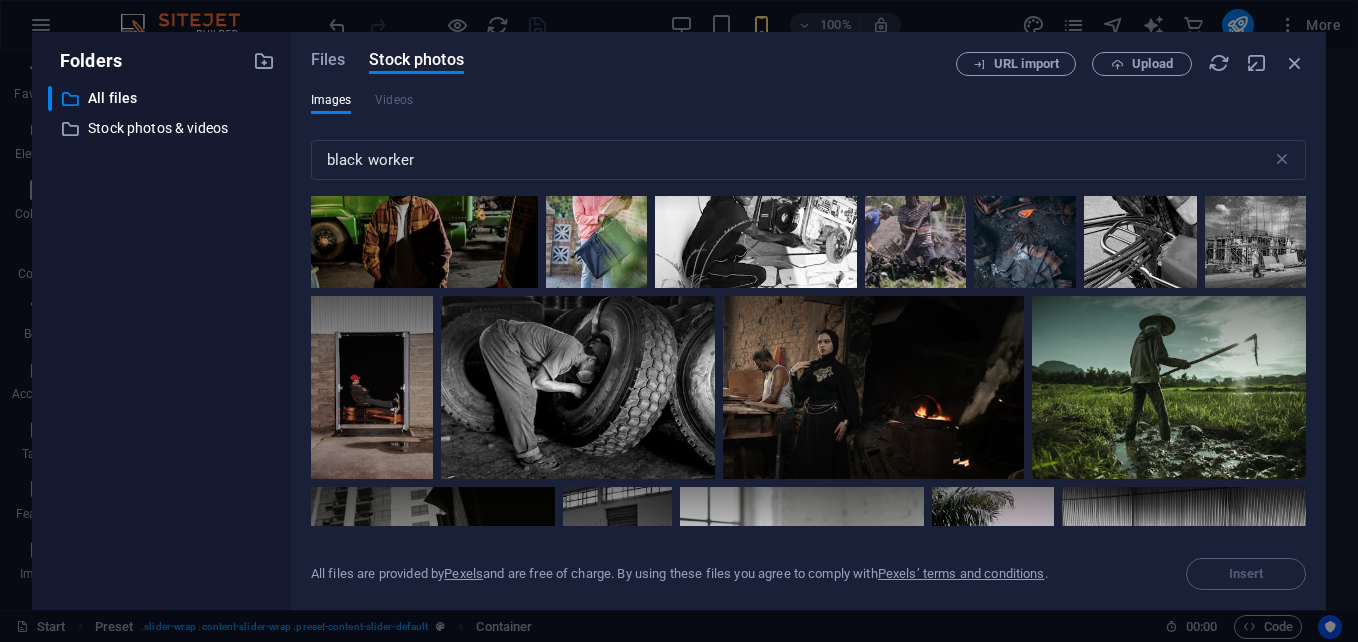 type on "5" 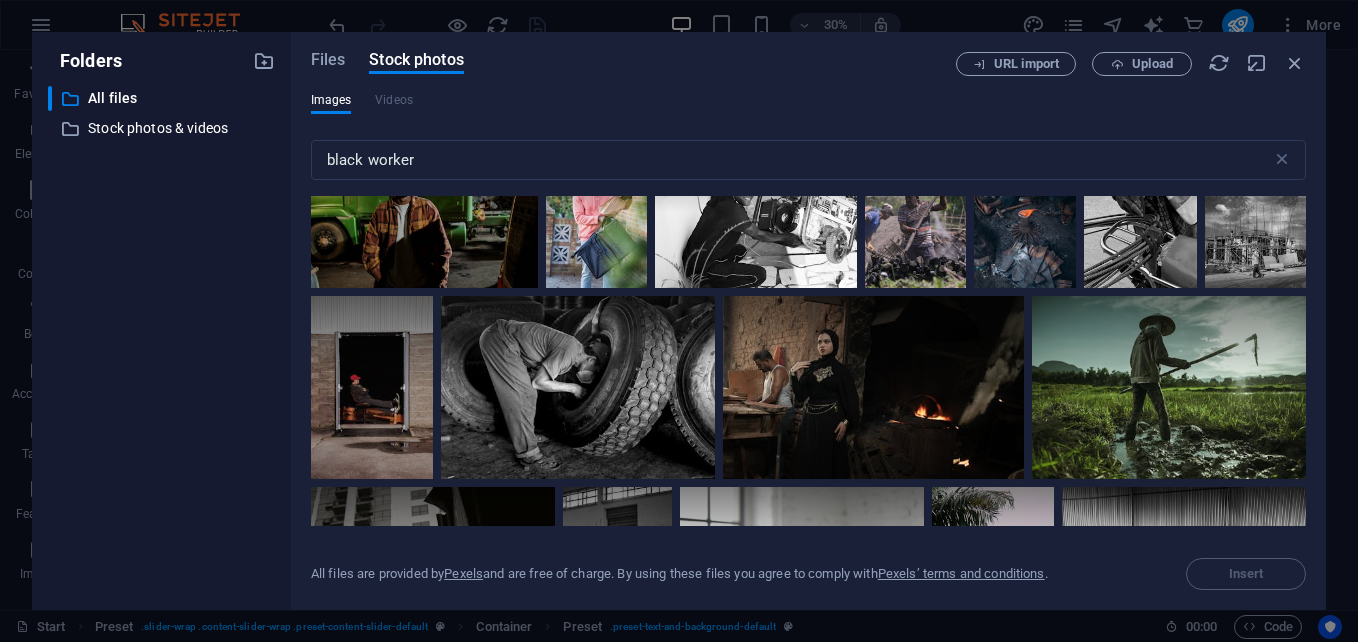 scroll, scrollTop: 3857, scrollLeft: 0, axis: vertical 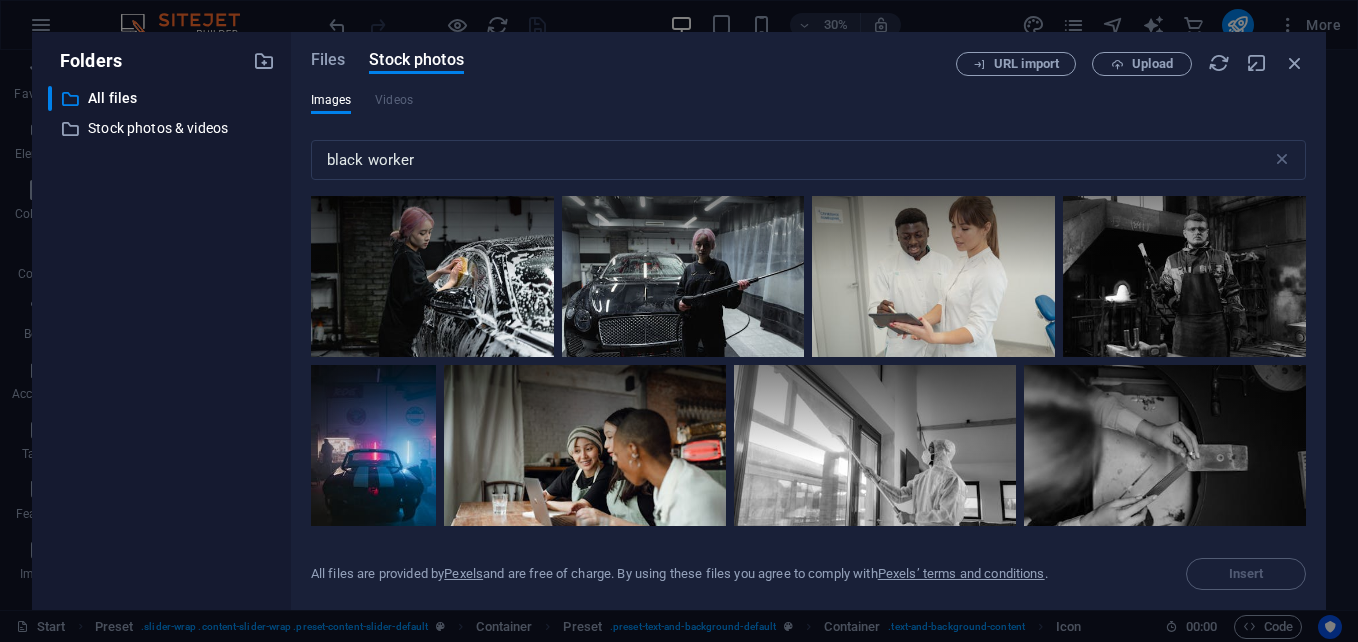click on "Exceeded number of results. Please narrow your search." at bounding box center [808, 361] 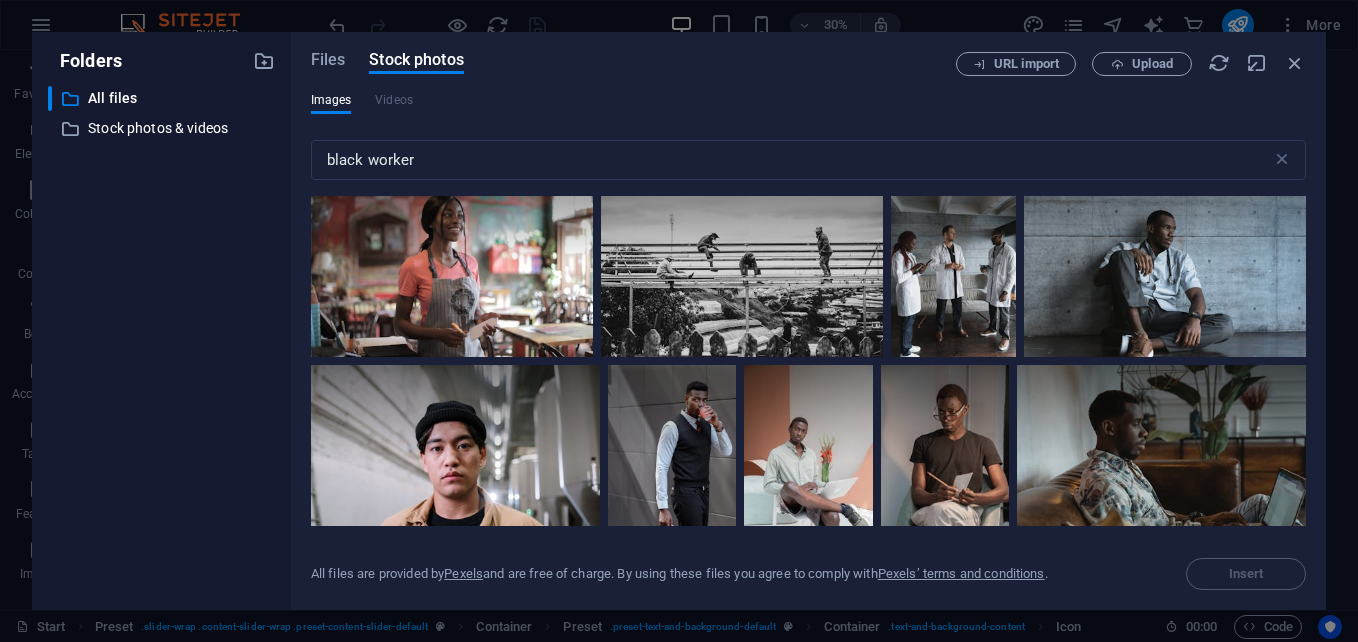 scroll, scrollTop: 16479, scrollLeft: 0, axis: vertical 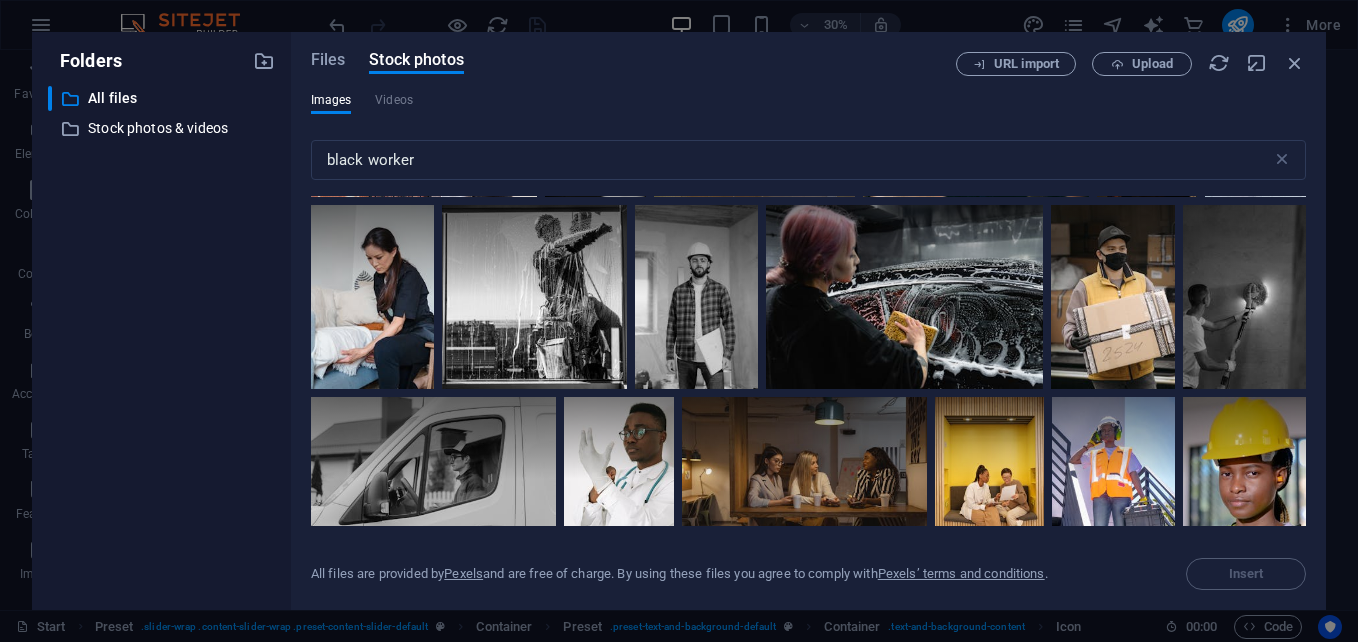 click on "Files Stock photos URL import Upload Images Videos black worker ​ Exceeded number of results. Please narrow your search. All files are provided by  Pexels  and are free of charge. By using these files you agree to comply with  Pexels’ terms and conditions . Insert" at bounding box center [808, 321] 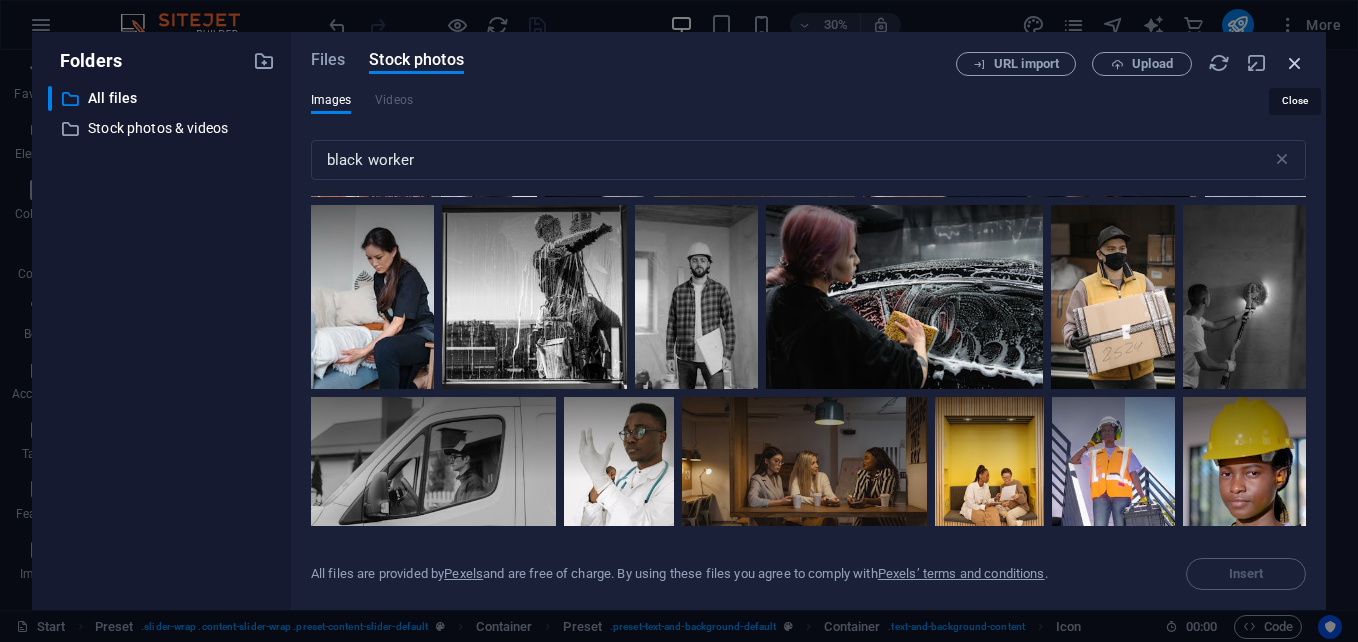 click at bounding box center (1295, 63) 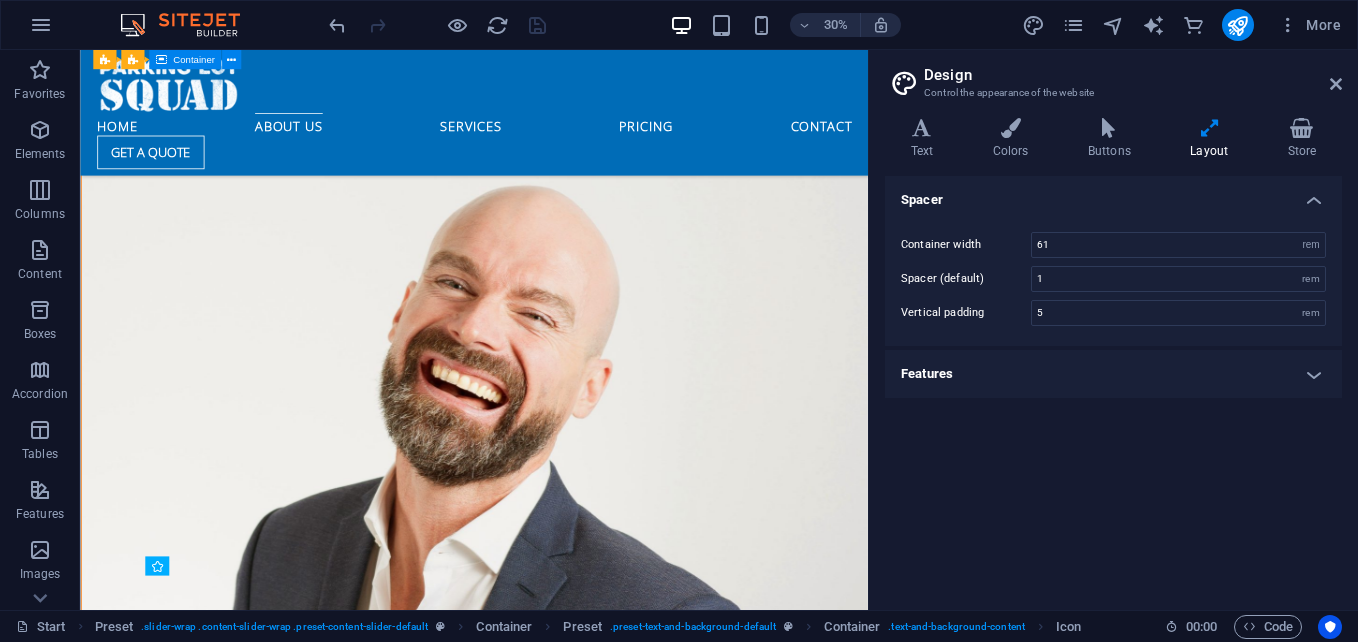 scroll, scrollTop: 1532, scrollLeft: 0, axis: vertical 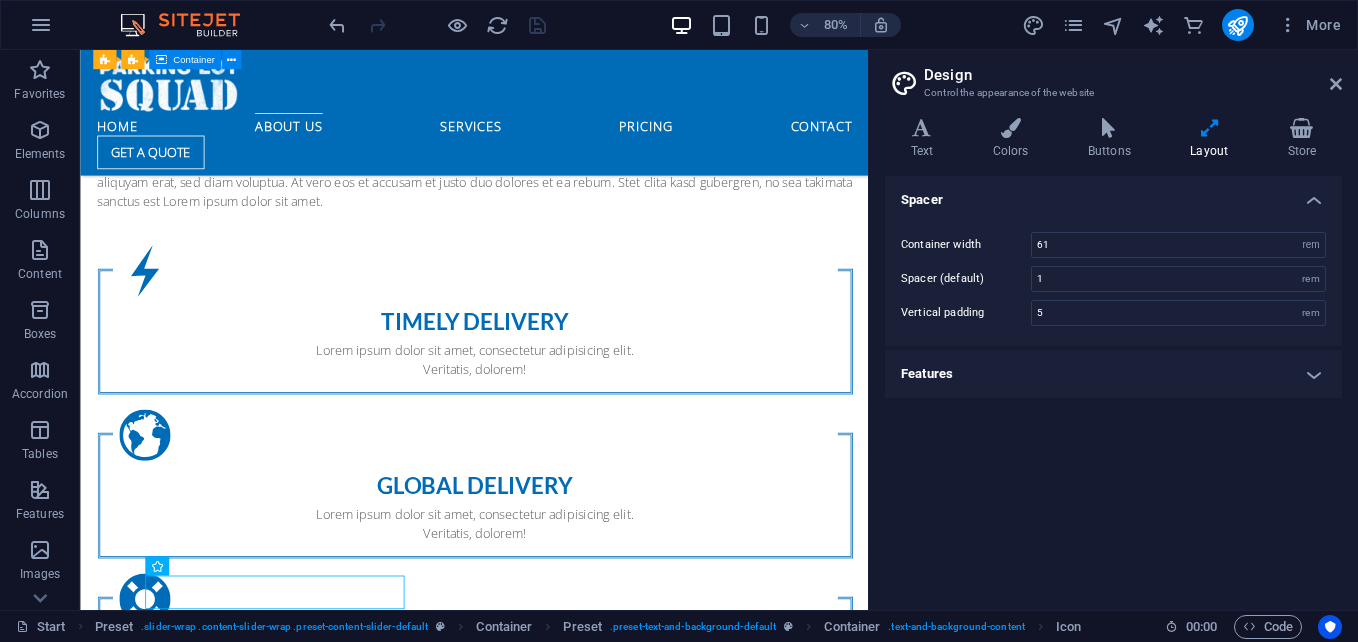 click on "Design Control the appearance of the website" at bounding box center (1115, 76) 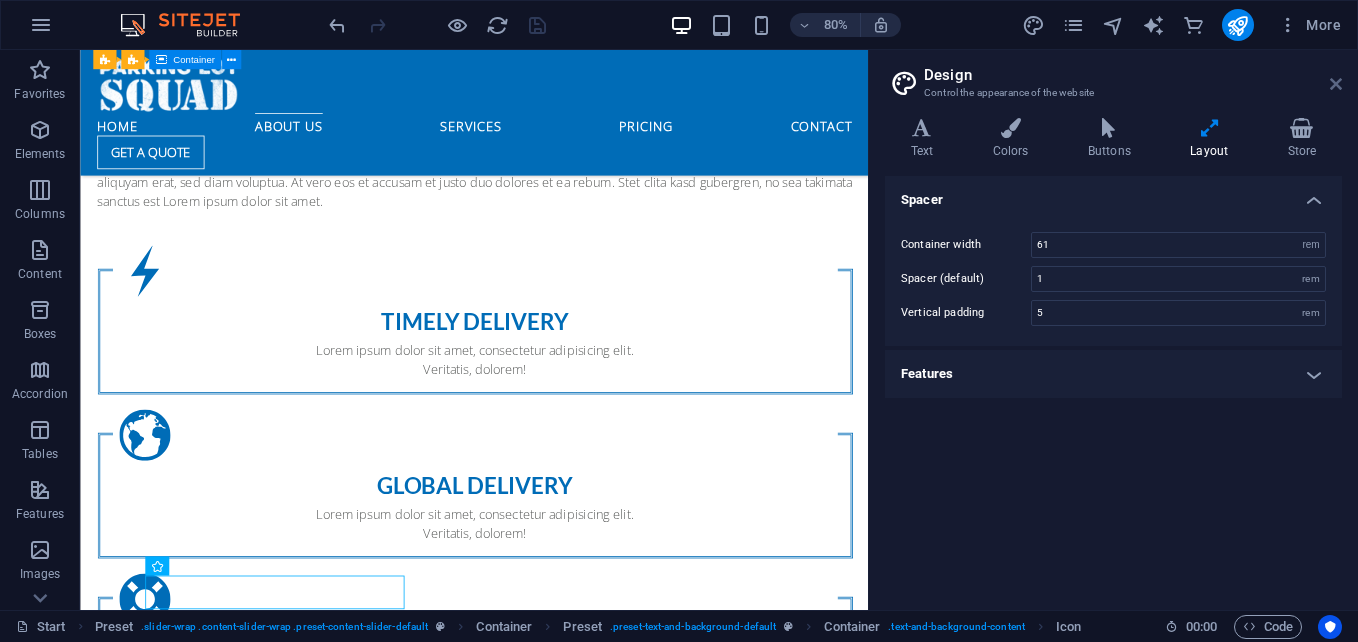 click at bounding box center (1336, 84) 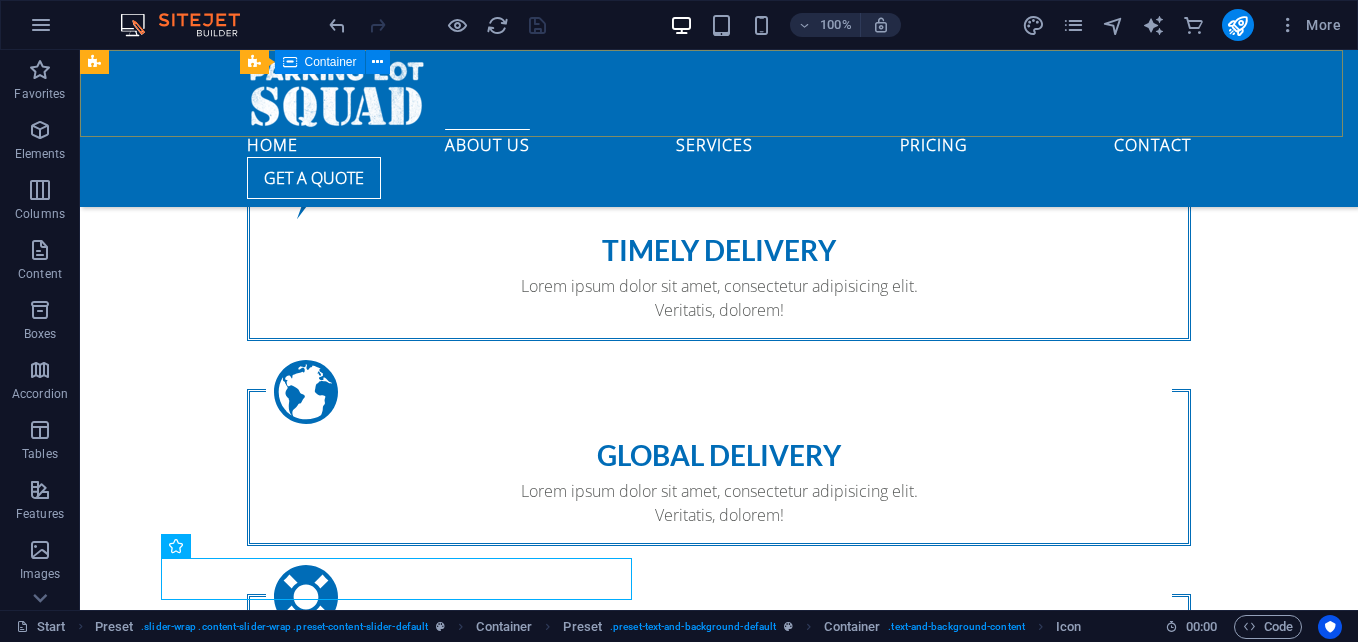 scroll, scrollTop: 1392, scrollLeft: 0, axis: vertical 